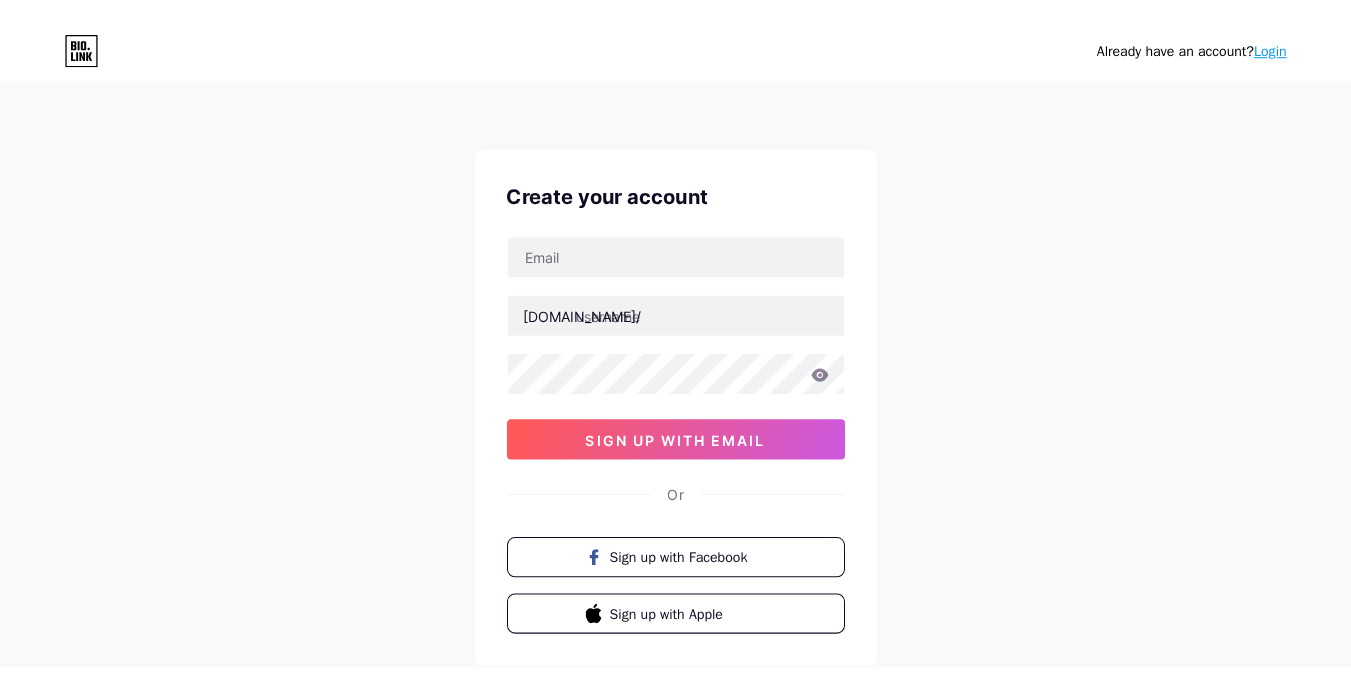 scroll, scrollTop: 0, scrollLeft: 0, axis: both 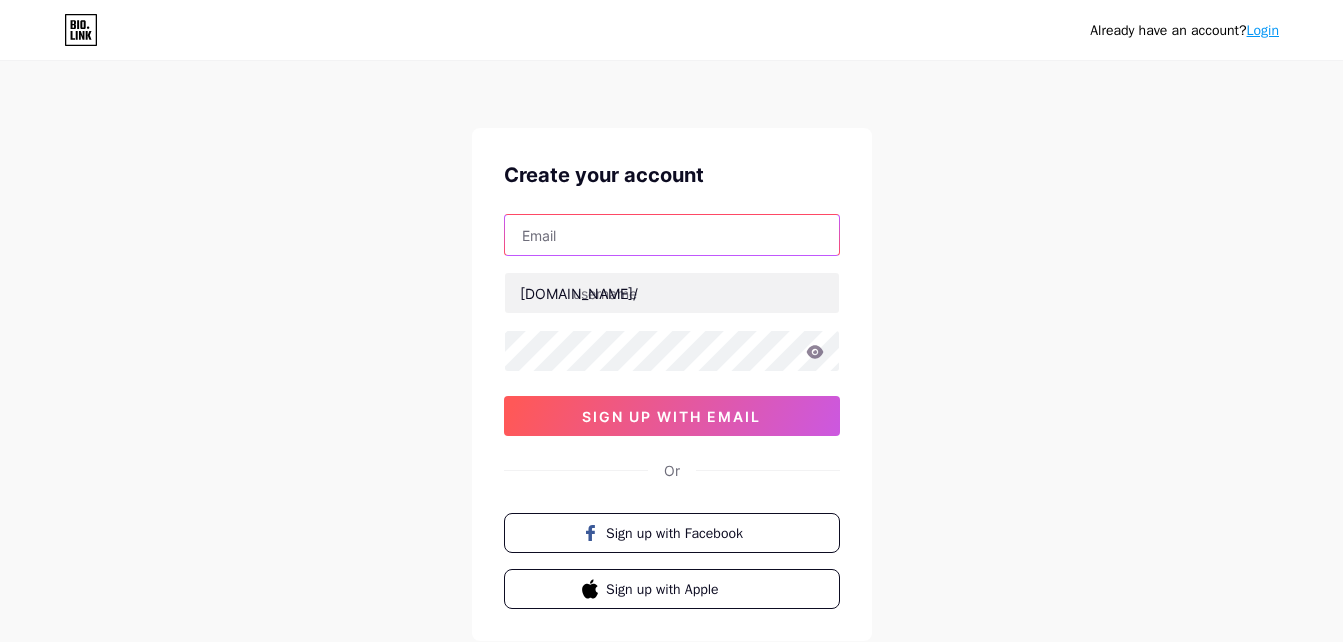click at bounding box center (672, 235) 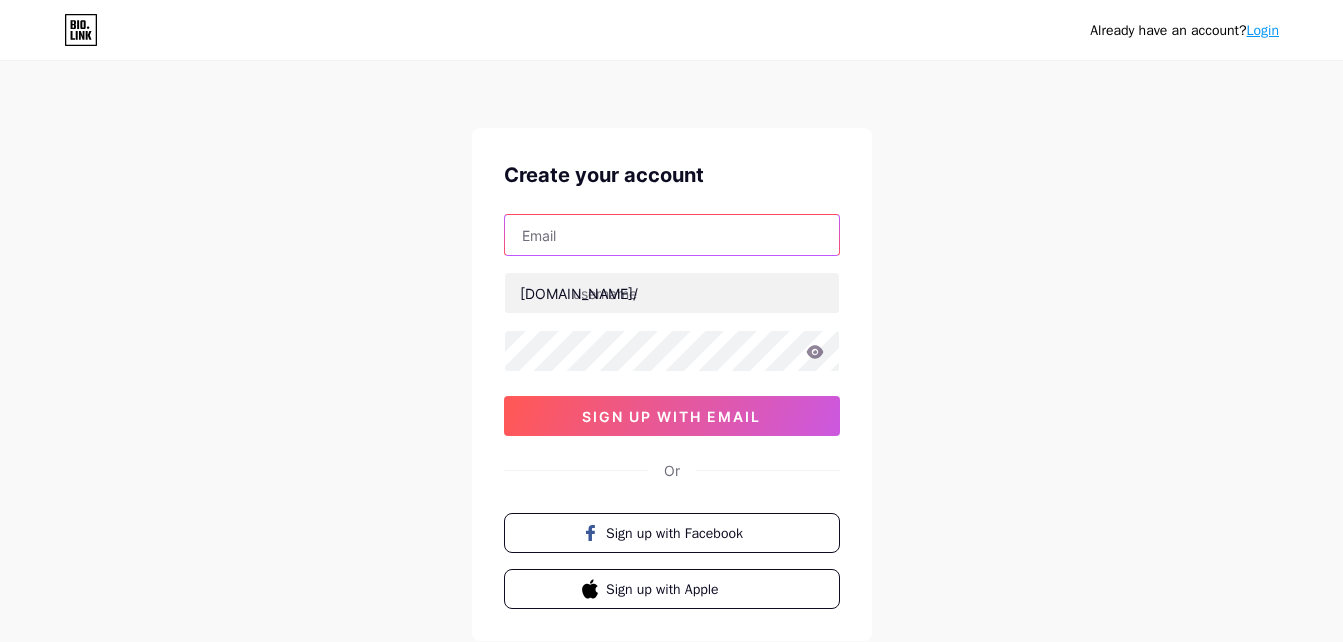 type on "[EMAIL_ADDRESS][DOMAIN_NAME]" 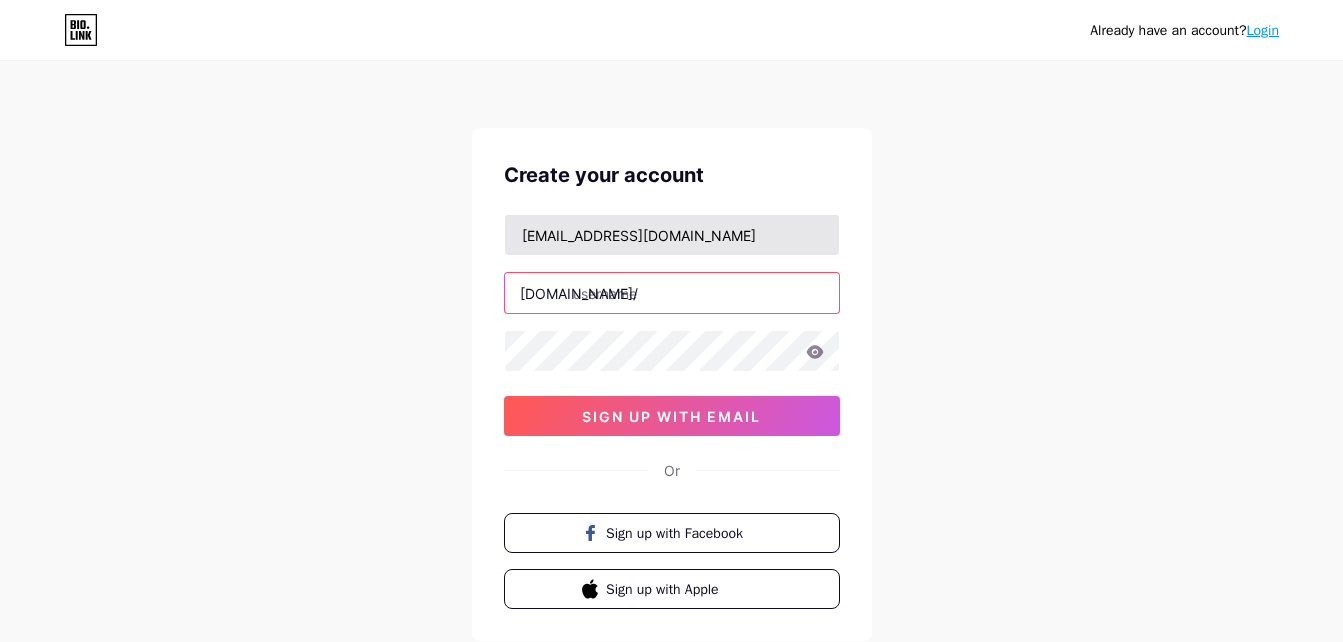 type on "mdabdulrafaymuneeb" 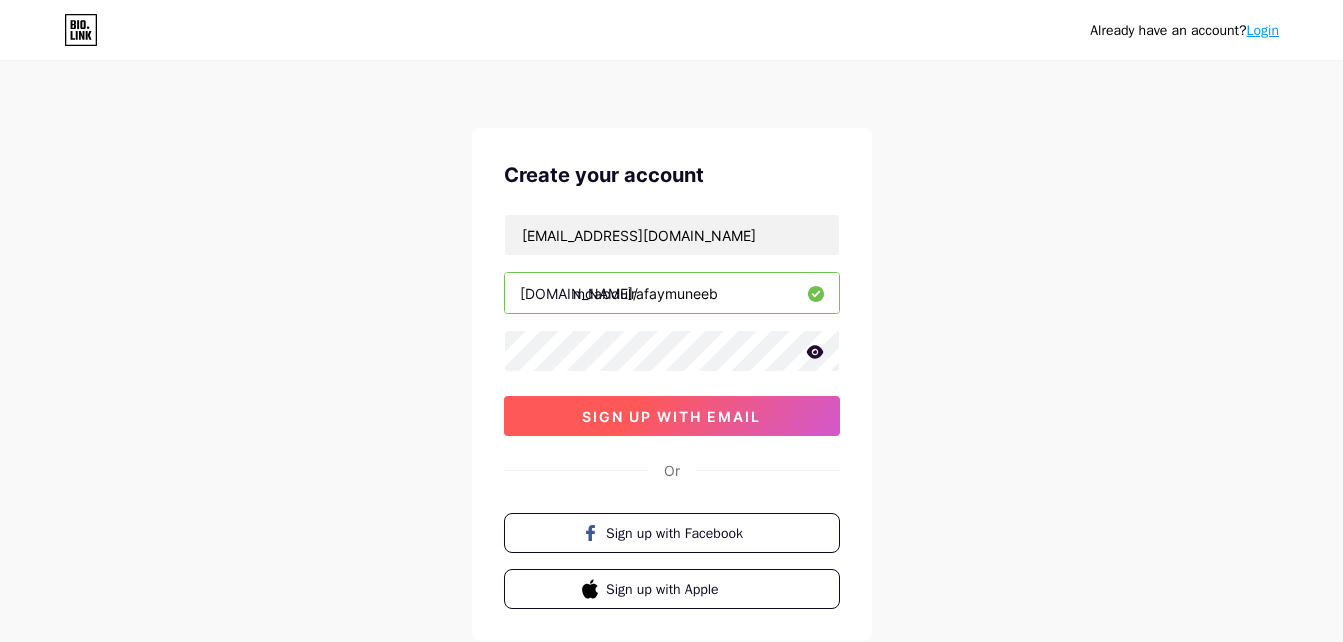 click on "sign up with email" at bounding box center [672, 416] 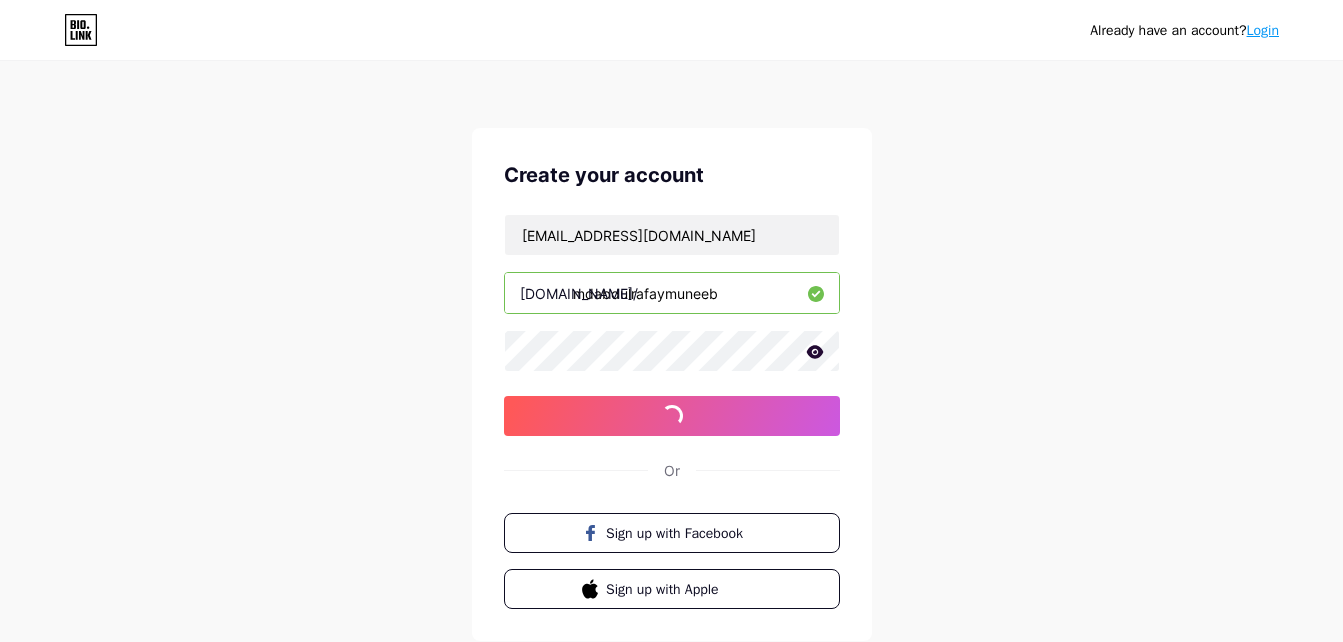 click 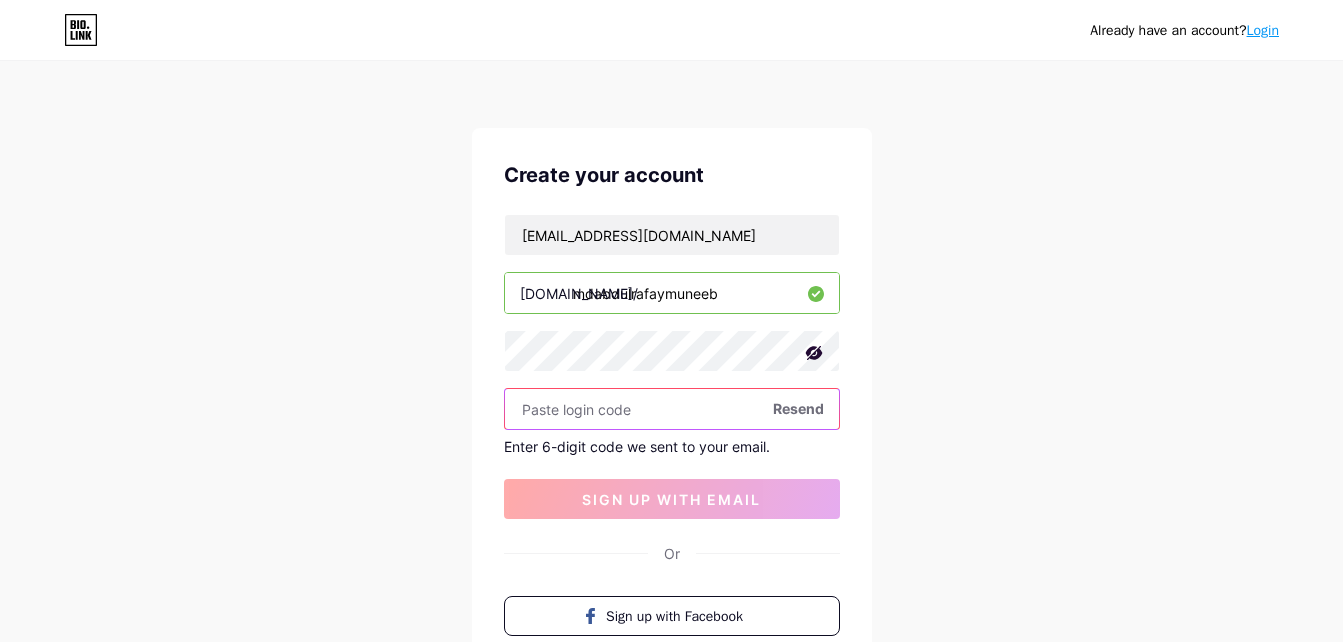 paste on "527288" 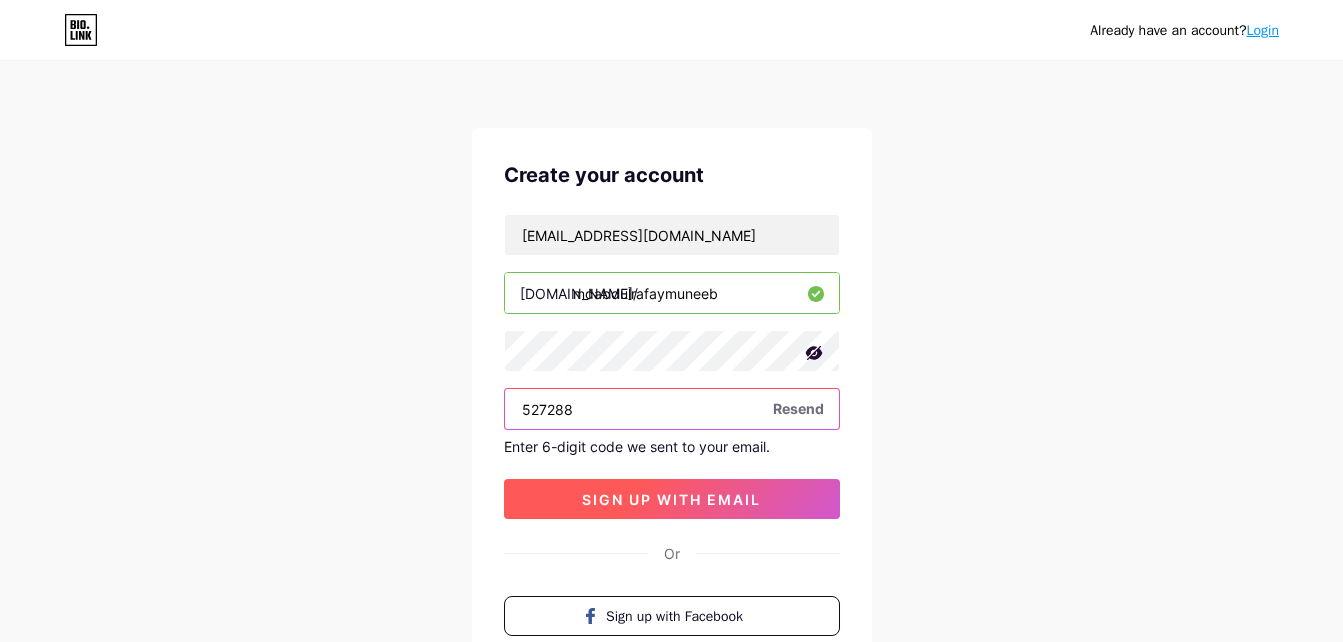 type on "527288" 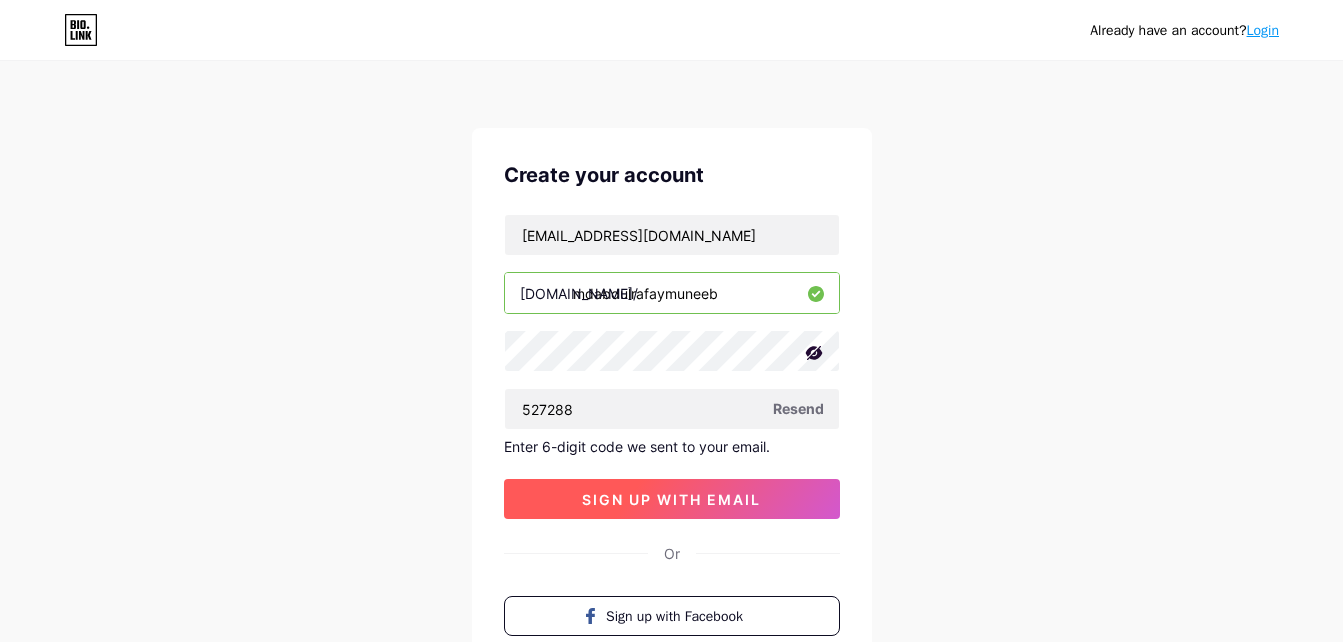 click on "sign up with email" at bounding box center [671, 499] 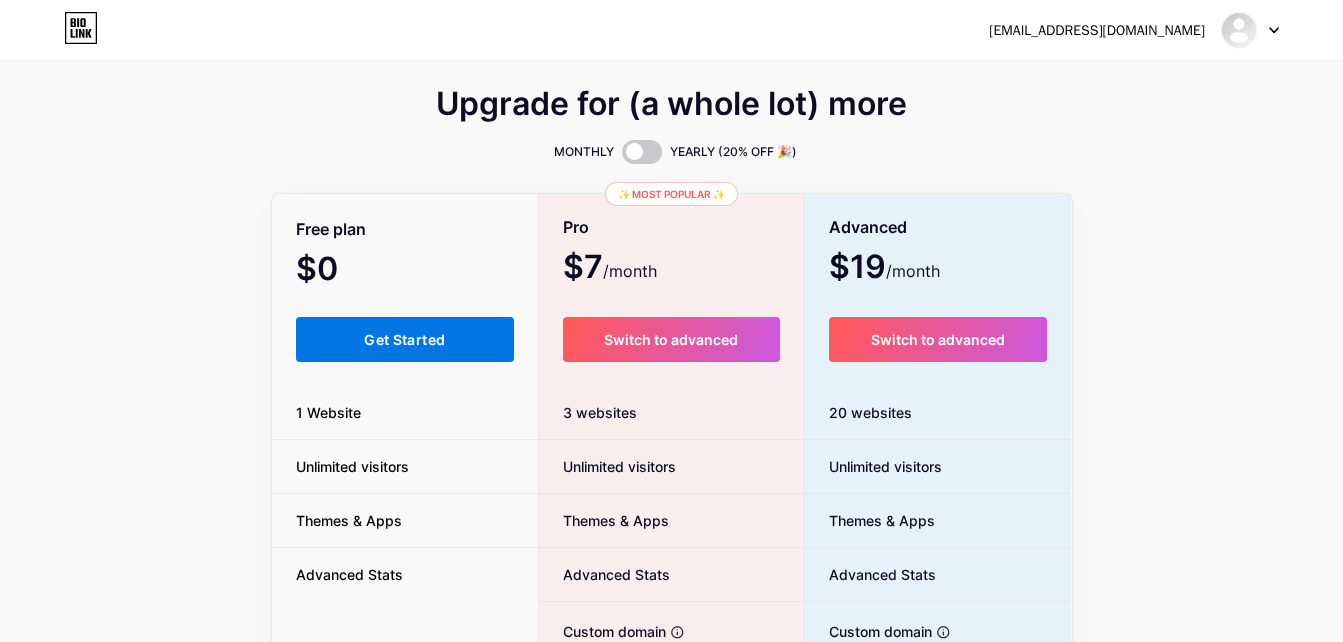 click on "Get Started" at bounding box center [405, 339] 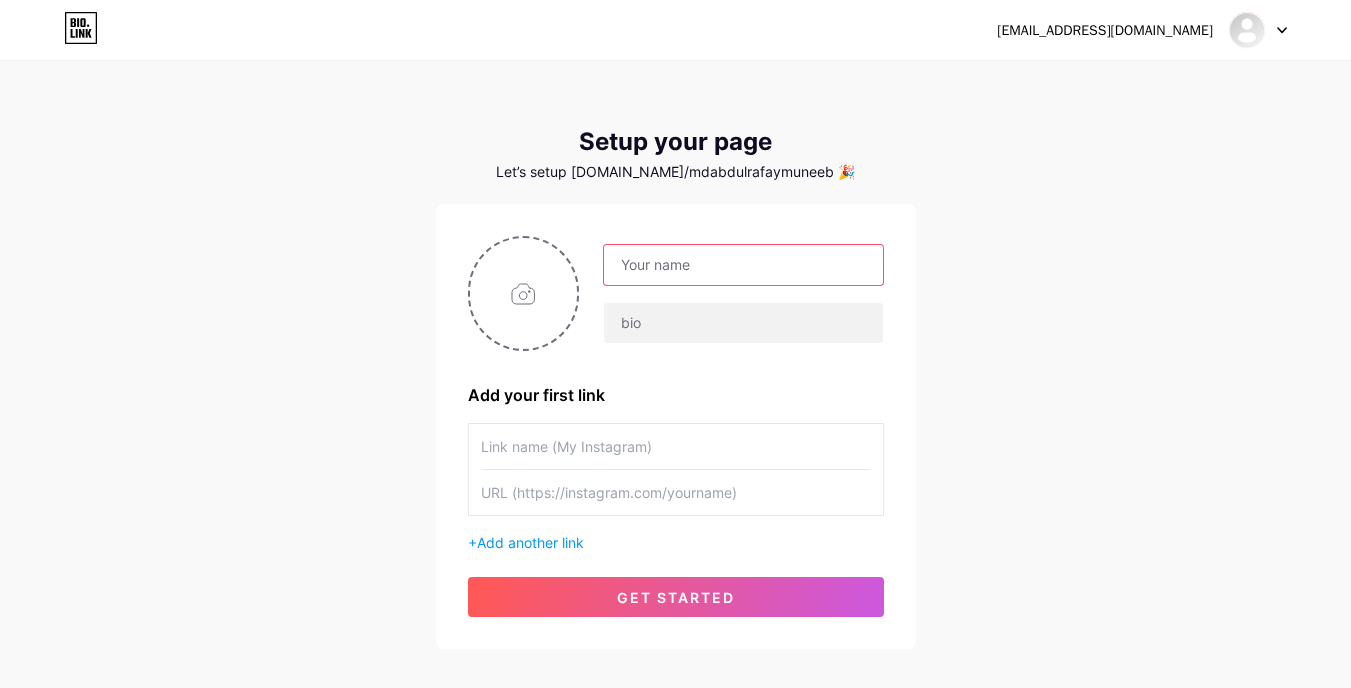 click at bounding box center [743, 265] 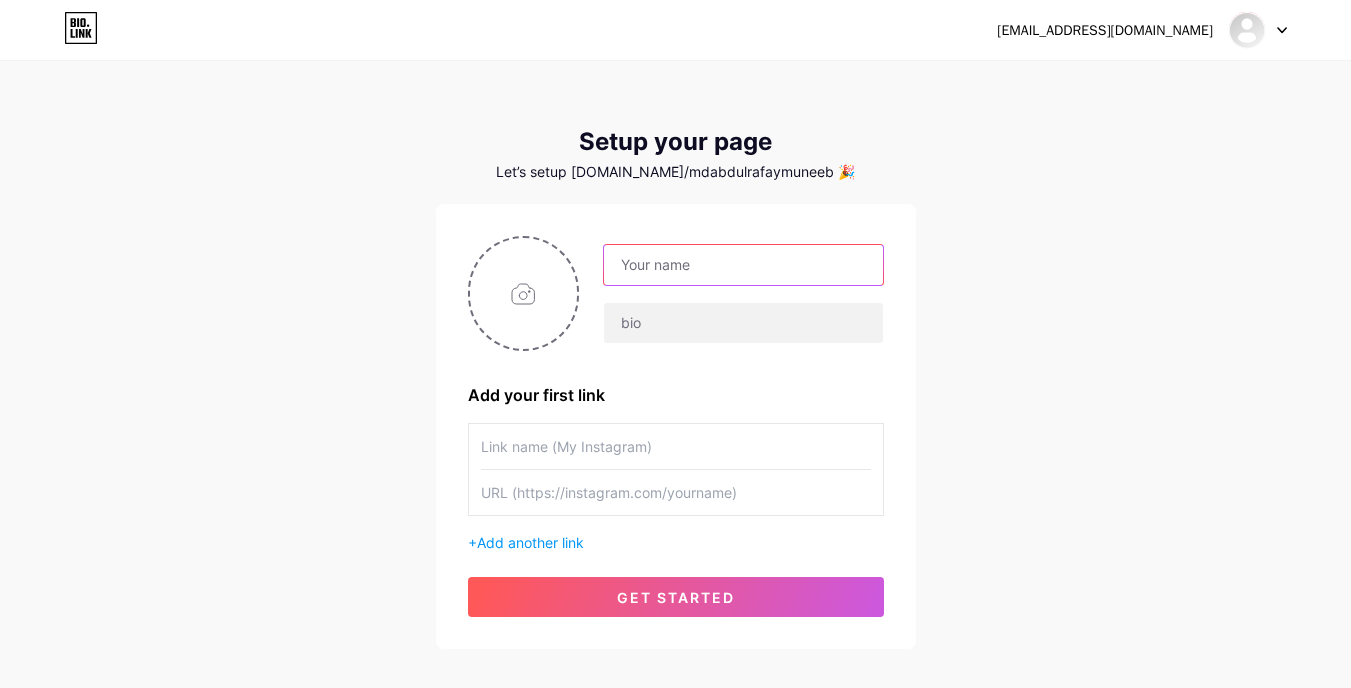 type on "D" 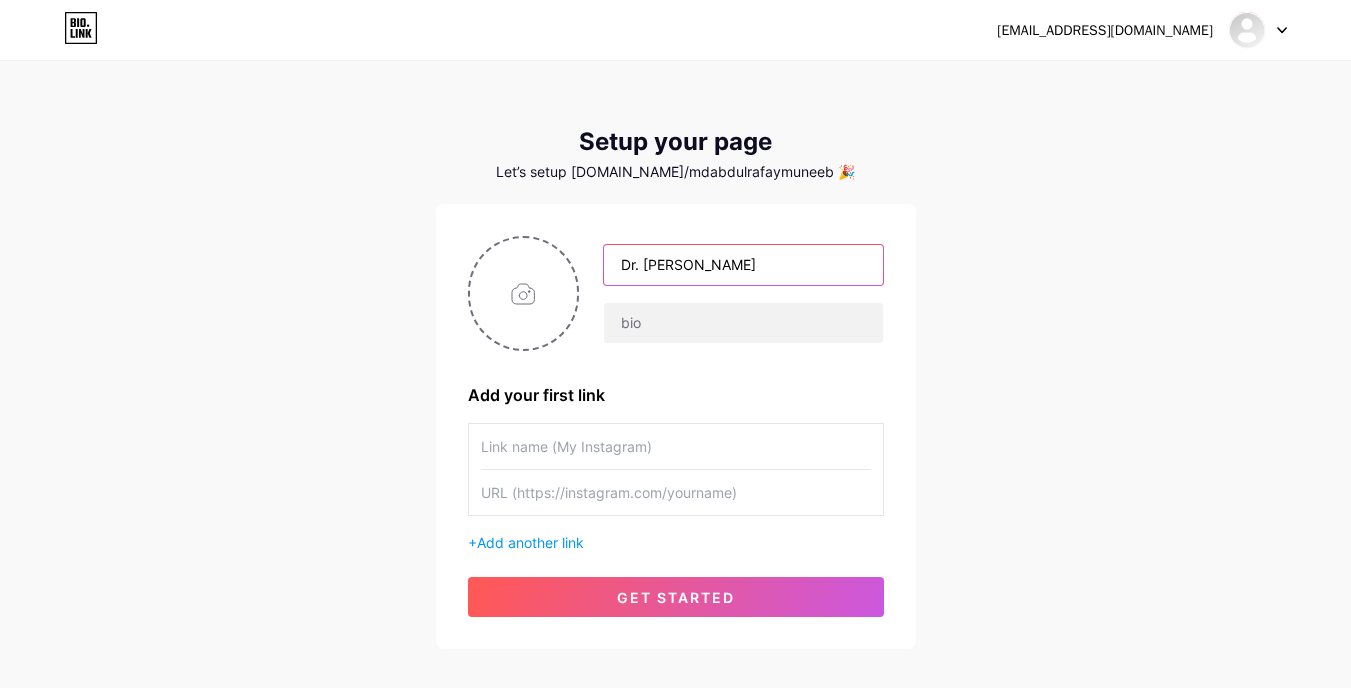 type on "Dr. [PERSON_NAME]" 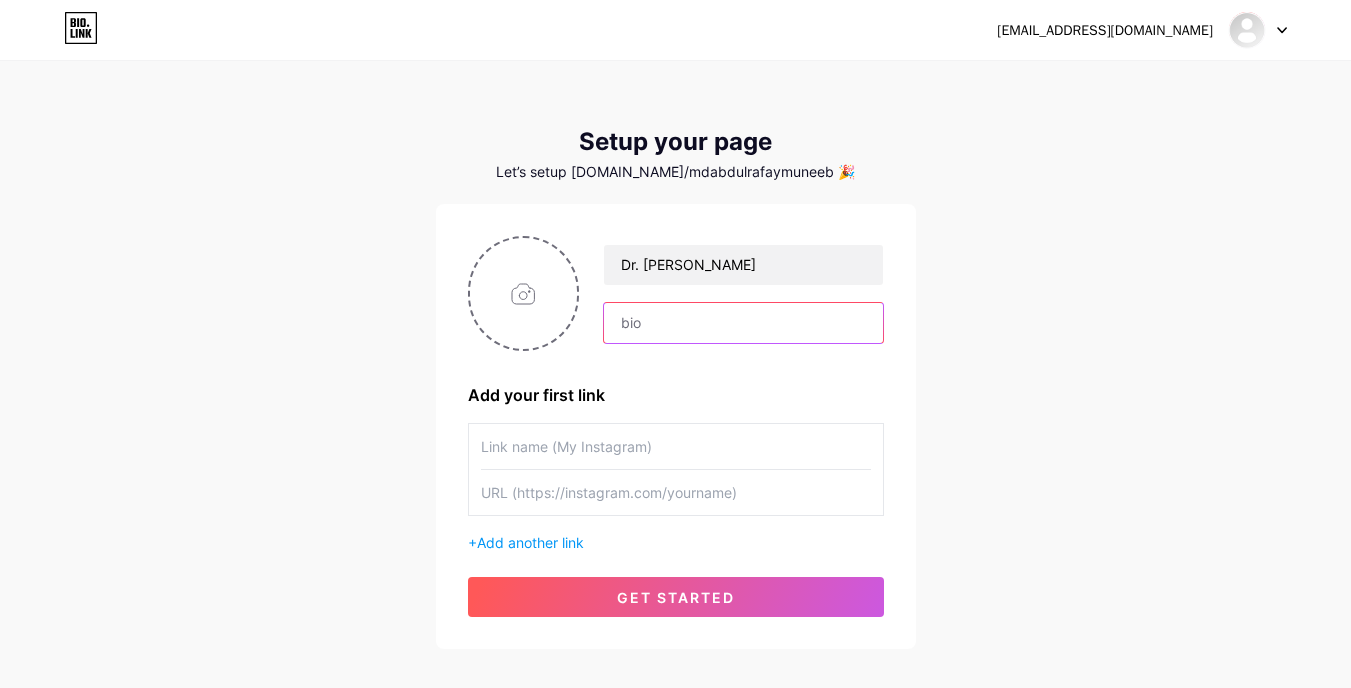 click at bounding box center (743, 323) 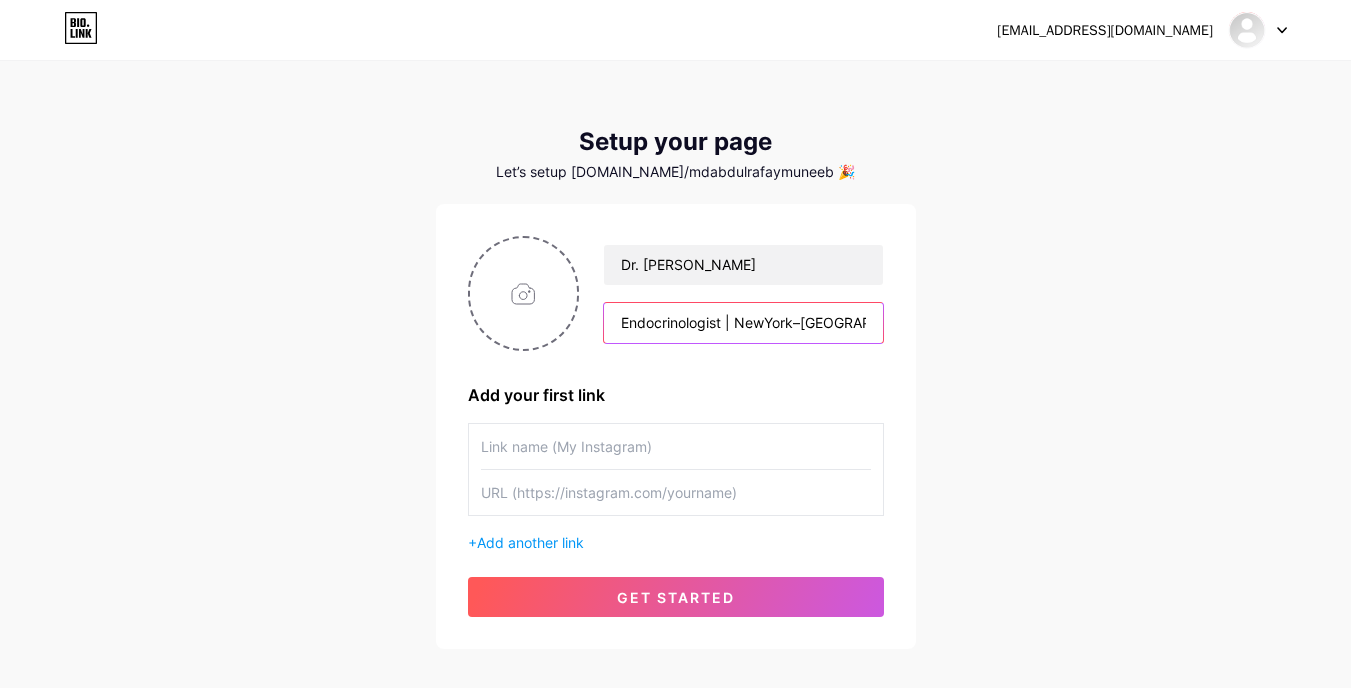 scroll, scrollTop: 0, scrollLeft: 79, axis: horizontal 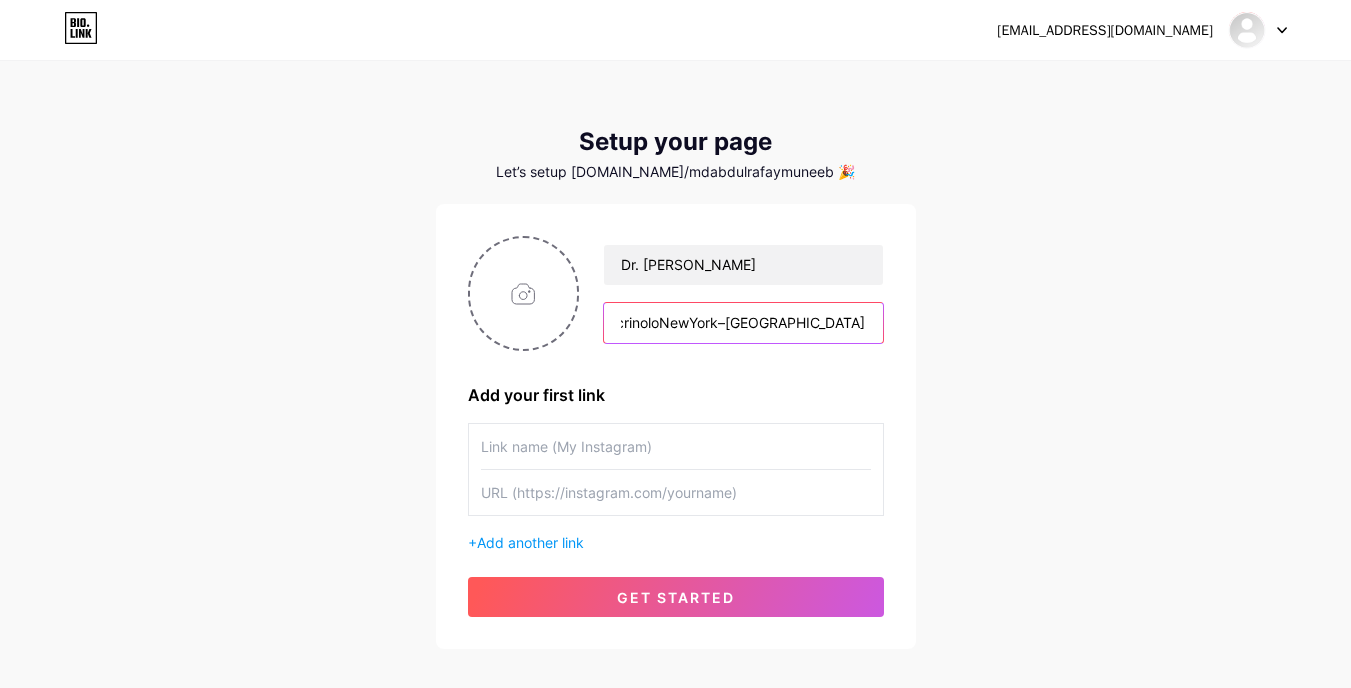 paste on "gist |" 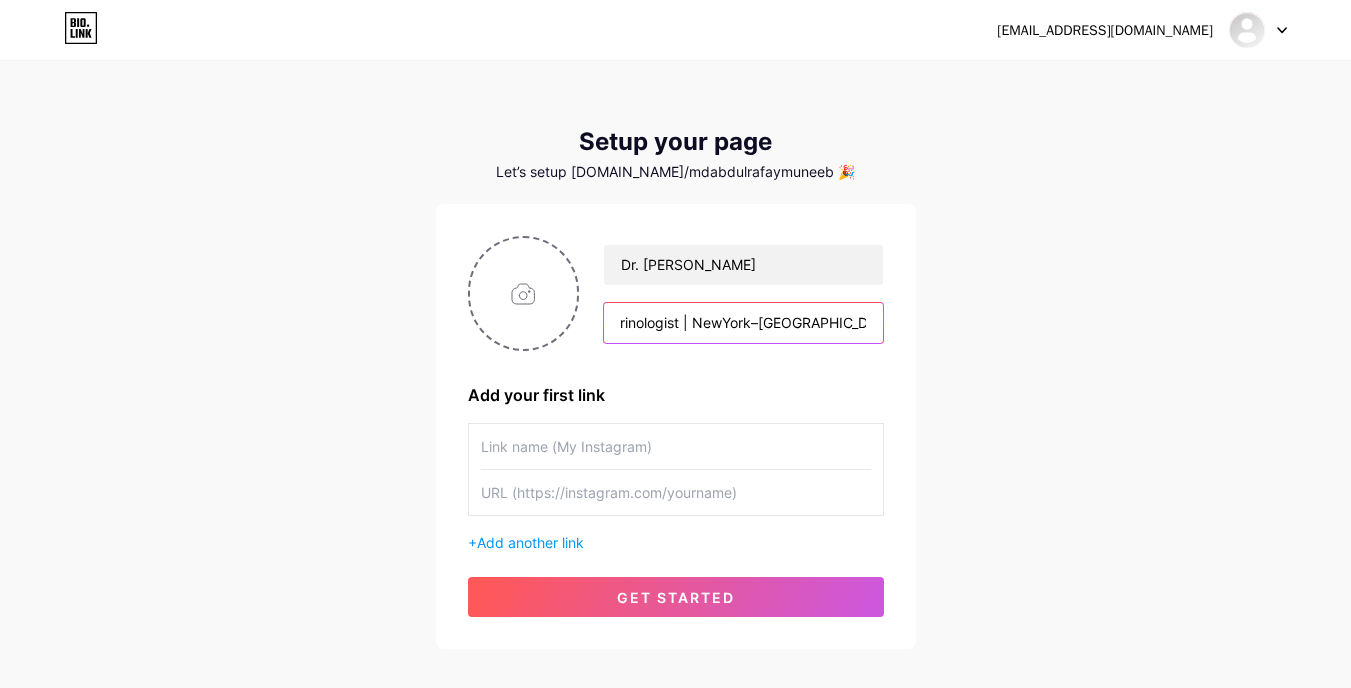 scroll, scrollTop: 0, scrollLeft: 79, axis: horizontal 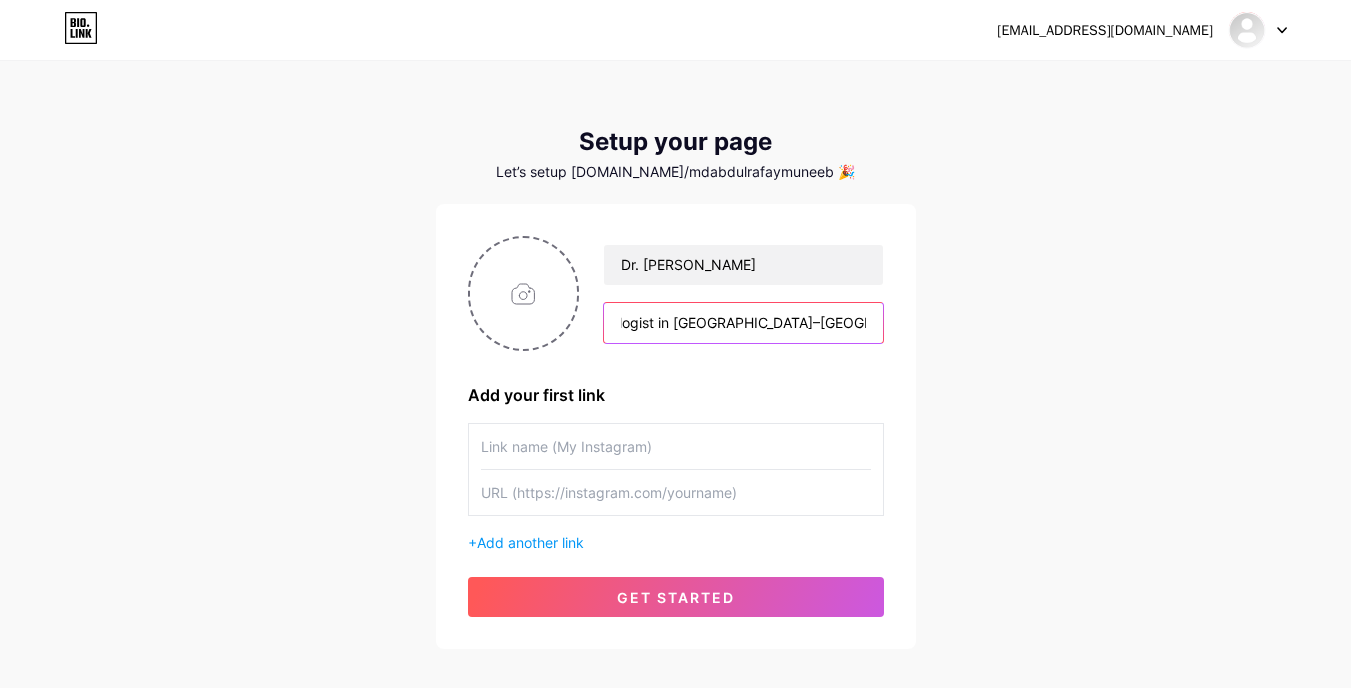 click on "Endocrinologist in [GEOGRAPHIC_DATA]–[GEOGRAPHIC_DATA]" at bounding box center (743, 323) 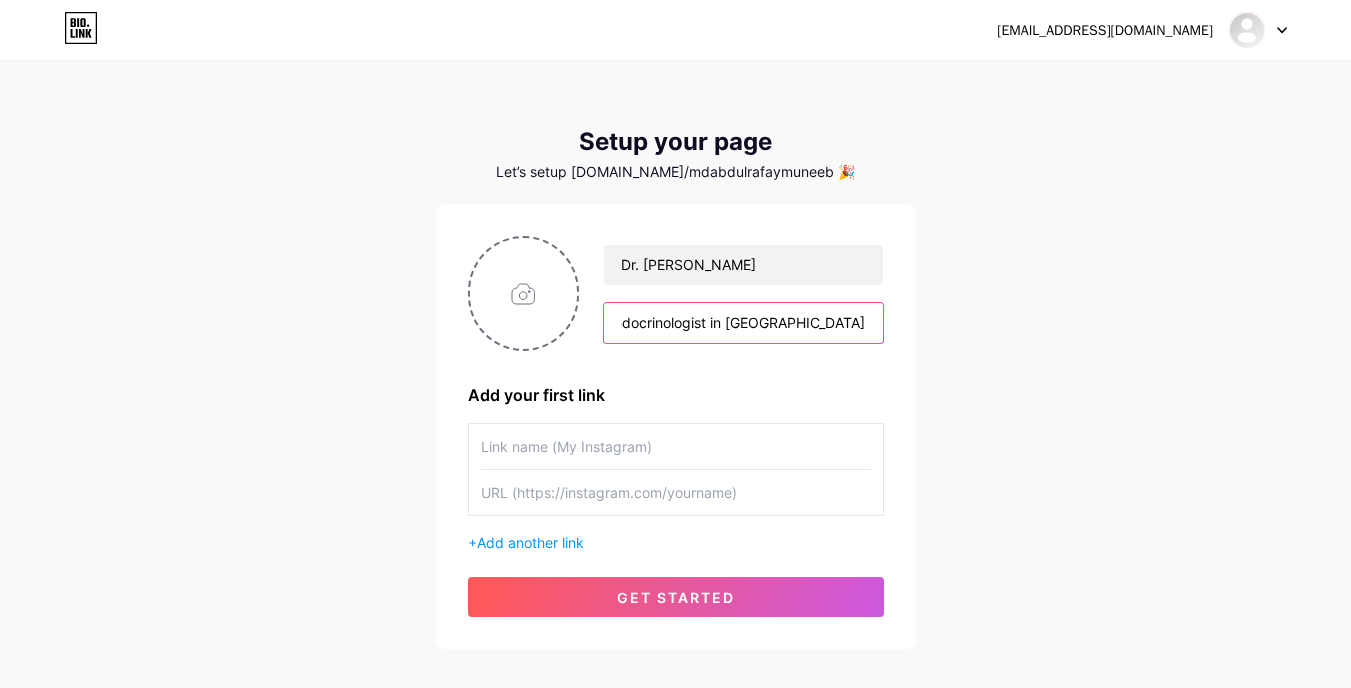 click on "Endocrinologist in [GEOGRAPHIC_DATA]" at bounding box center (743, 323) 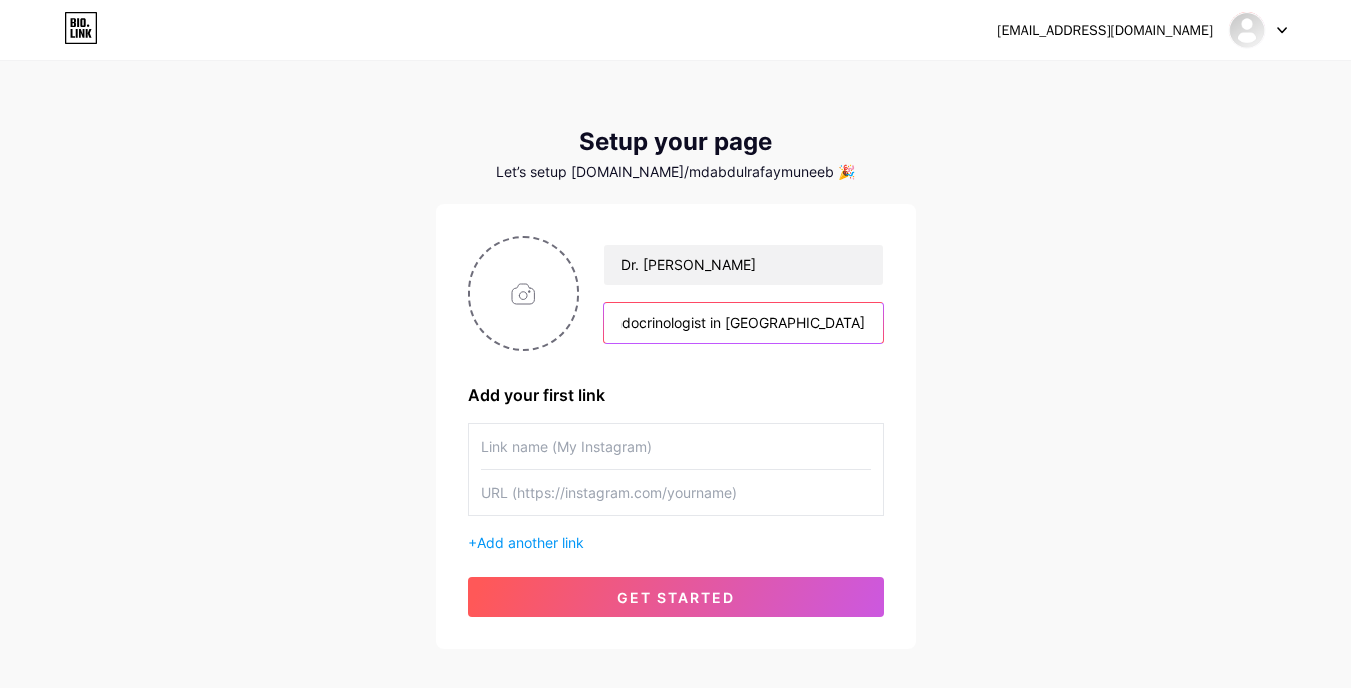scroll, scrollTop: 0, scrollLeft: 83, axis: horizontal 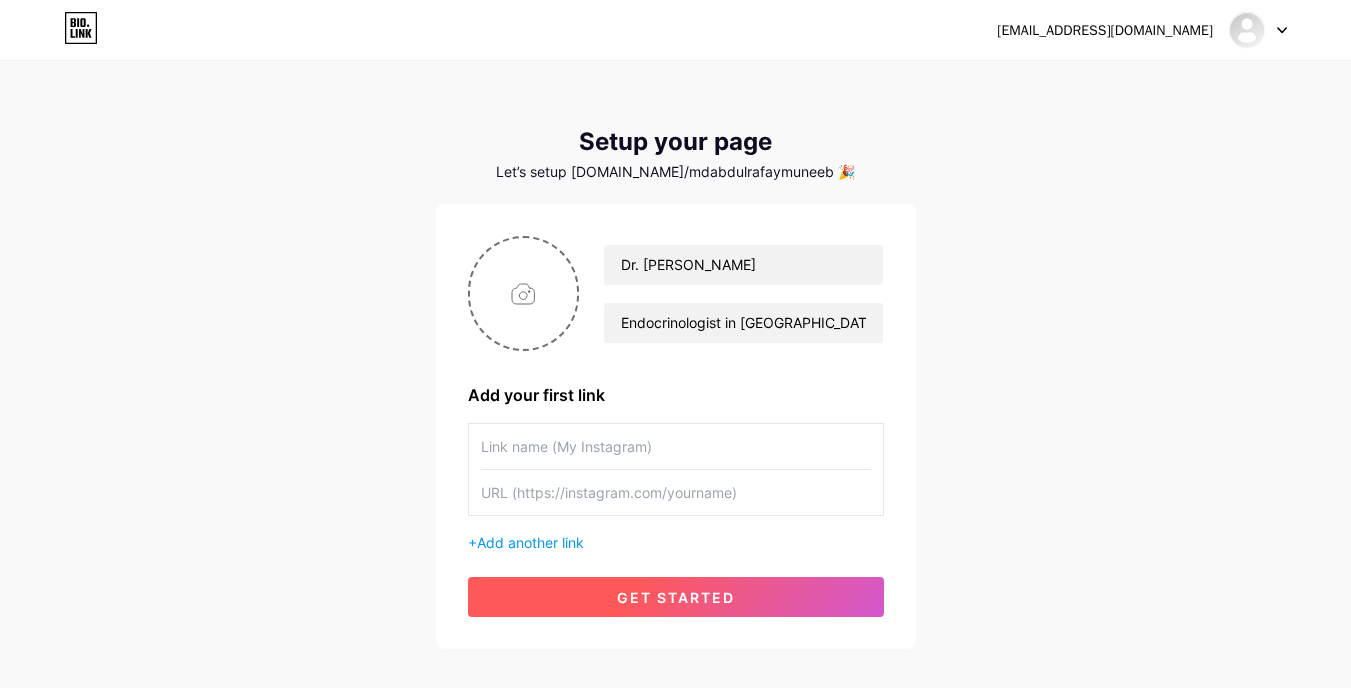 click on "get started" at bounding box center (676, 597) 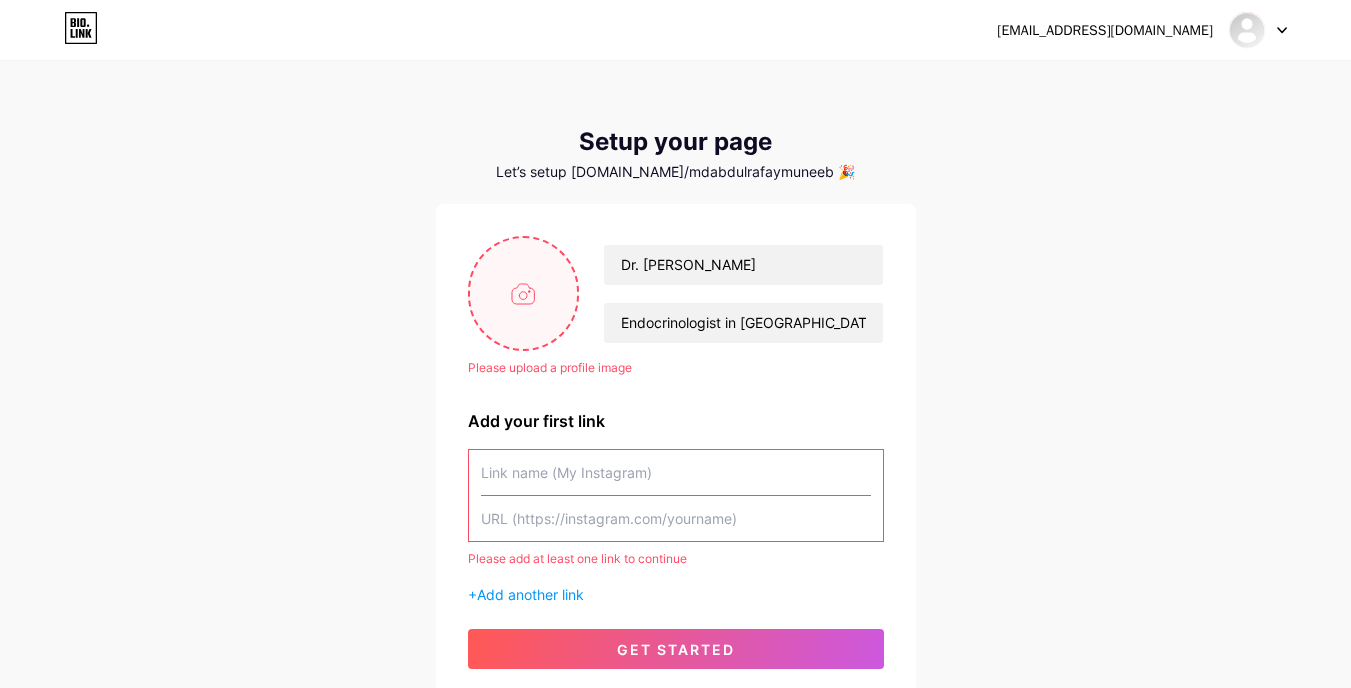 click at bounding box center [524, 293] 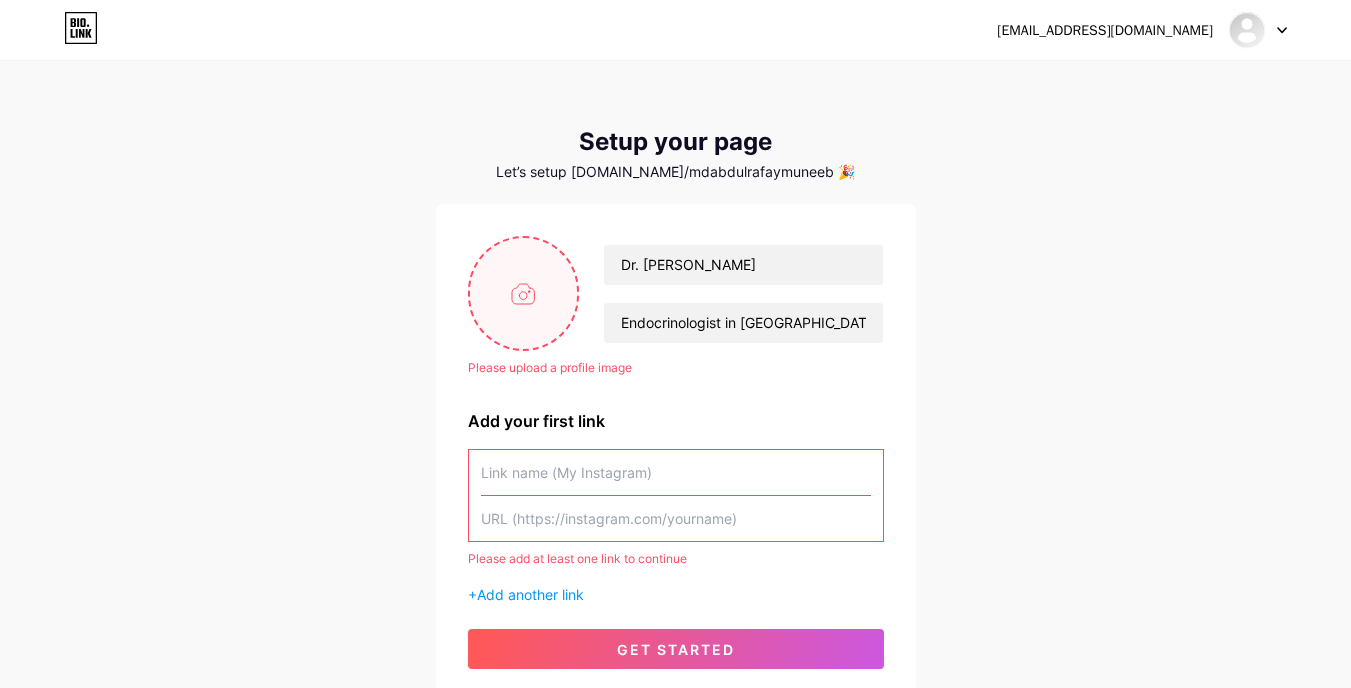 type on "C:\fakepath\pexels-italo-melo-881954-2379004.jpg" 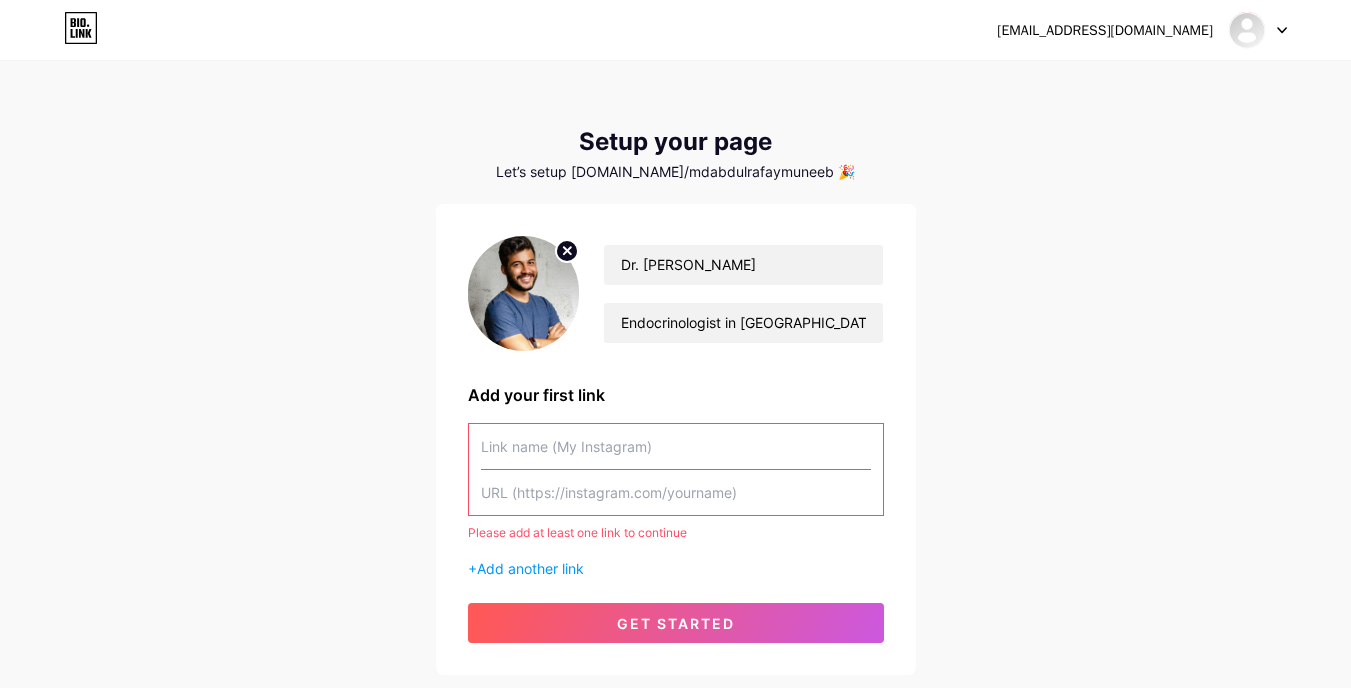 click at bounding box center [676, 492] 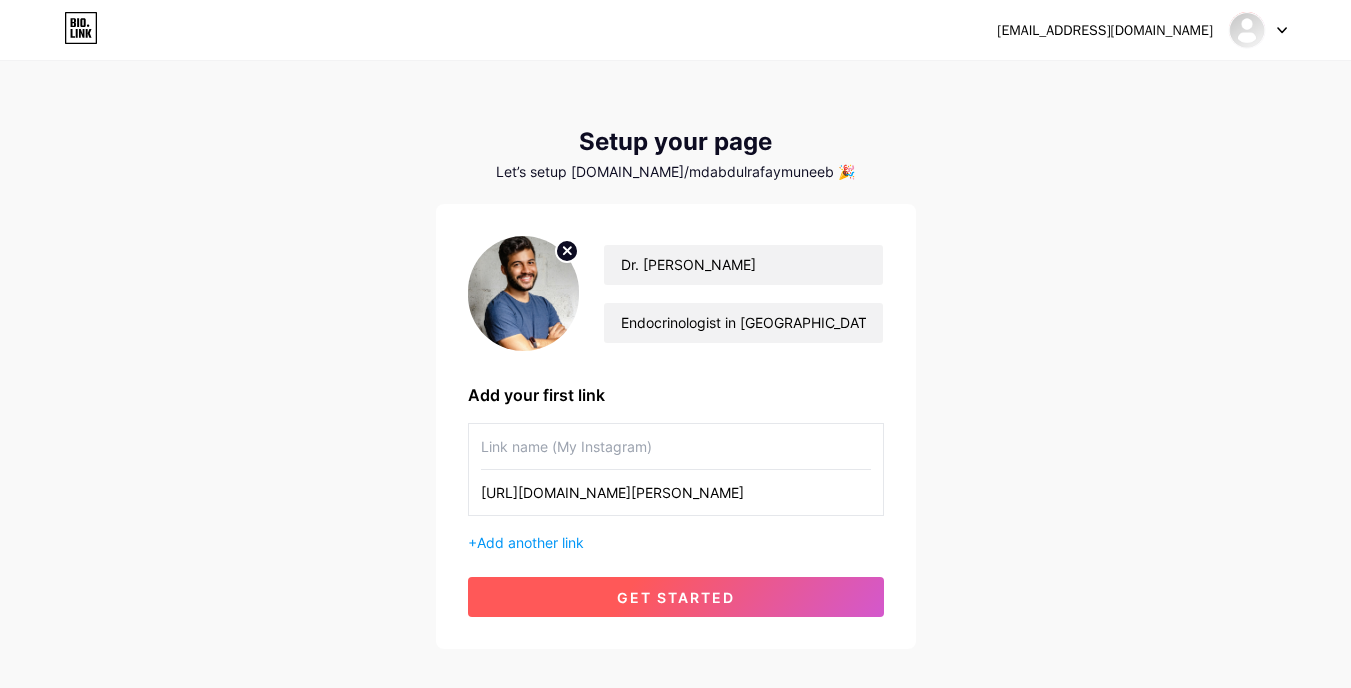 type on "[URL][DOMAIN_NAME][PERSON_NAME]" 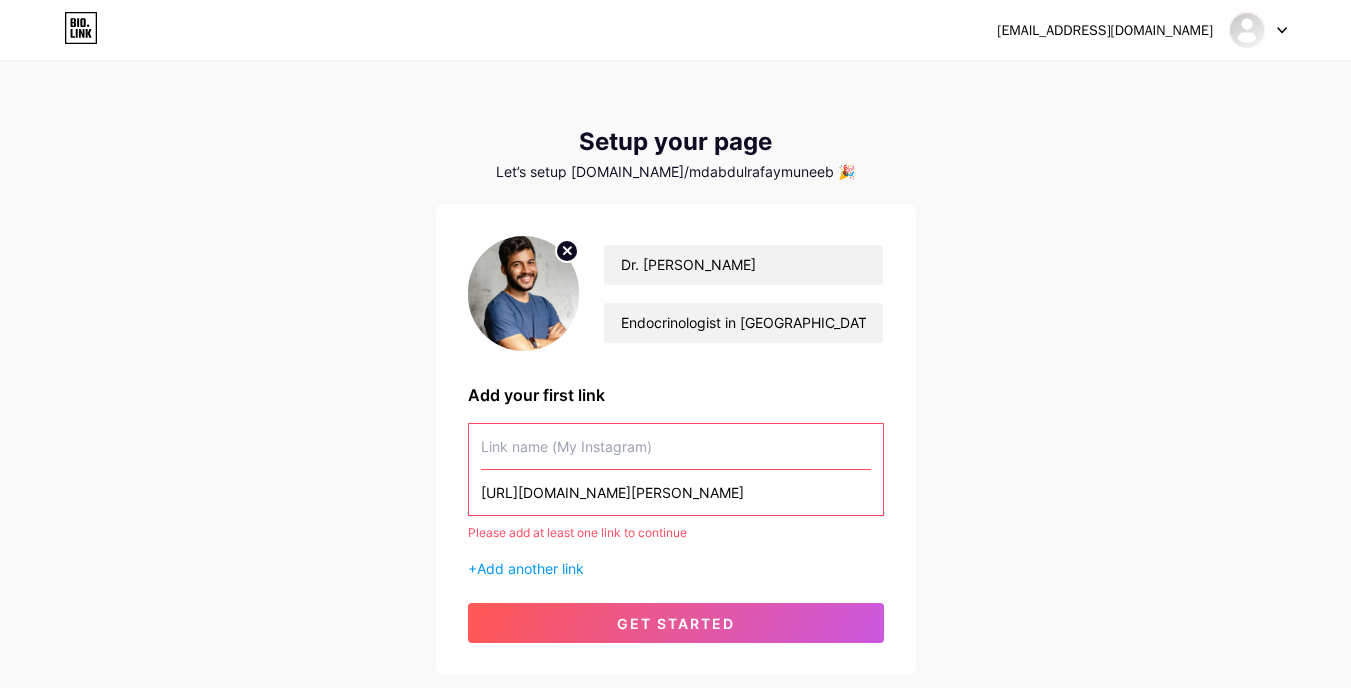 click at bounding box center [676, 446] 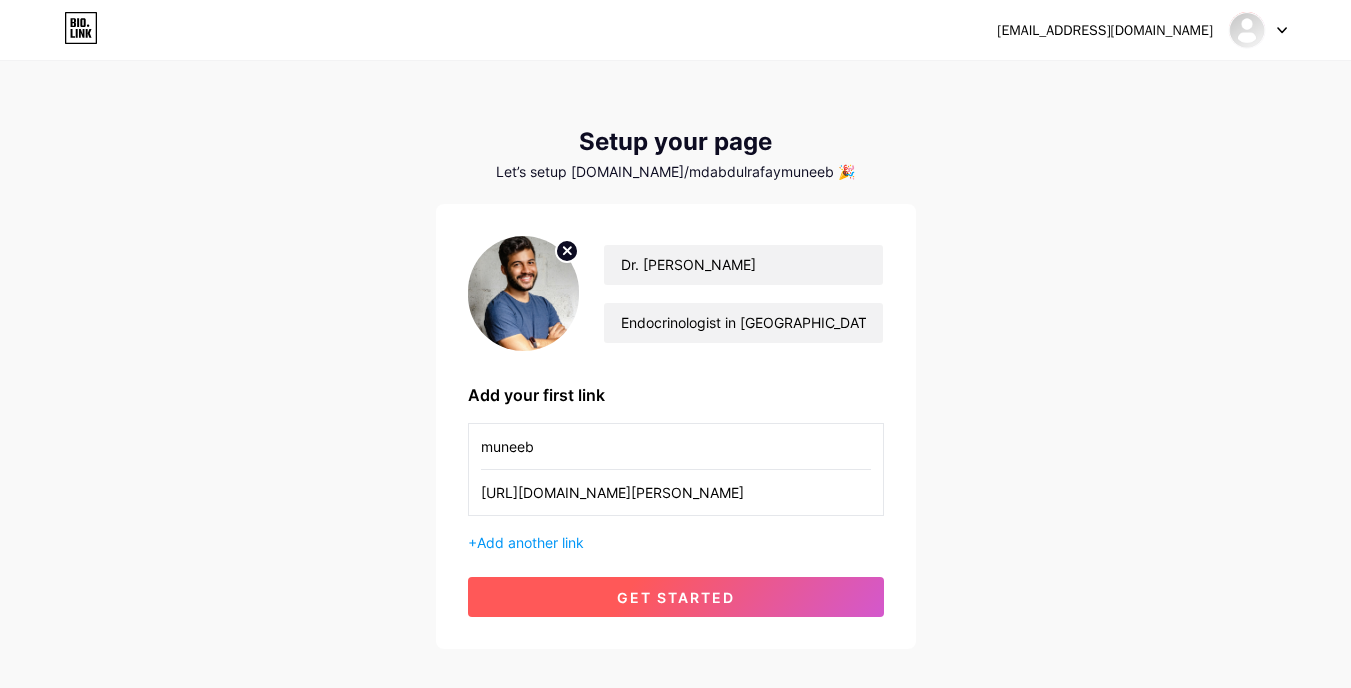 type on "muneeb" 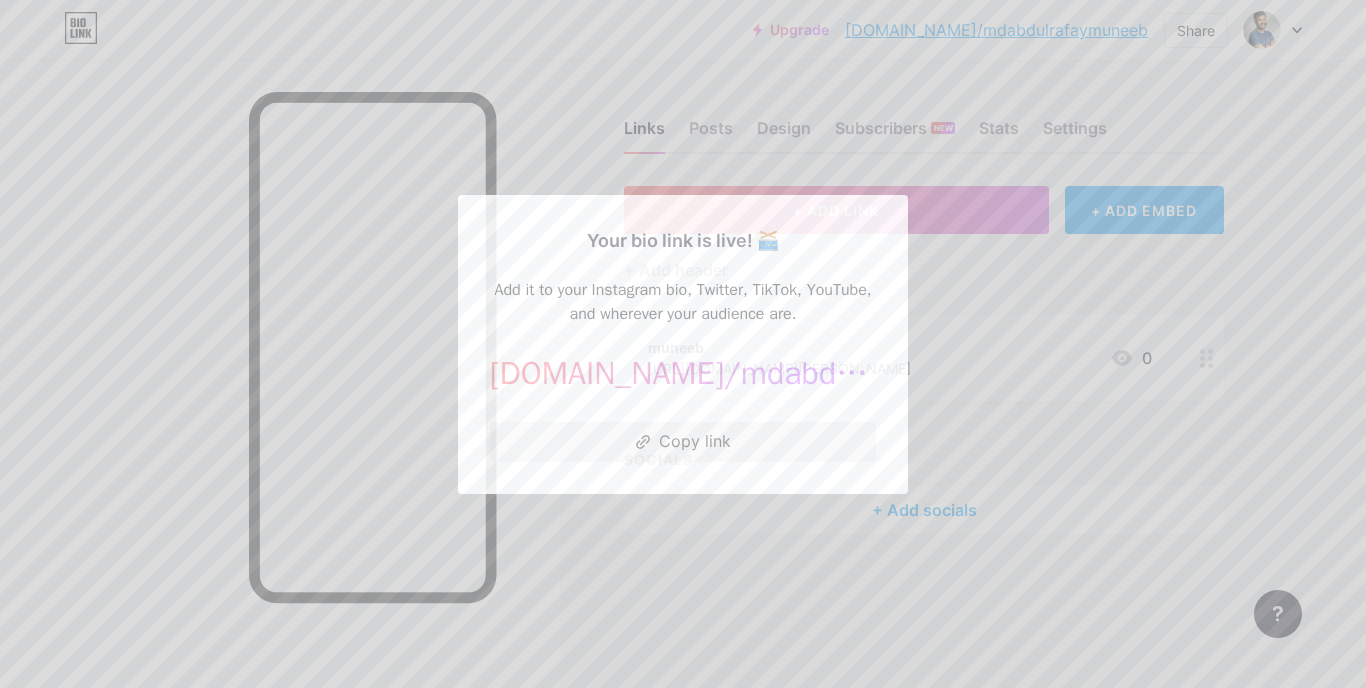 click at bounding box center (683, 344) 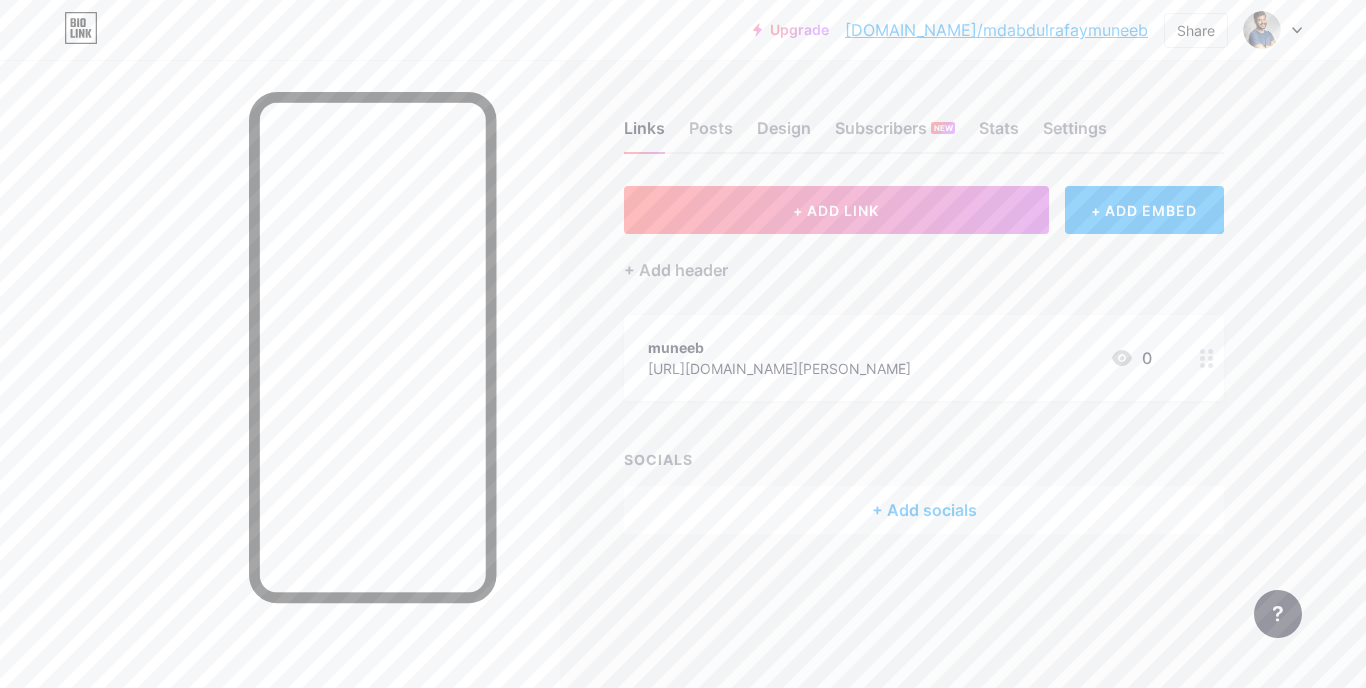 drag, startPoint x: 695, startPoint y: 357, endPoint x: 571, endPoint y: 386, distance: 127.345985 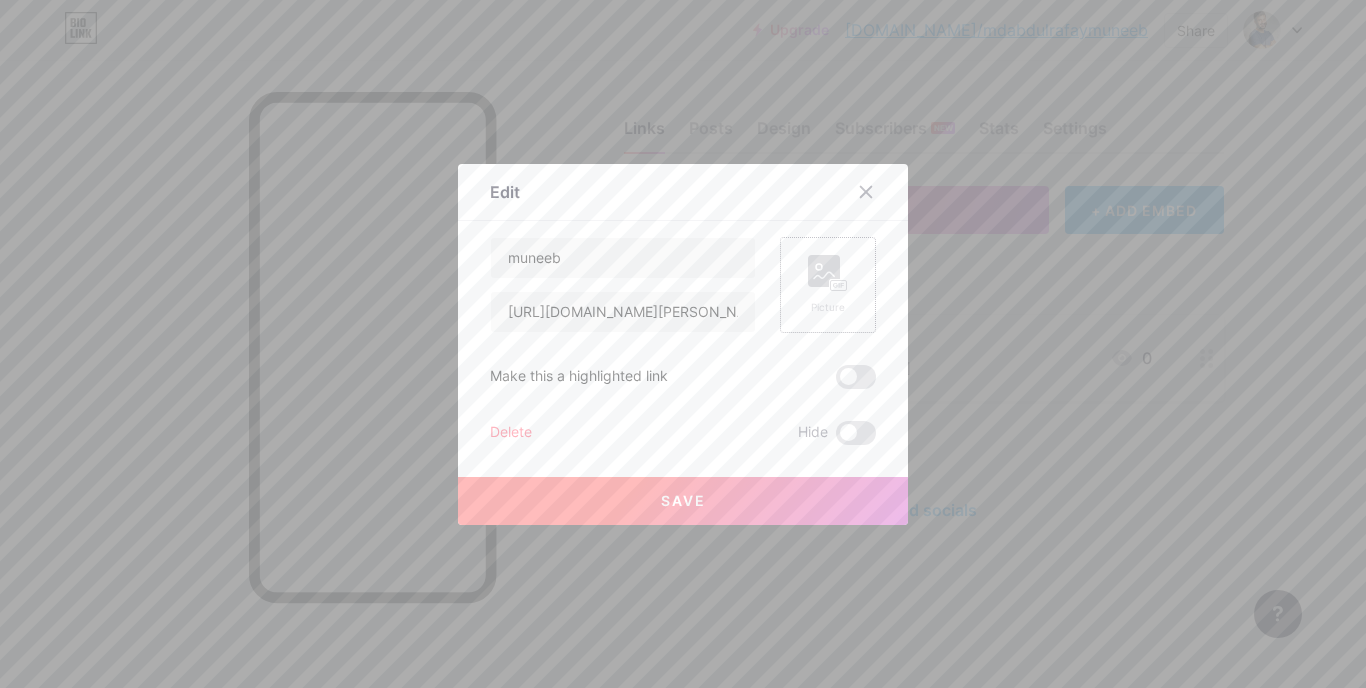 click 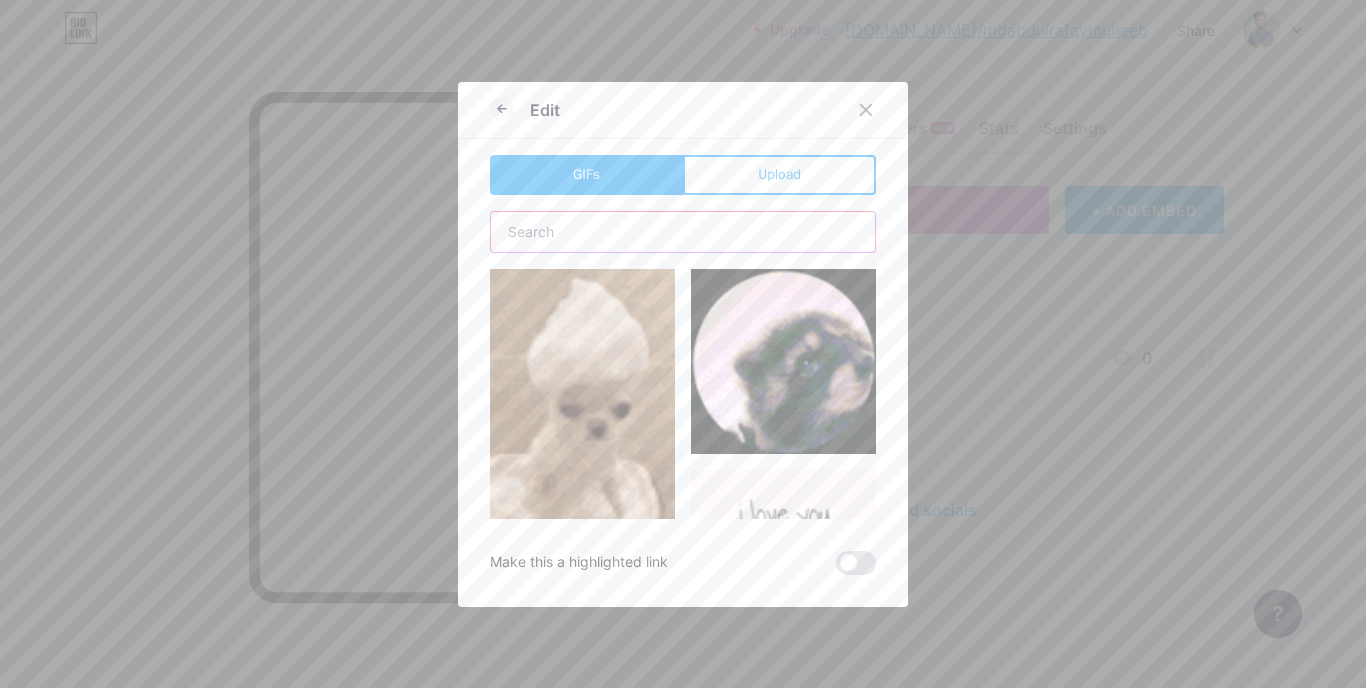click at bounding box center [683, 232] 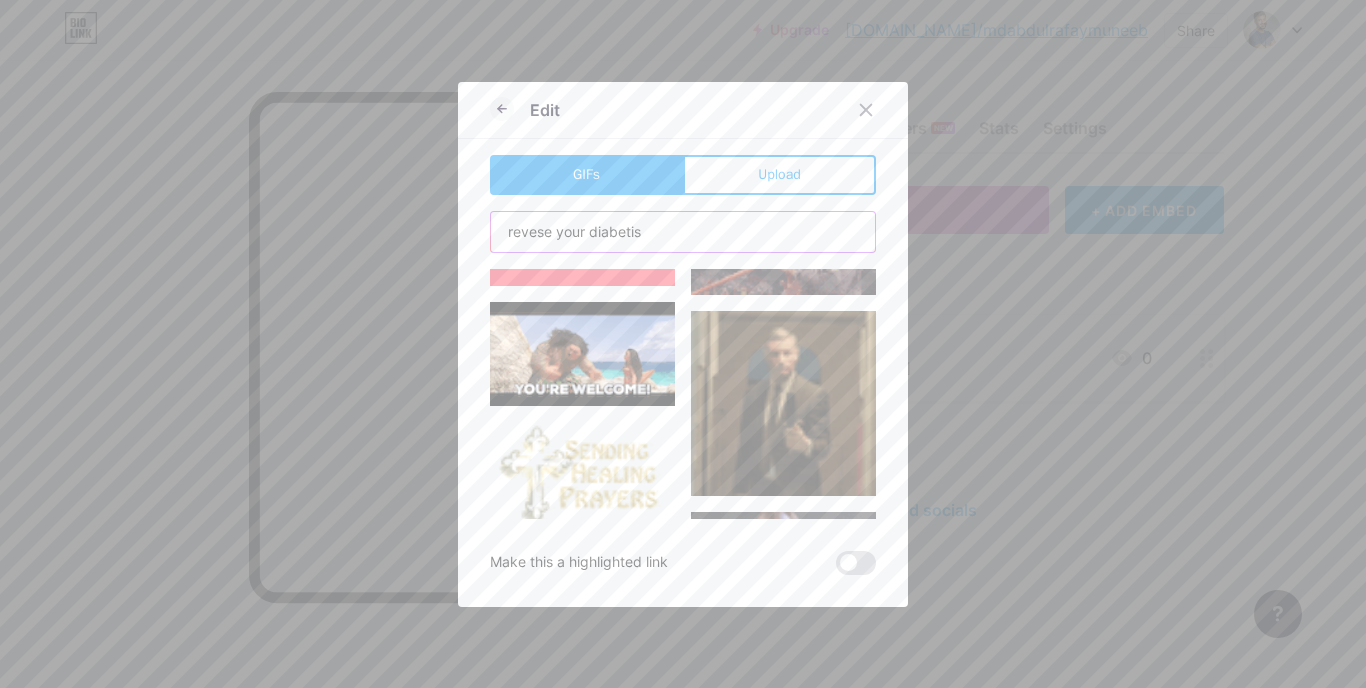 scroll, scrollTop: 1058, scrollLeft: 0, axis: vertical 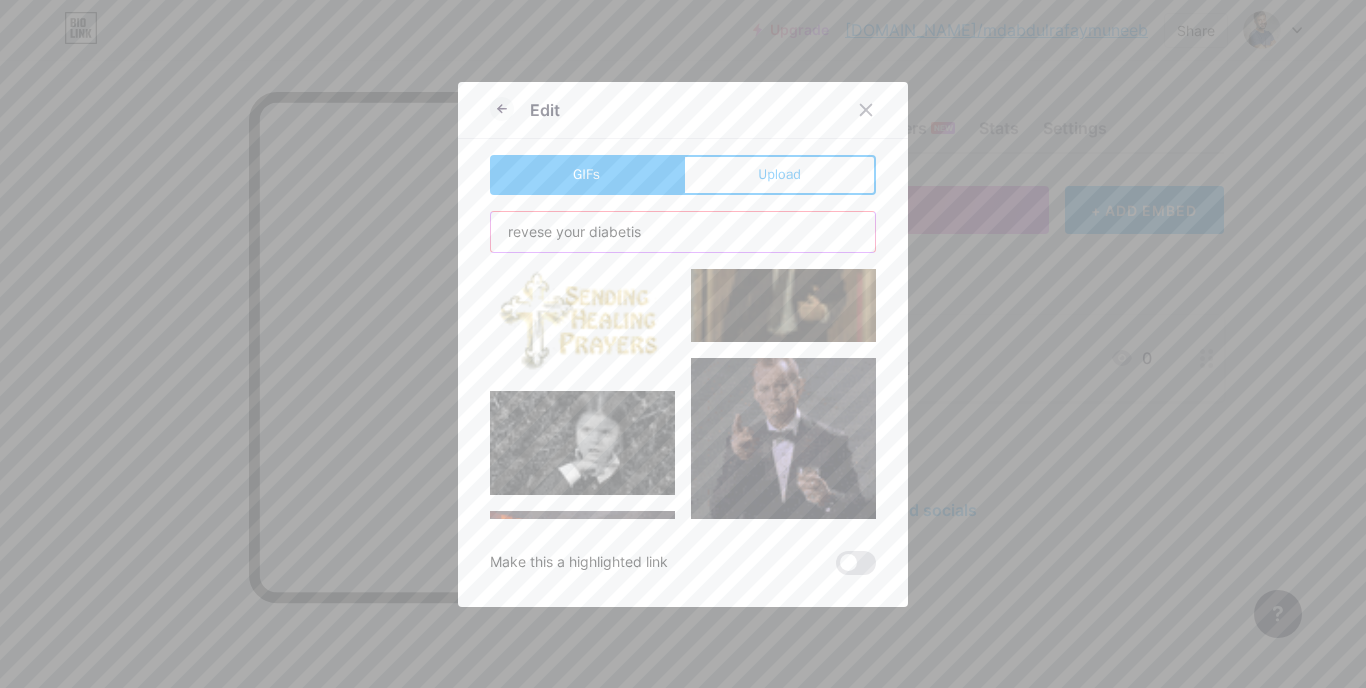 type on "revese your diabetis" 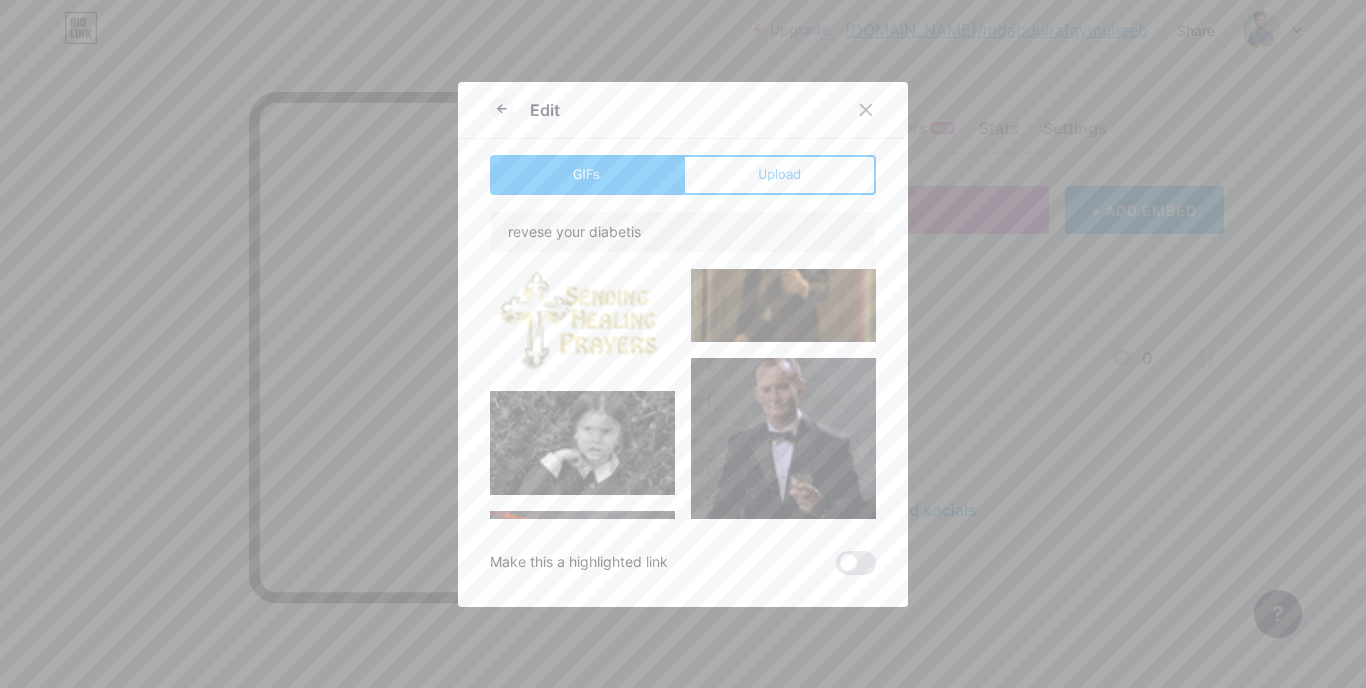 click at bounding box center (683, 344) 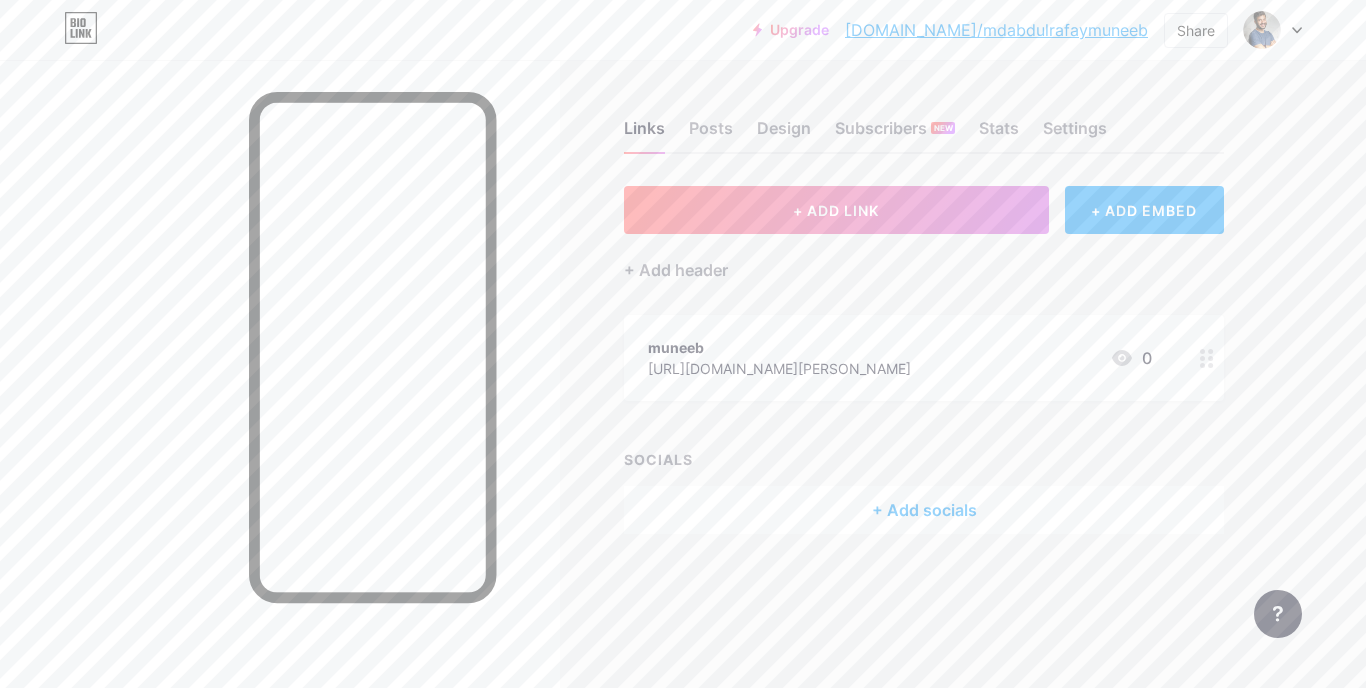click on "muneeb" at bounding box center [779, 347] 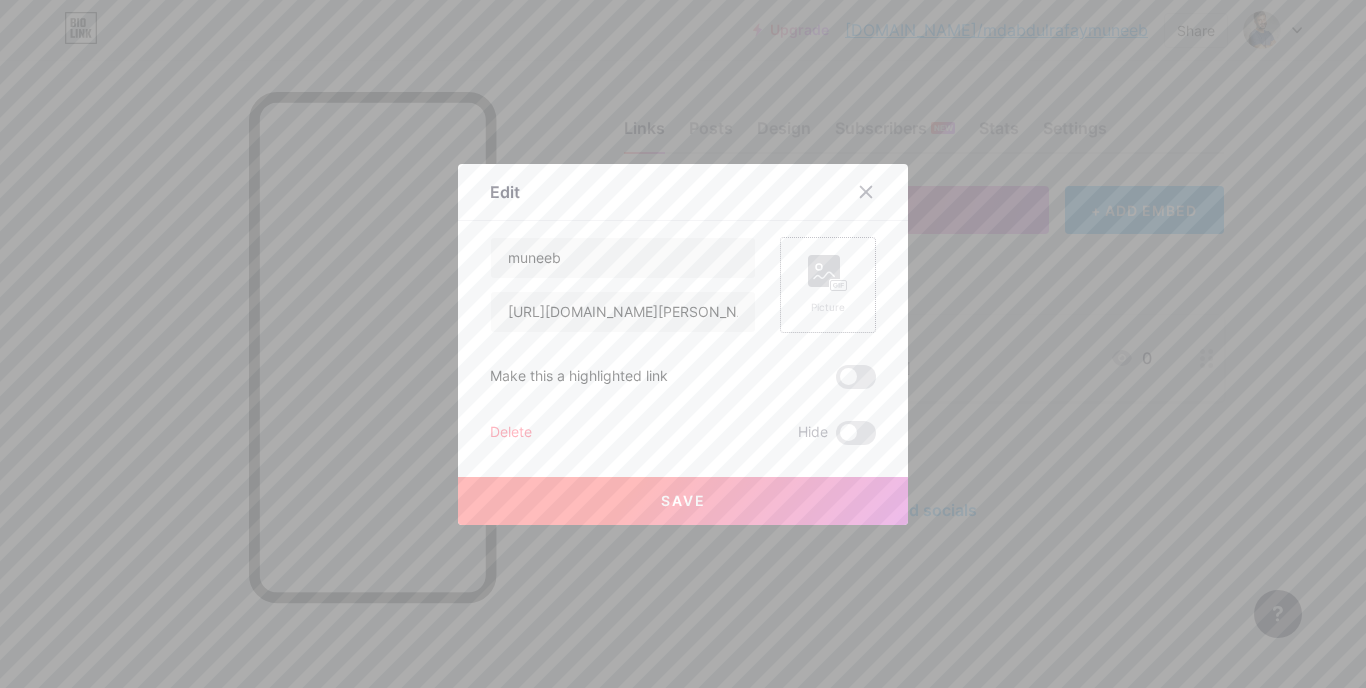 click 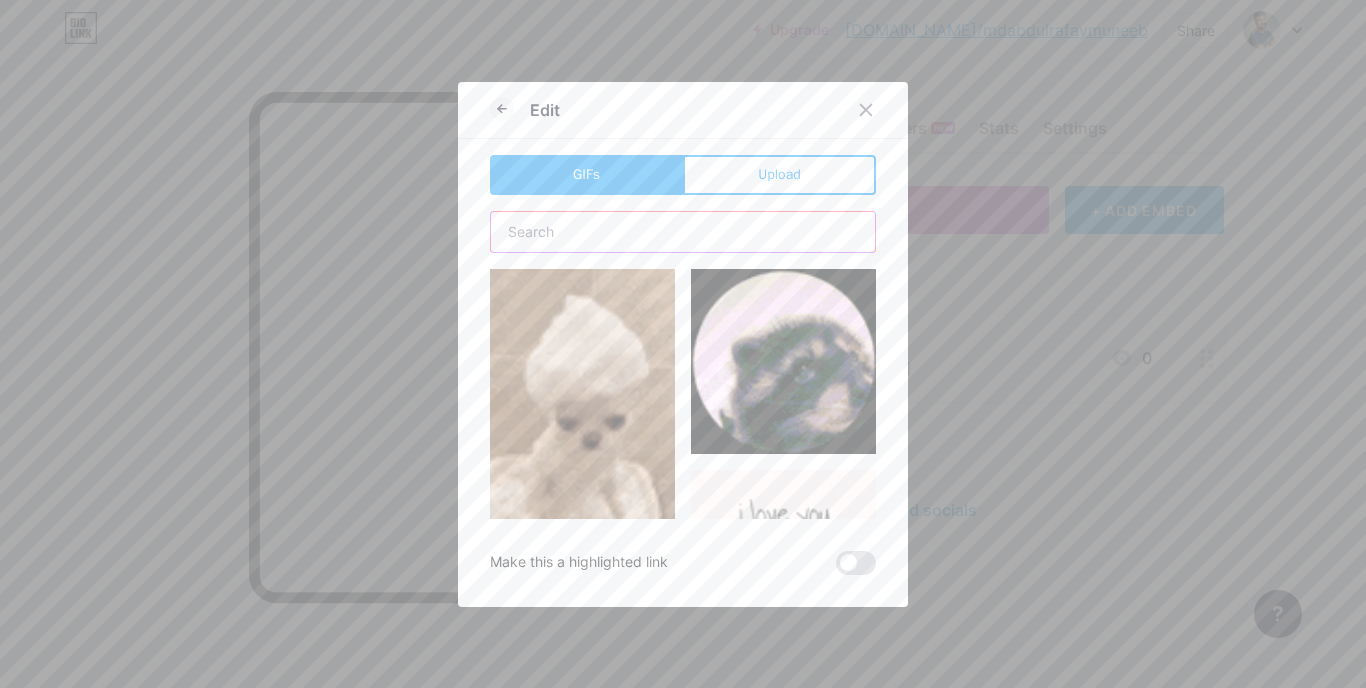 click at bounding box center (683, 232) 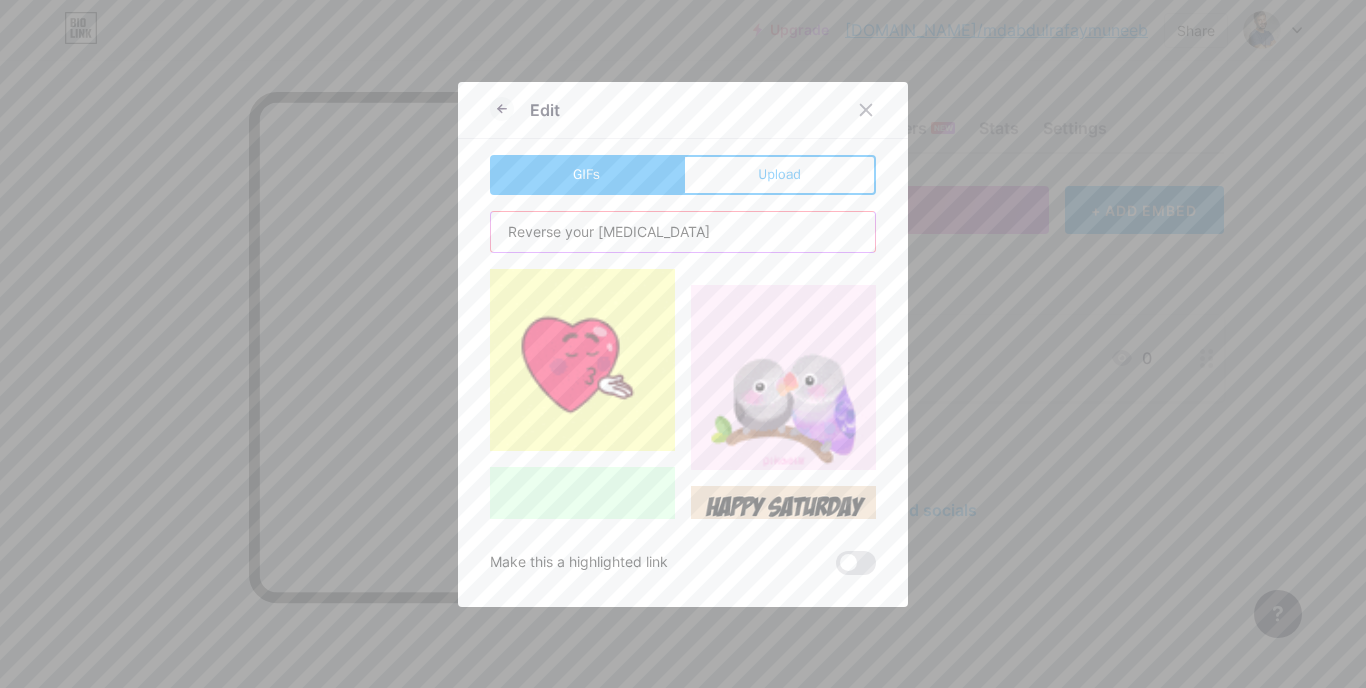 scroll, scrollTop: 528, scrollLeft: 0, axis: vertical 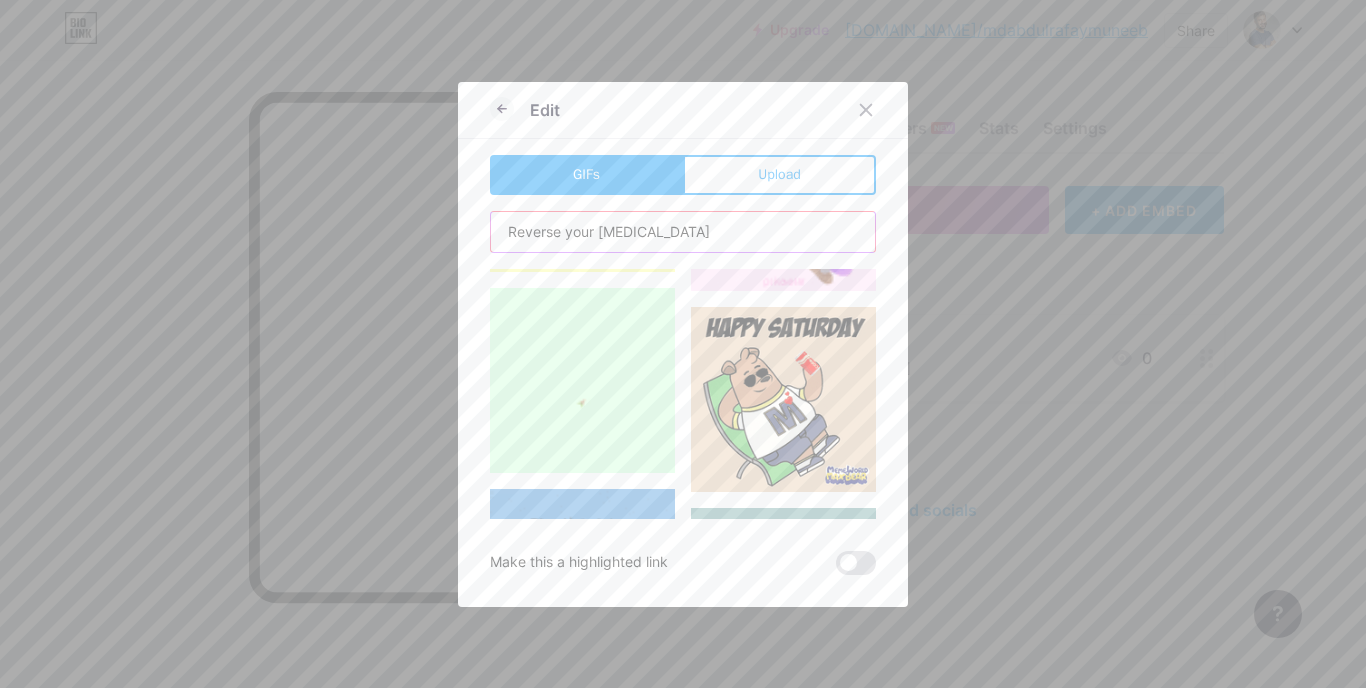 drag, startPoint x: 677, startPoint y: 234, endPoint x: 190, endPoint y: 268, distance: 488.18542 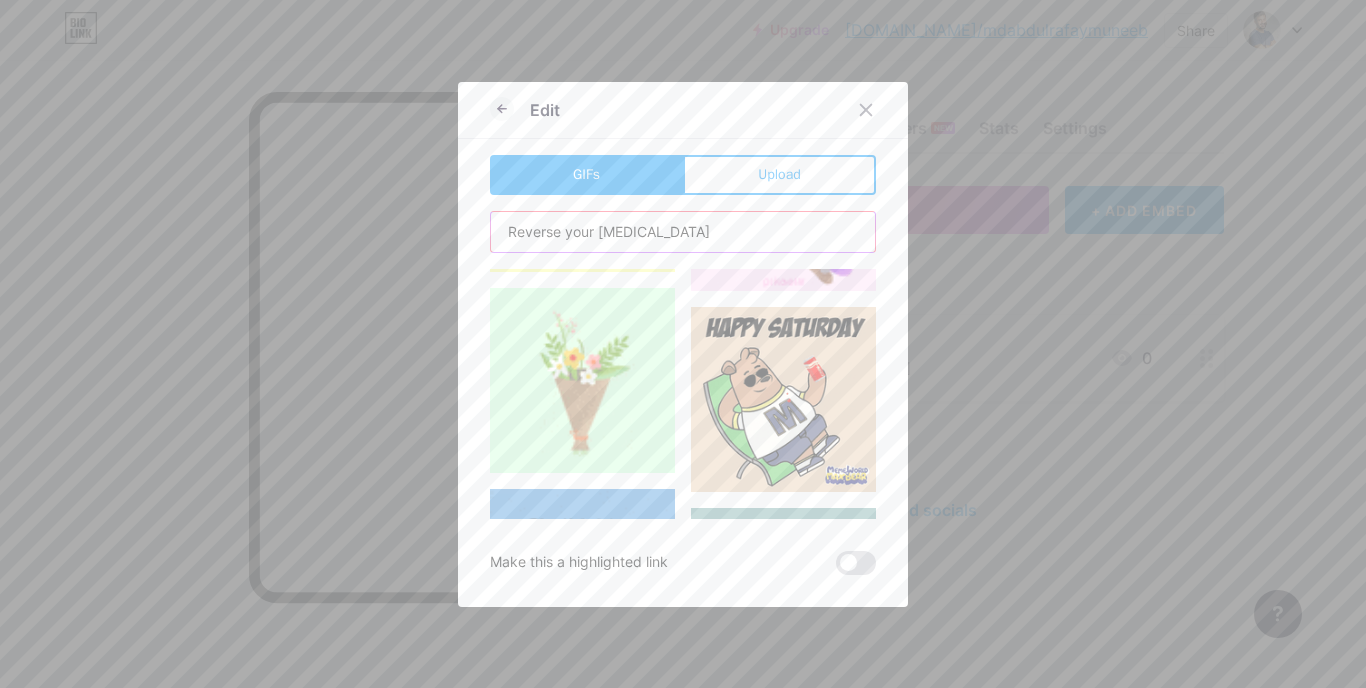 click on "Edit       GIFs     Upload       Content
YouTube
Play YouTube video without leaving your page.
ADD
Vimeo
Play Vimeo video without leaving your page.
ADD
Tiktok
Grow your TikTok following
ADD
Tweet
Embed a tweet.
ADD
Reddit
Showcase your Reddit profile
ADD
Spotify
Embed Spotify to play the preview of a track.
ADD
Twitch
Play Twitch video without leaving your page.
ADD
ADD" at bounding box center (683, 344) 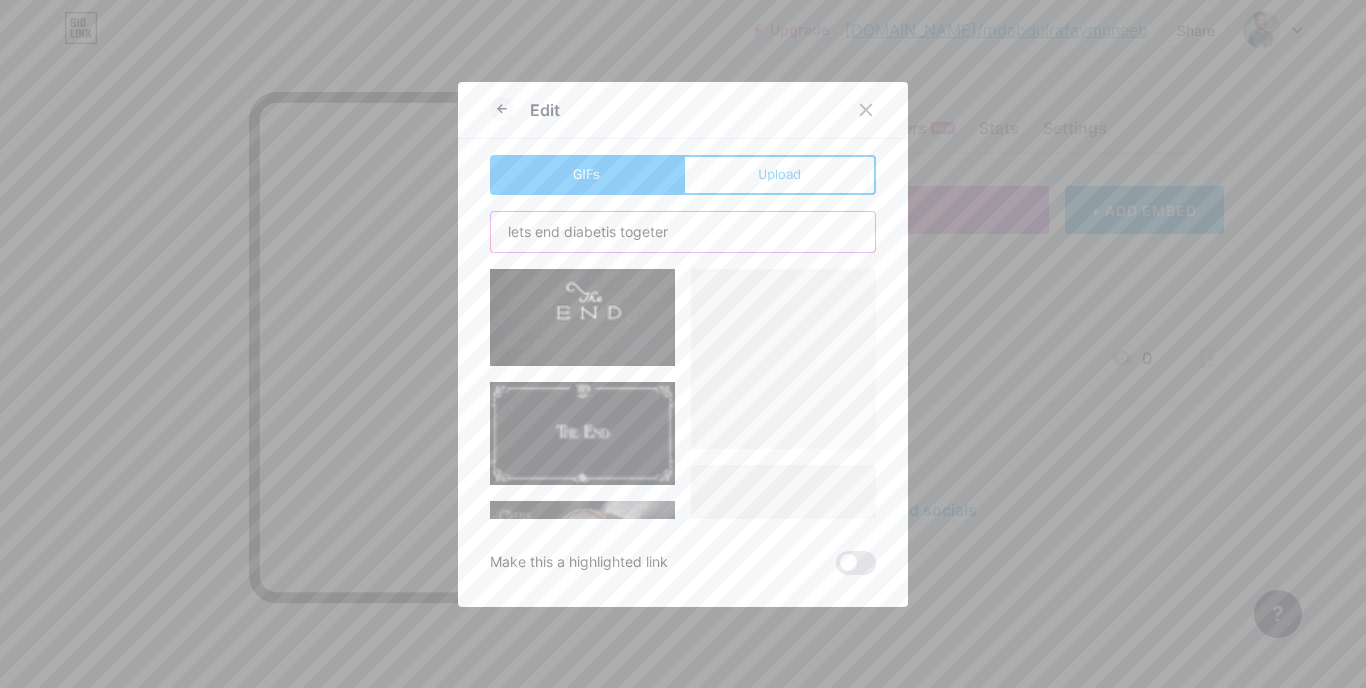 scroll, scrollTop: 1309, scrollLeft: 0, axis: vertical 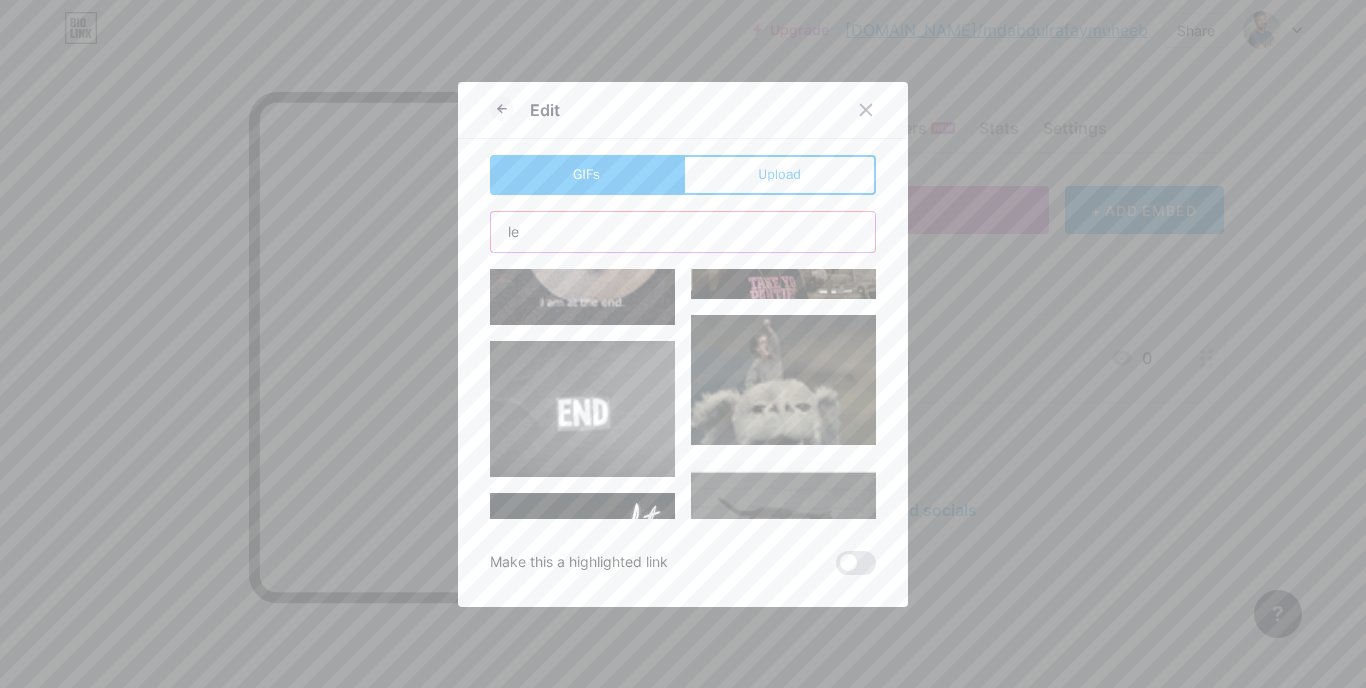 type on "l" 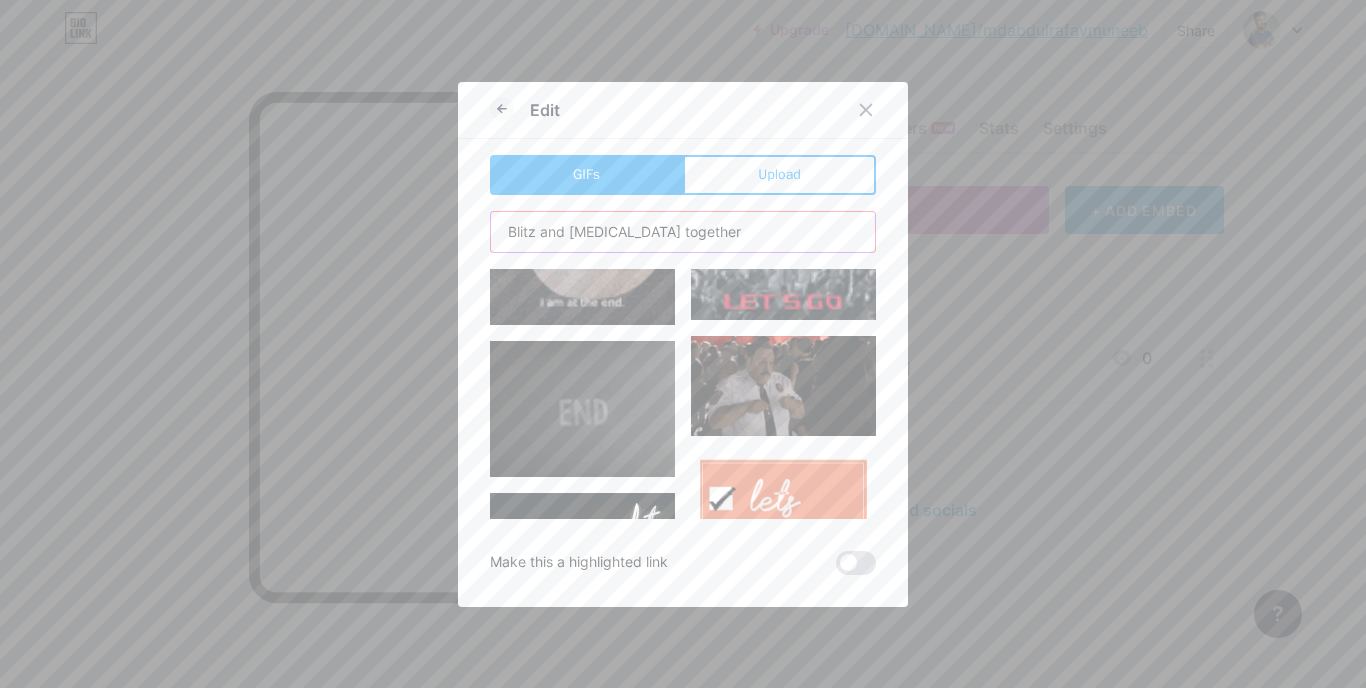 drag, startPoint x: 554, startPoint y: 234, endPoint x: 475, endPoint y: 238, distance: 79.101204 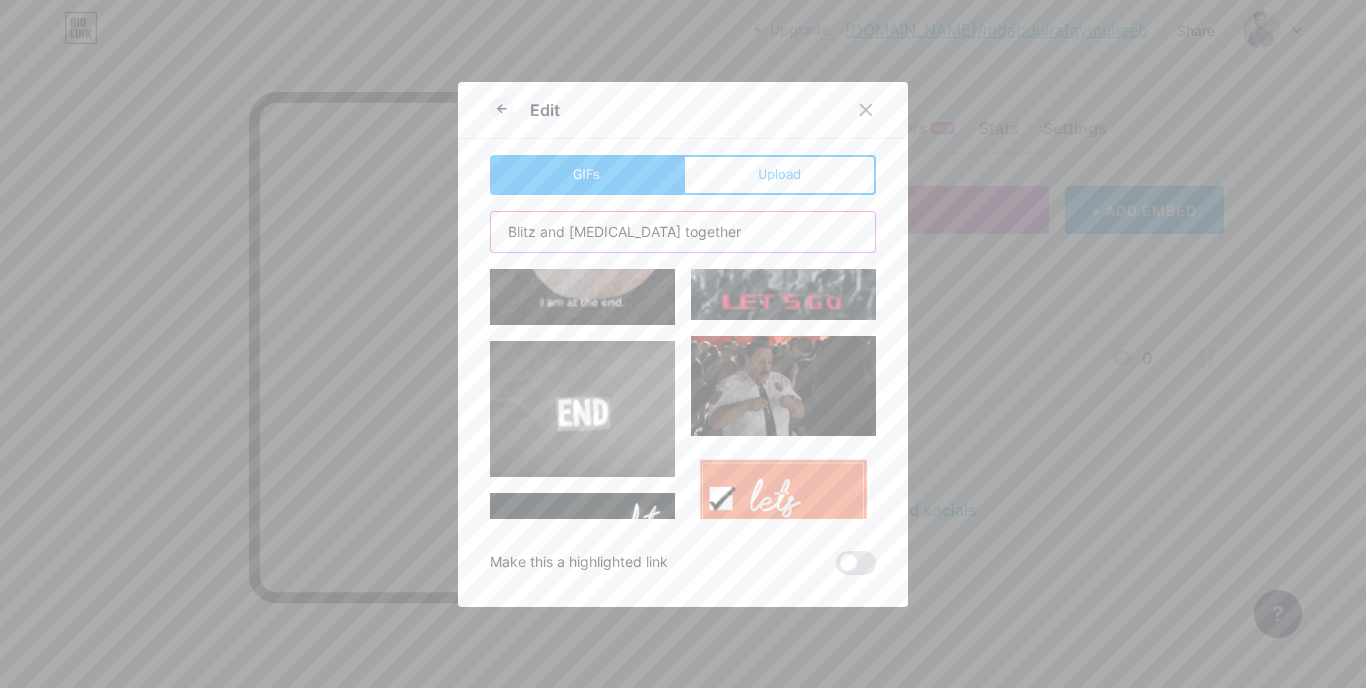 click on "Edit       GIFs     Upload       Content
YouTube
Play YouTube video without leaving your page.
ADD
Vimeo
Play Vimeo video without leaving your page.
ADD
Tiktok
Grow your TikTok following
ADD
Tweet
Embed a tweet.
ADD
Reddit
Showcase your Reddit profile
ADD
Spotify
Embed Spotify to play the preview of a track.
ADD
Twitch
Play Twitch video without leaving your page.
ADD
ADD" at bounding box center [683, 344] 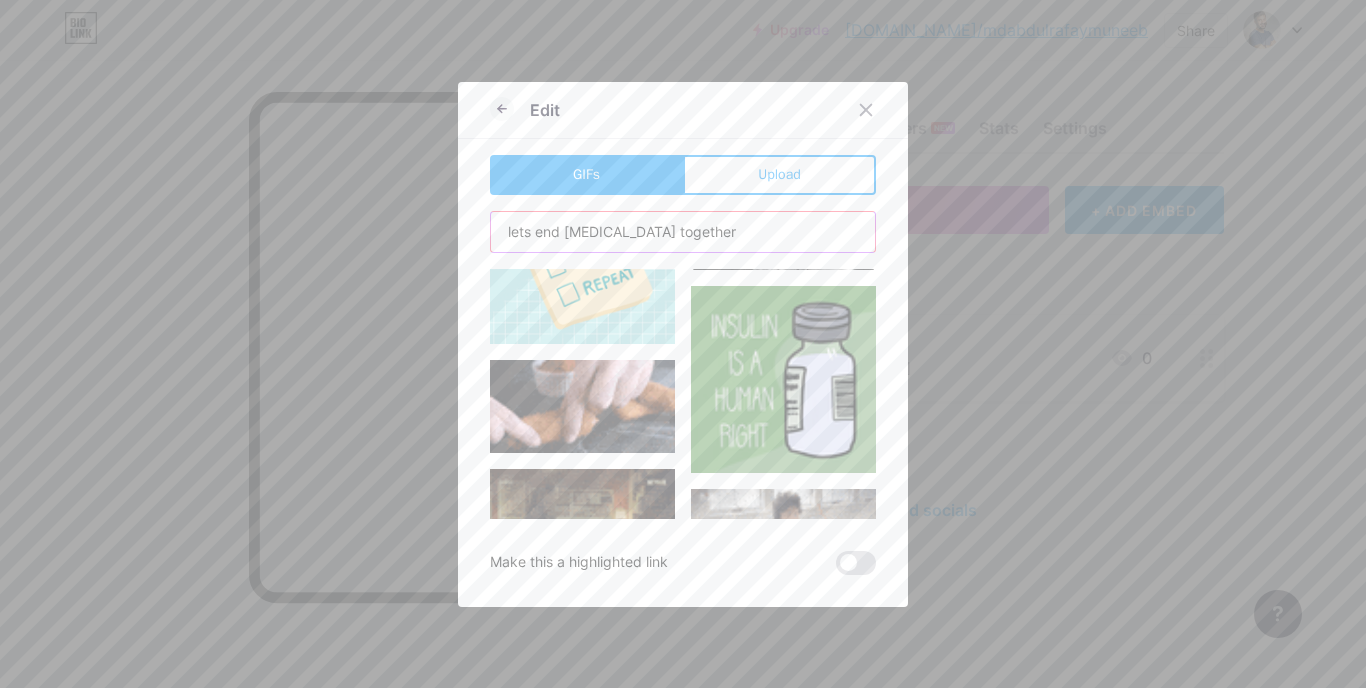 scroll, scrollTop: 2067, scrollLeft: 0, axis: vertical 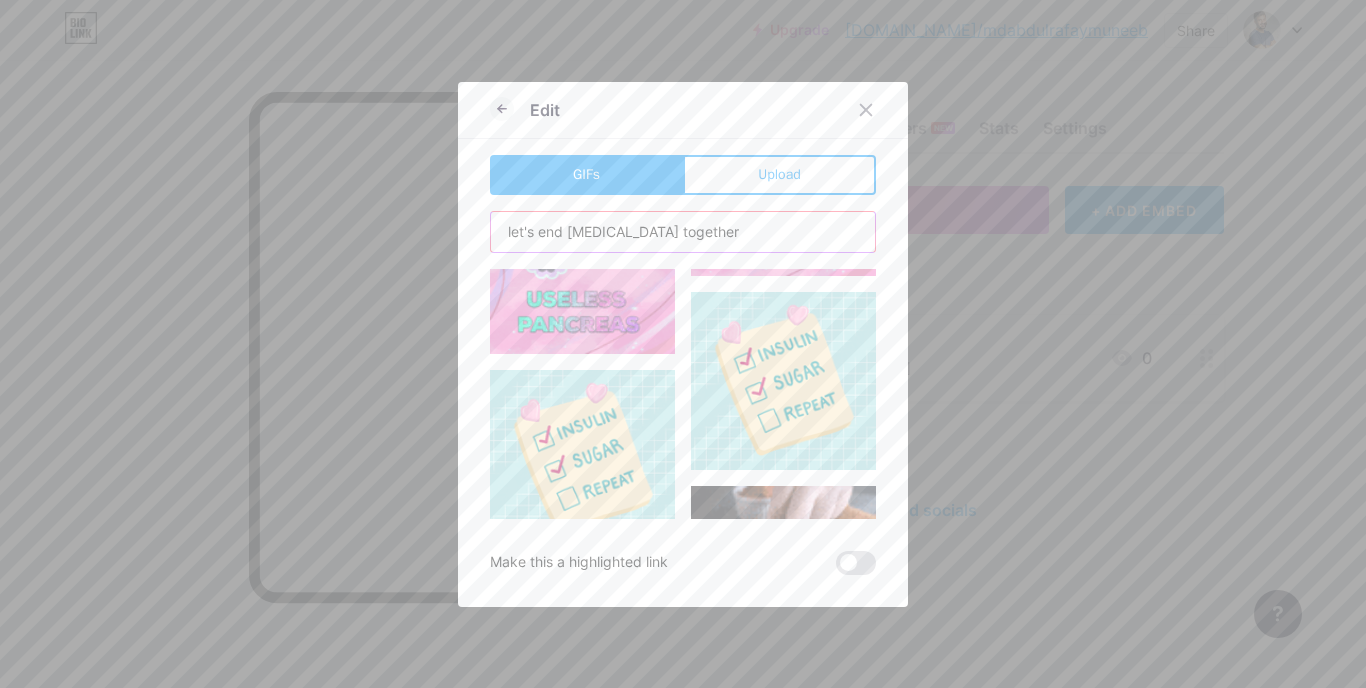 type on "let's end [MEDICAL_DATA] together" 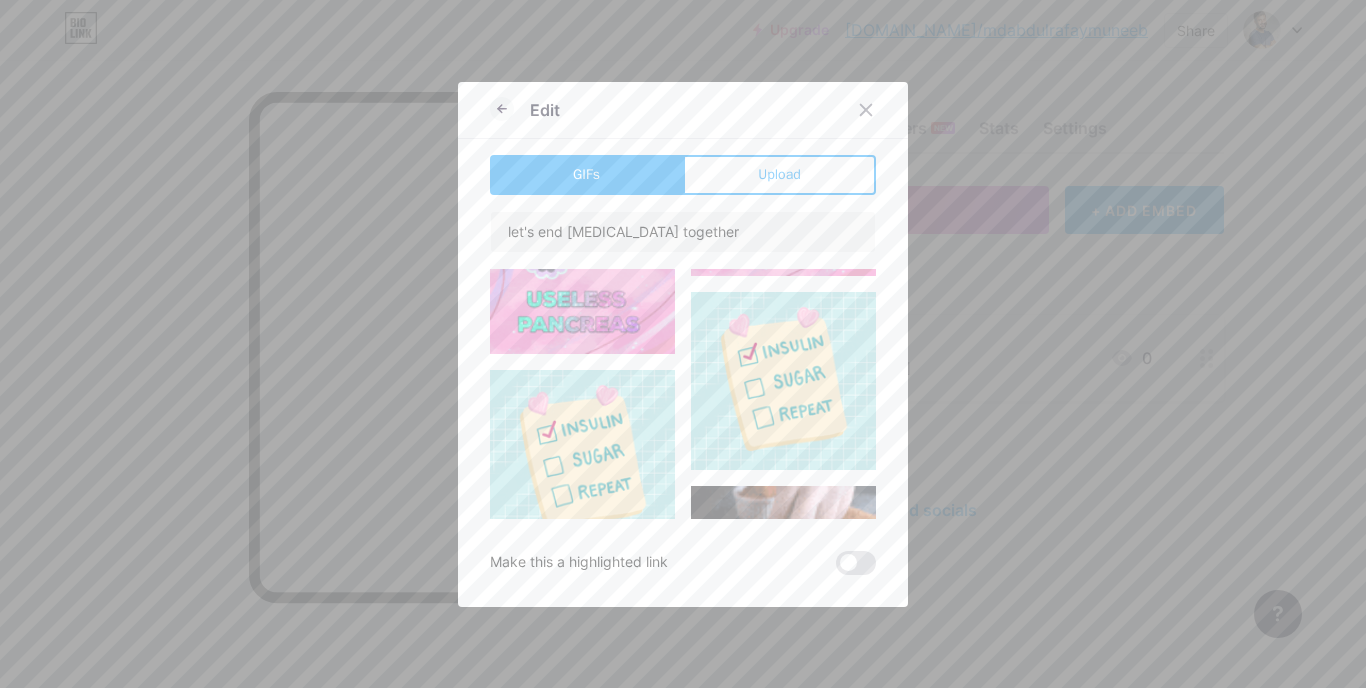 click at bounding box center (582, 459) 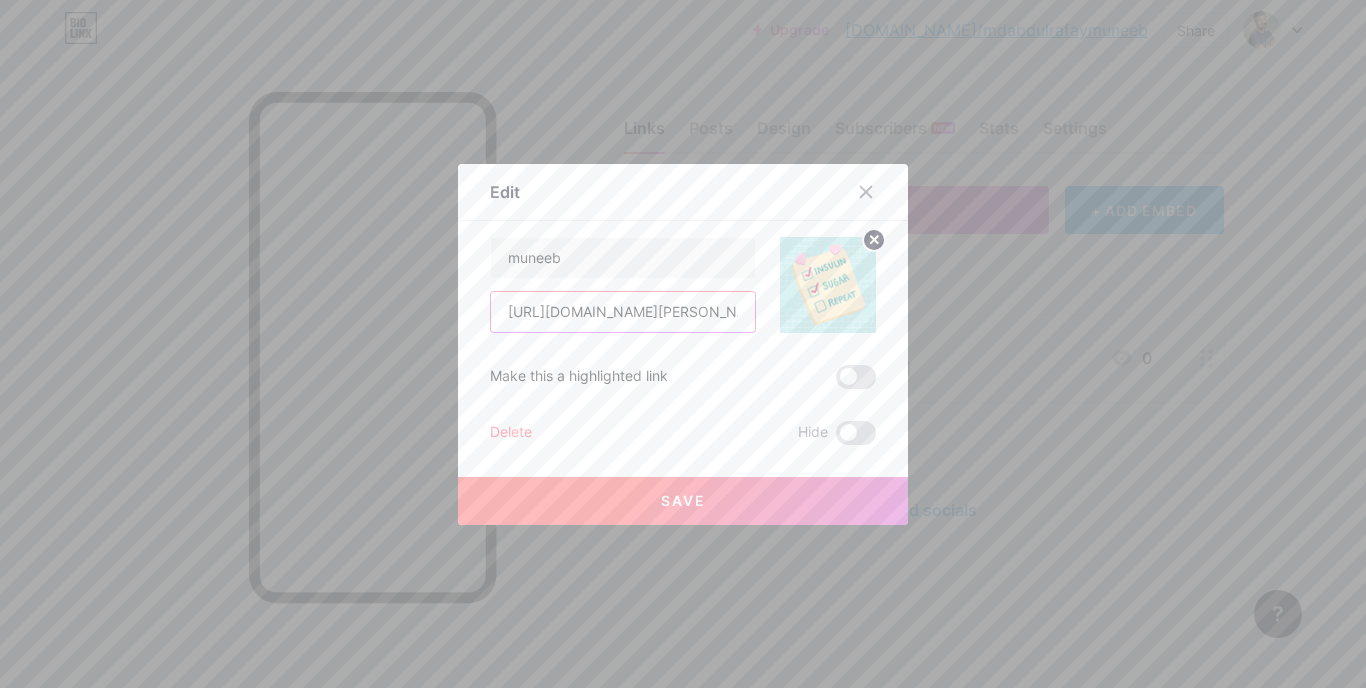 scroll, scrollTop: 0, scrollLeft: 105, axis: horizontal 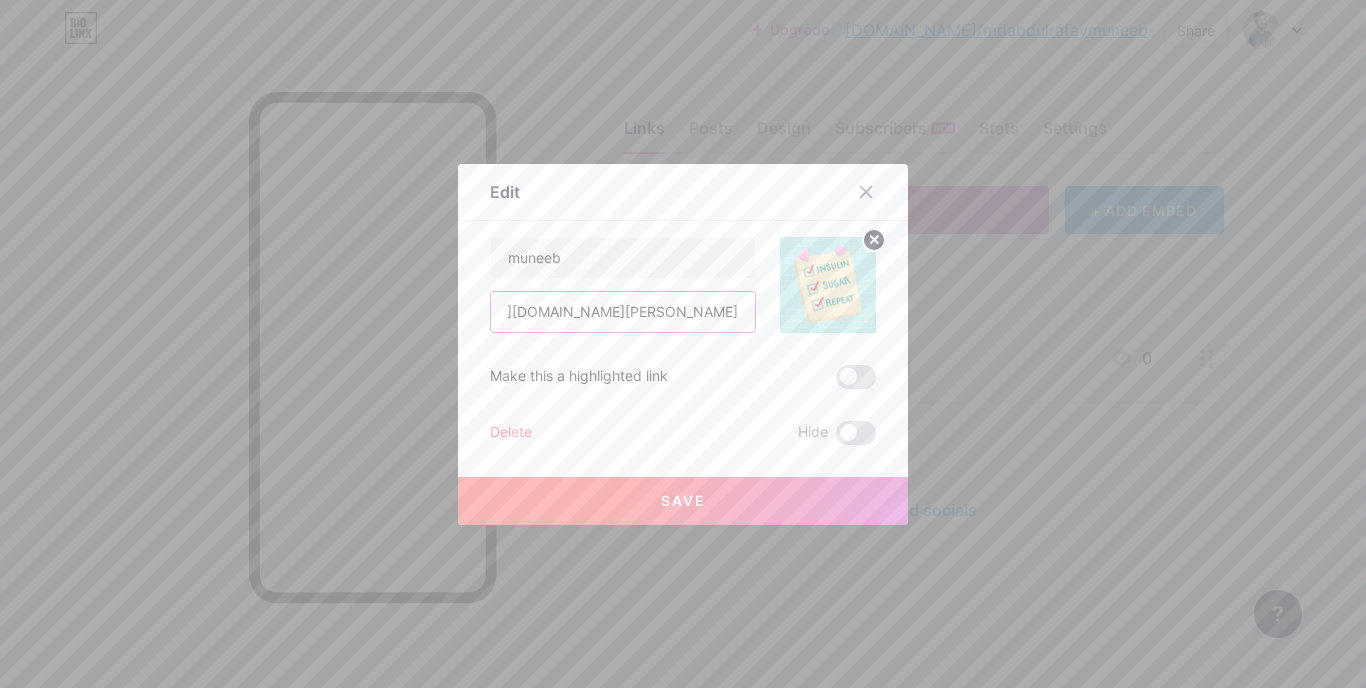 drag, startPoint x: 497, startPoint y: 311, endPoint x: 965, endPoint y: 301, distance: 468.1068 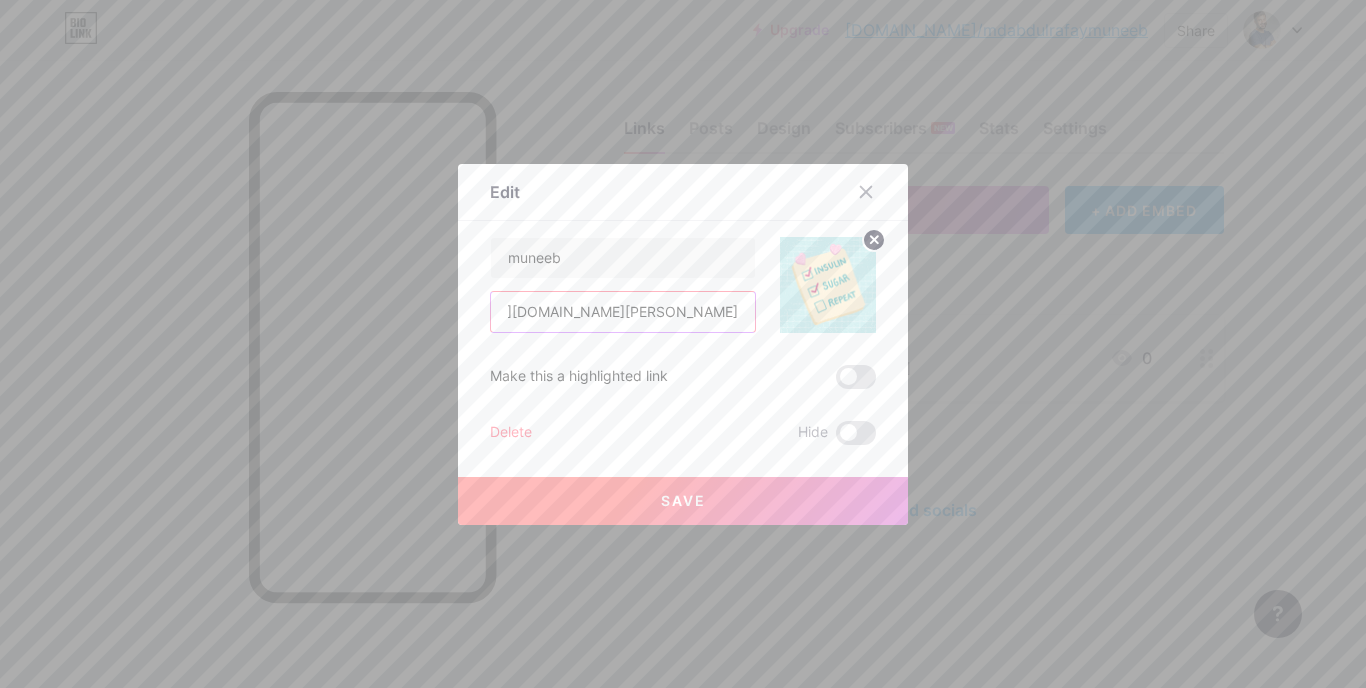 click on "Edit           Content
YouTube
Play YouTube video without leaving your page.
ADD
Vimeo
Play Vimeo video without leaving your page.
ADD
Tiktok
Grow your TikTok following
ADD
Tweet
Embed a tweet.
ADD
Reddit
Showcase your Reddit profile
ADD
Spotify
Embed Spotify to play the preview of a track.
ADD
Twitch
Play Twitch video without leaving your page.
ADD
SoundCloud" at bounding box center (683, 344) 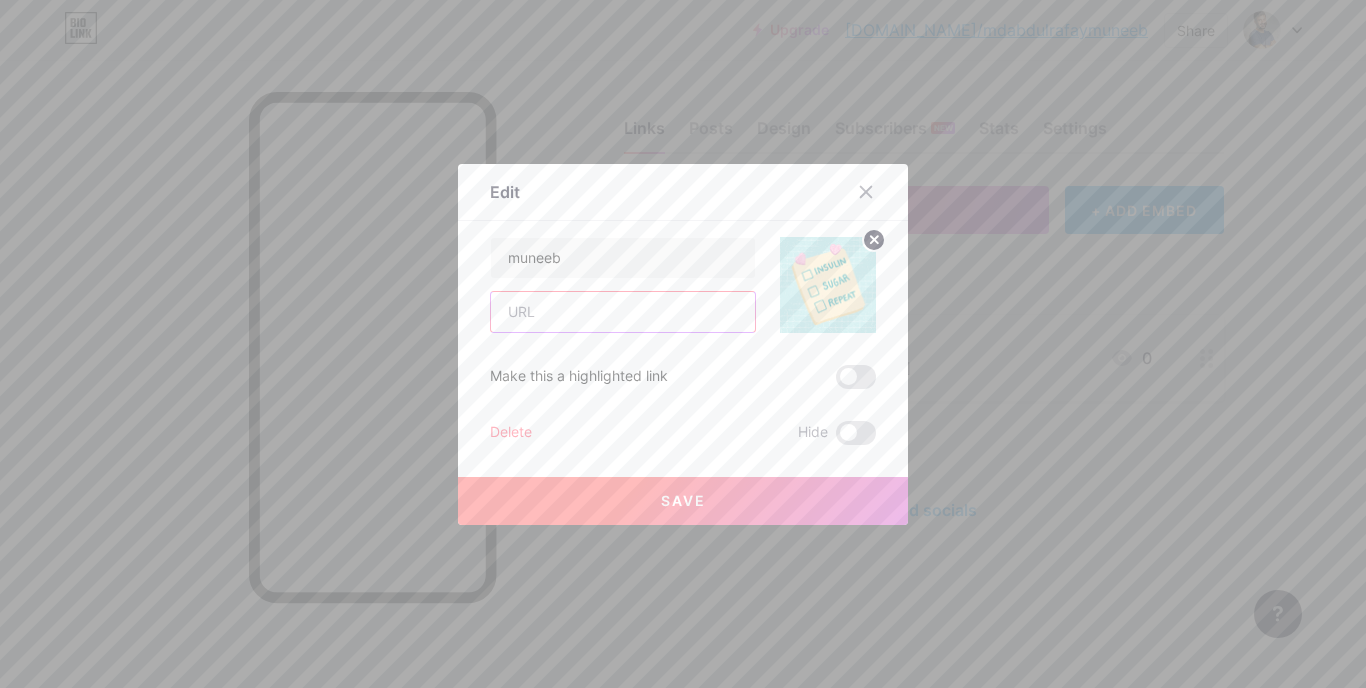 scroll, scrollTop: 0, scrollLeft: 0, axis: both 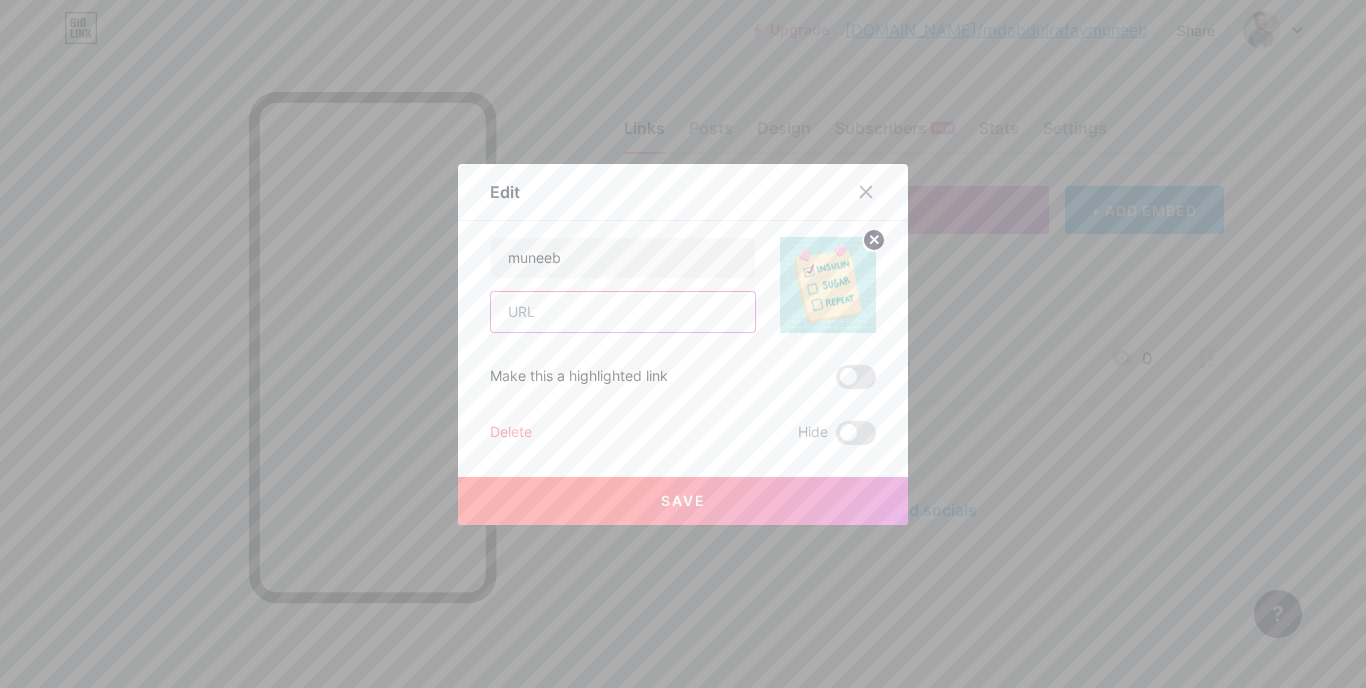 paste on "[URL][DOMAIN_NAME]" 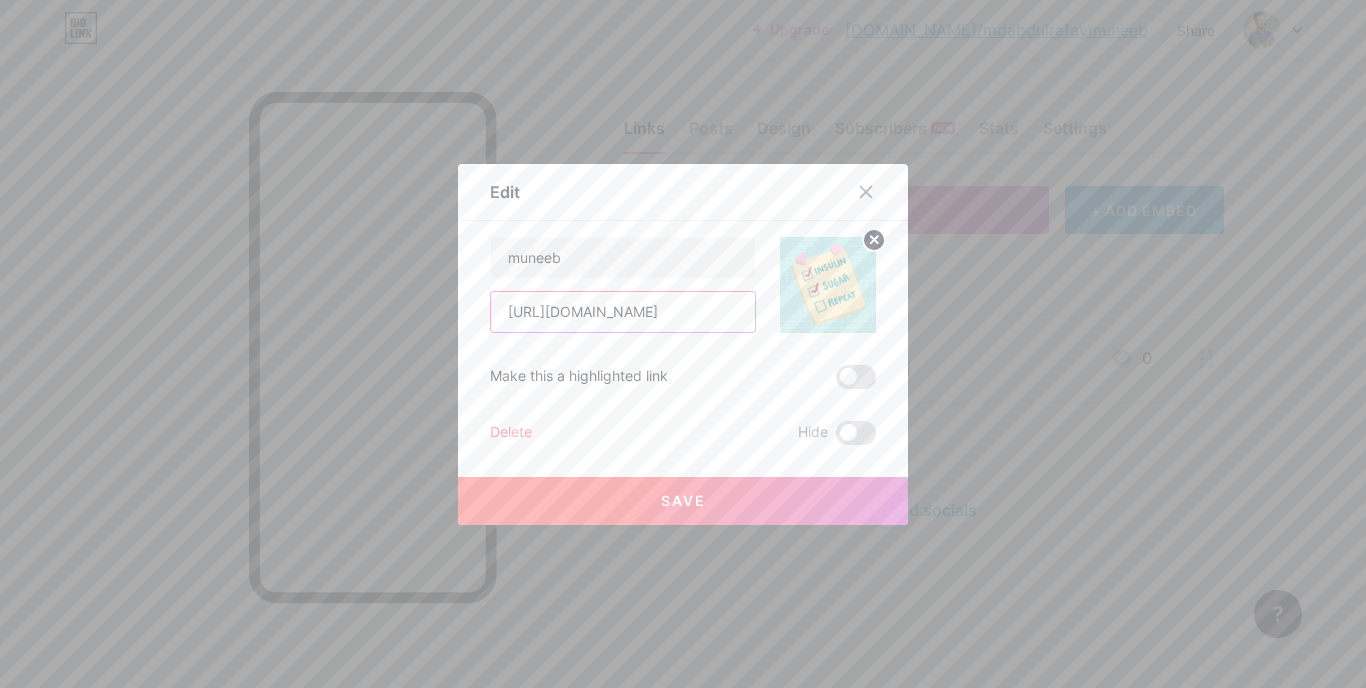 scroll, scrollTop: 0, scrollLeft: 262, axis: horizontal 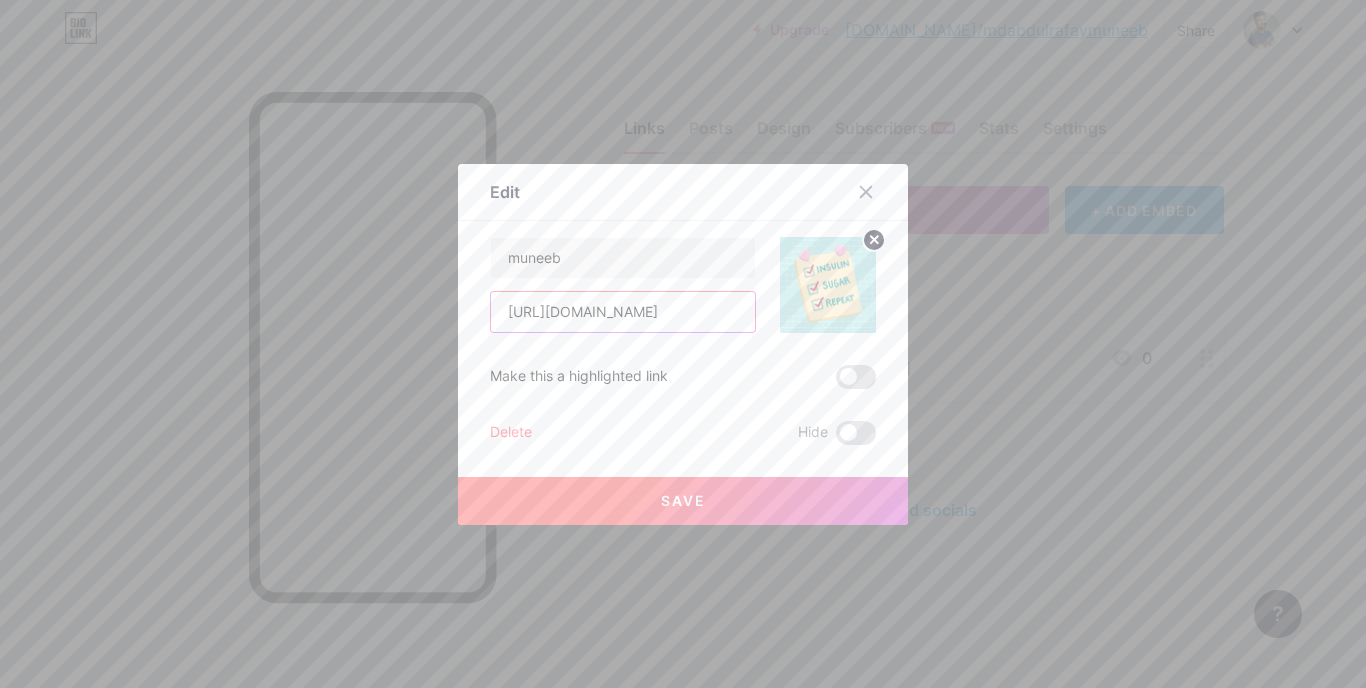 type on "[URL][DOMAIN_NAME]" 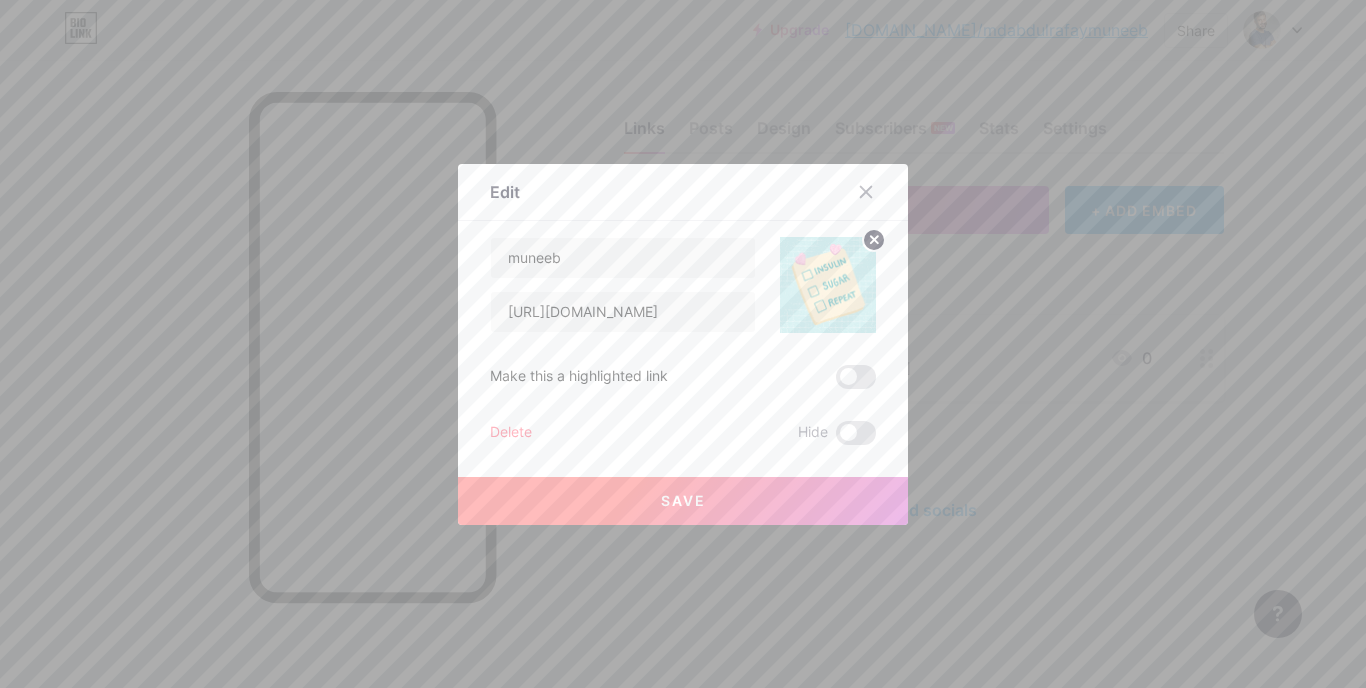 scroll, scrollTop: 0, scrollLeft: 0, axis: both 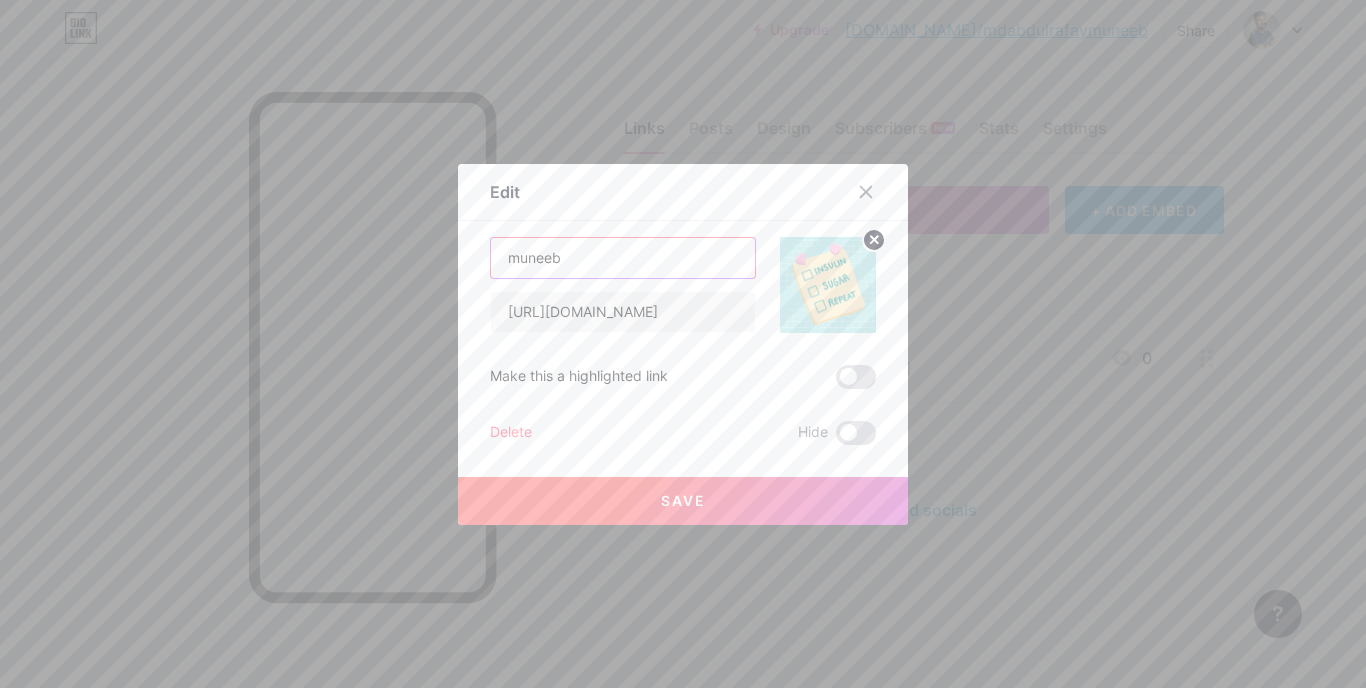 drag, startPoint x: 567, startPoint y: 256, endPoint x: 349, endPoint y: 241, distance: 218.51544 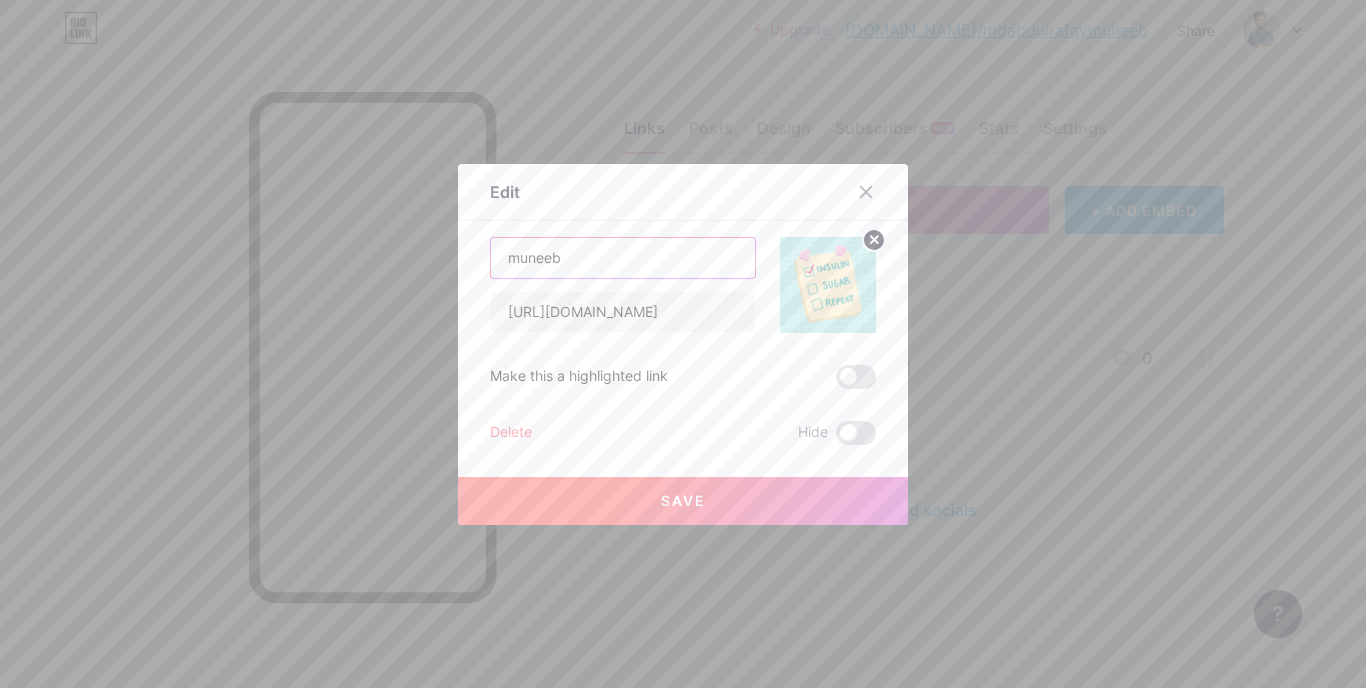 click on "Edit           Content
YouTube
Play YouTube video without leaving your page.
ADD
Vimeo
Play Vimeo video without leaving your page.
ADD
Tiktok
Grow your TikTok following
ADD
Tweet
Embed a tweet.
ADD
Reddit
Showcase your Reddit profile
ADD
Spotify
Embed Spotify to play the preview of a track.
ADD
Twitch
Play Twitch video without leaving your page.
ADD
SoundCloud" at bounding box center [683, 344] 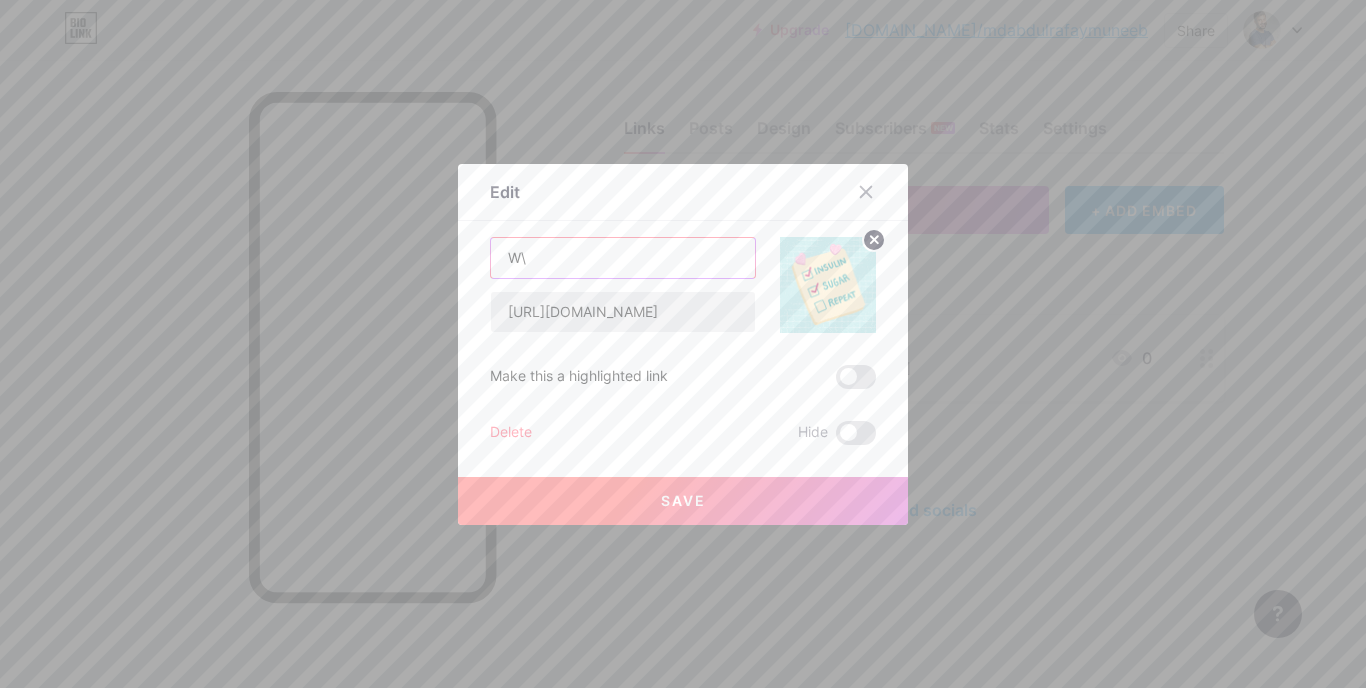 type on "\" 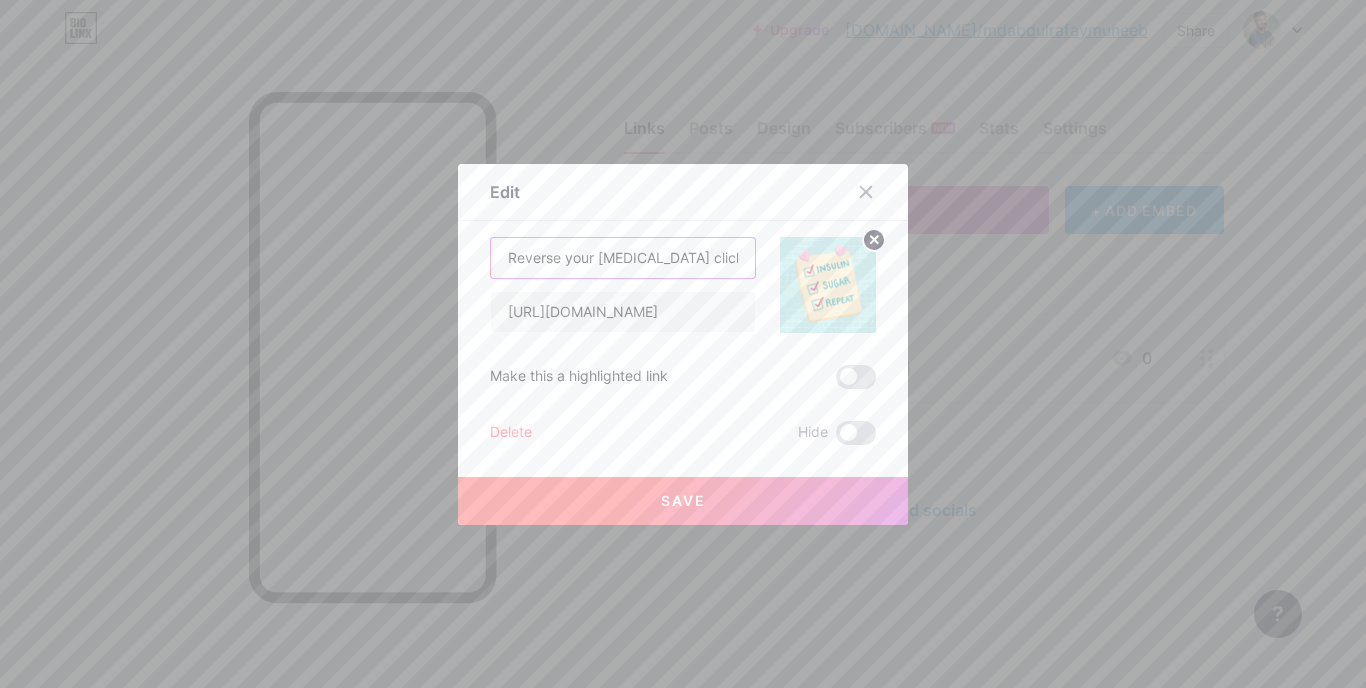 click on "Reverse your [MEDICAL_DATA] click here" at bounding box center [623, 258] 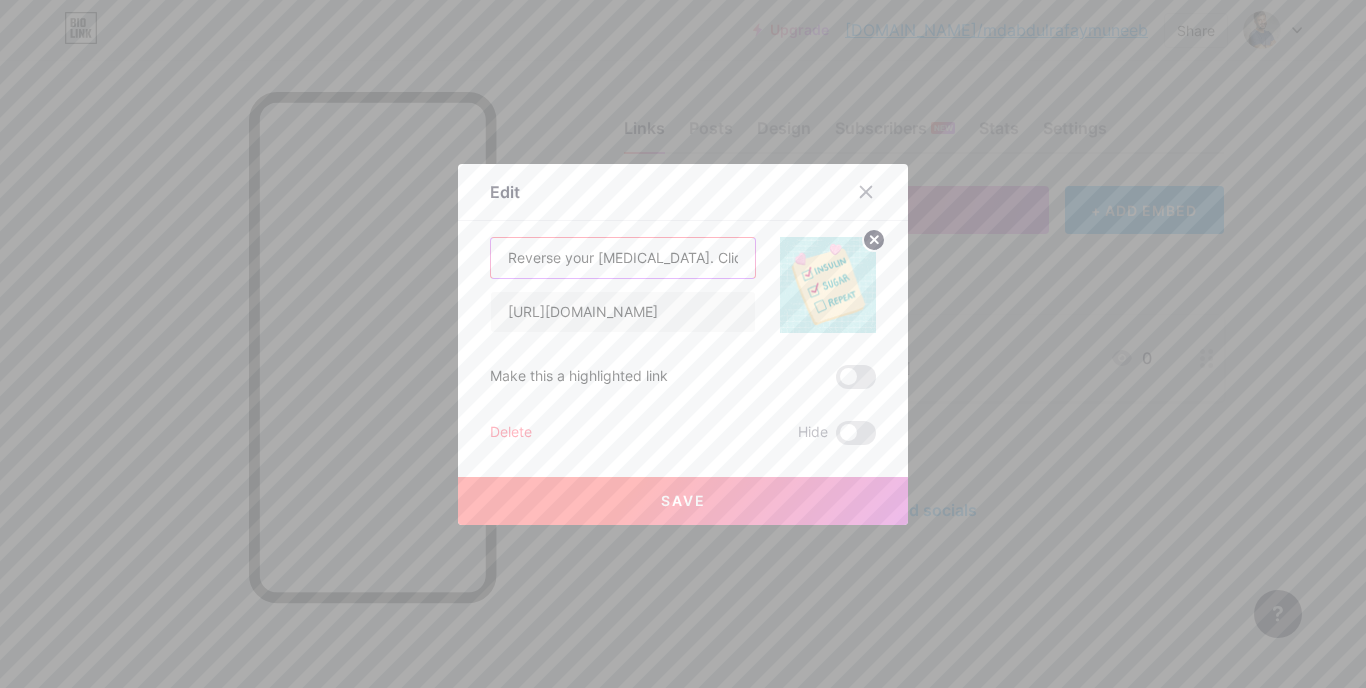 click on "Reverse your [MEDICAL_DATA]. Click Here" at bounding box center [623, 258] 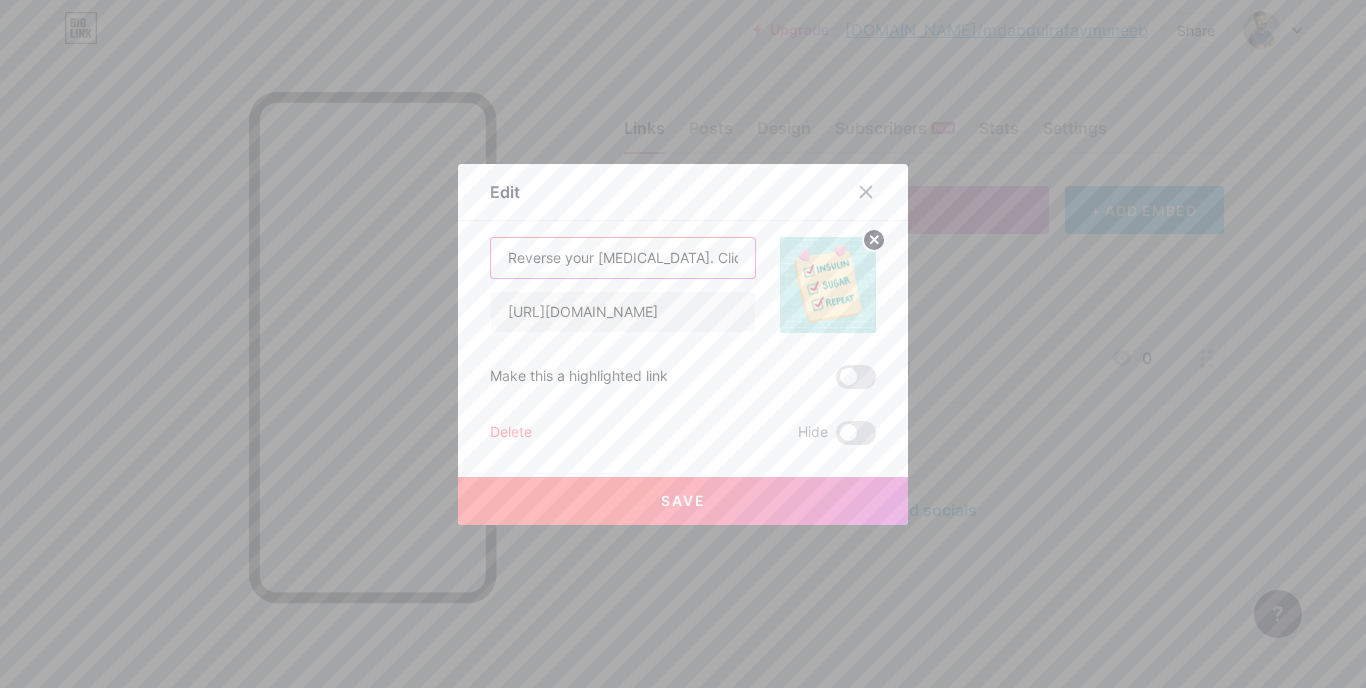 scroll, scrollTop: 0, scrollLeft: 12, axis: horizontal 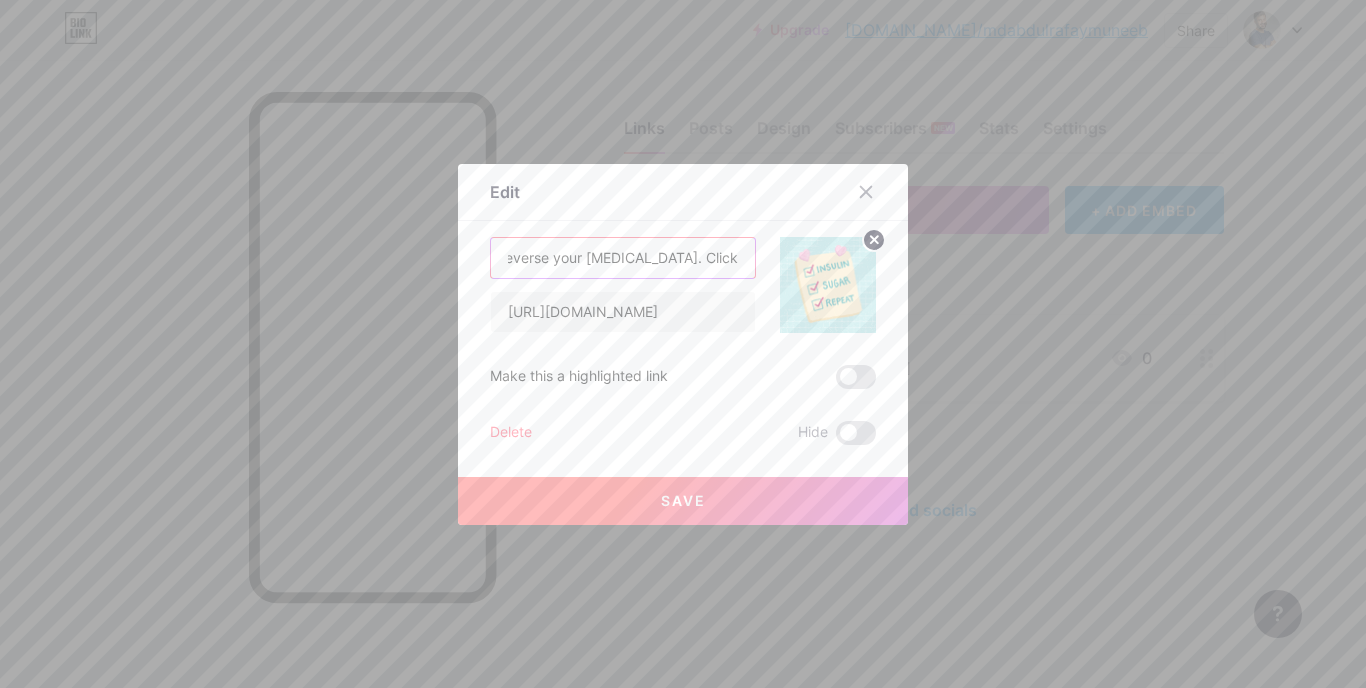 type on "Reverse your [MEDICAL_DATA]. Click Here👈" 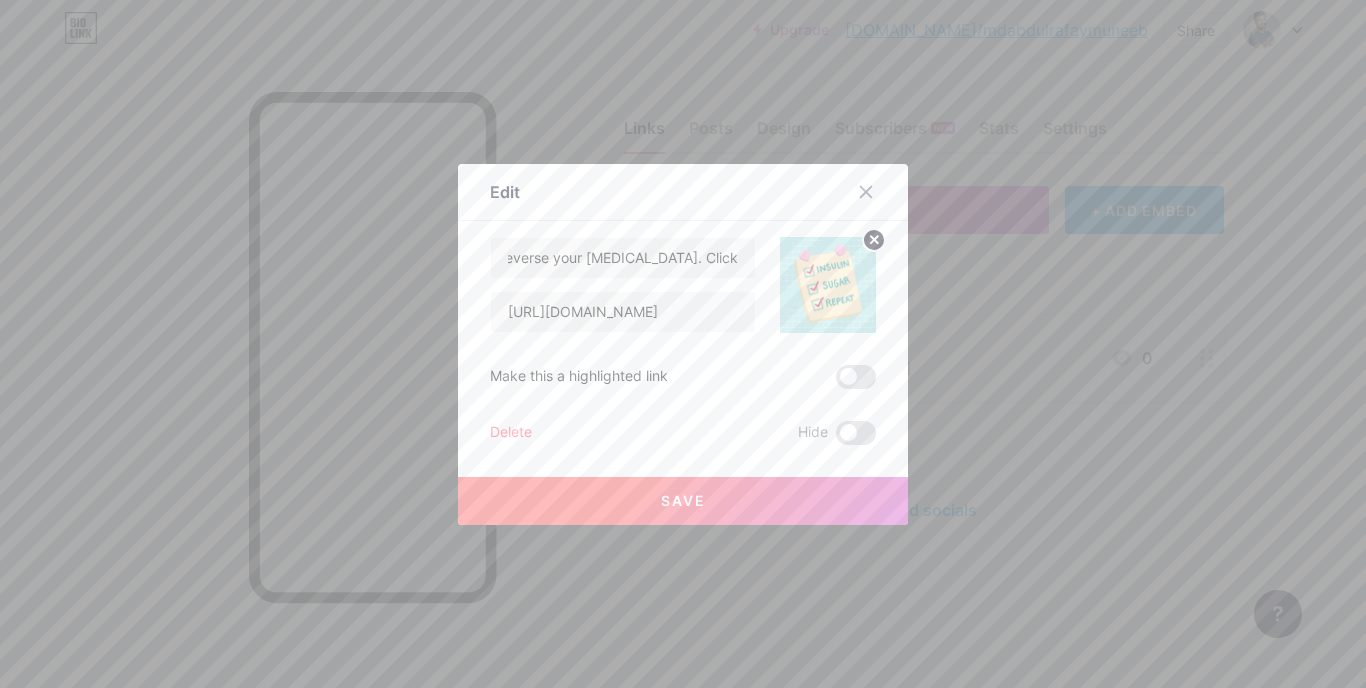 click on "Save" at bounding box center (683, 501) 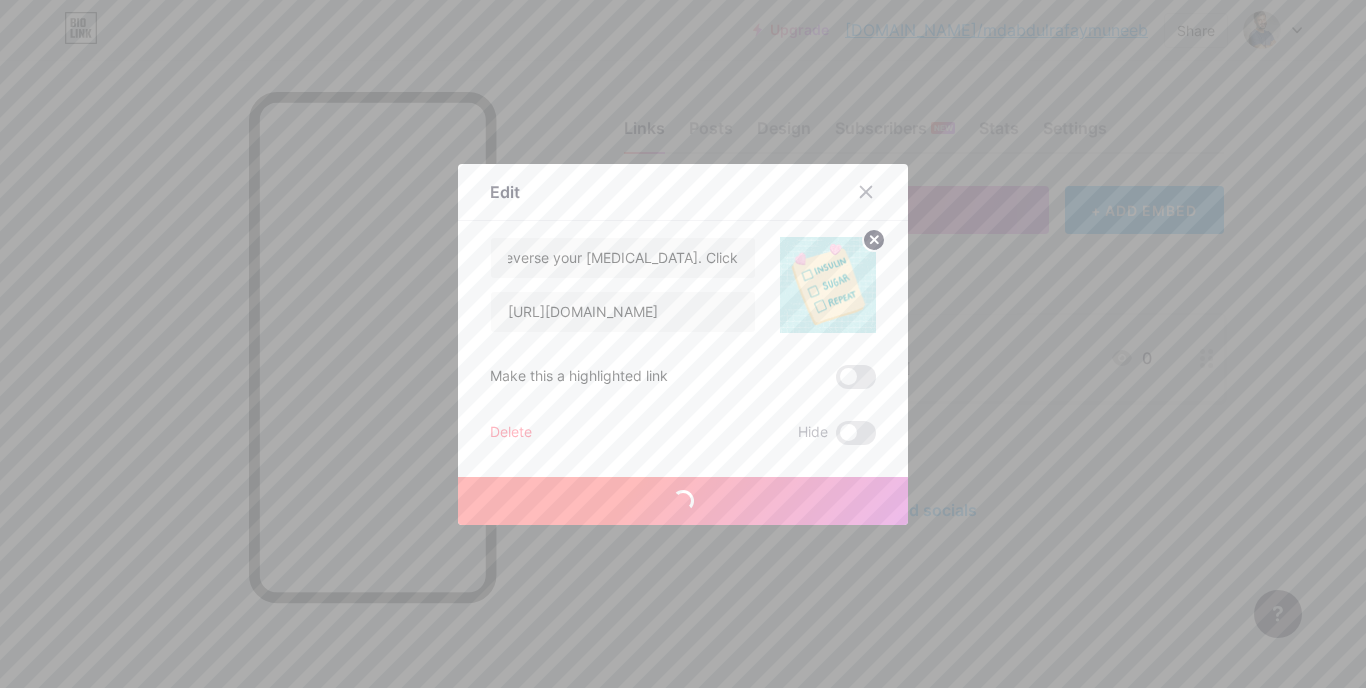 scroll, scrollTop: 0, scrollLeft: 0, axis: both 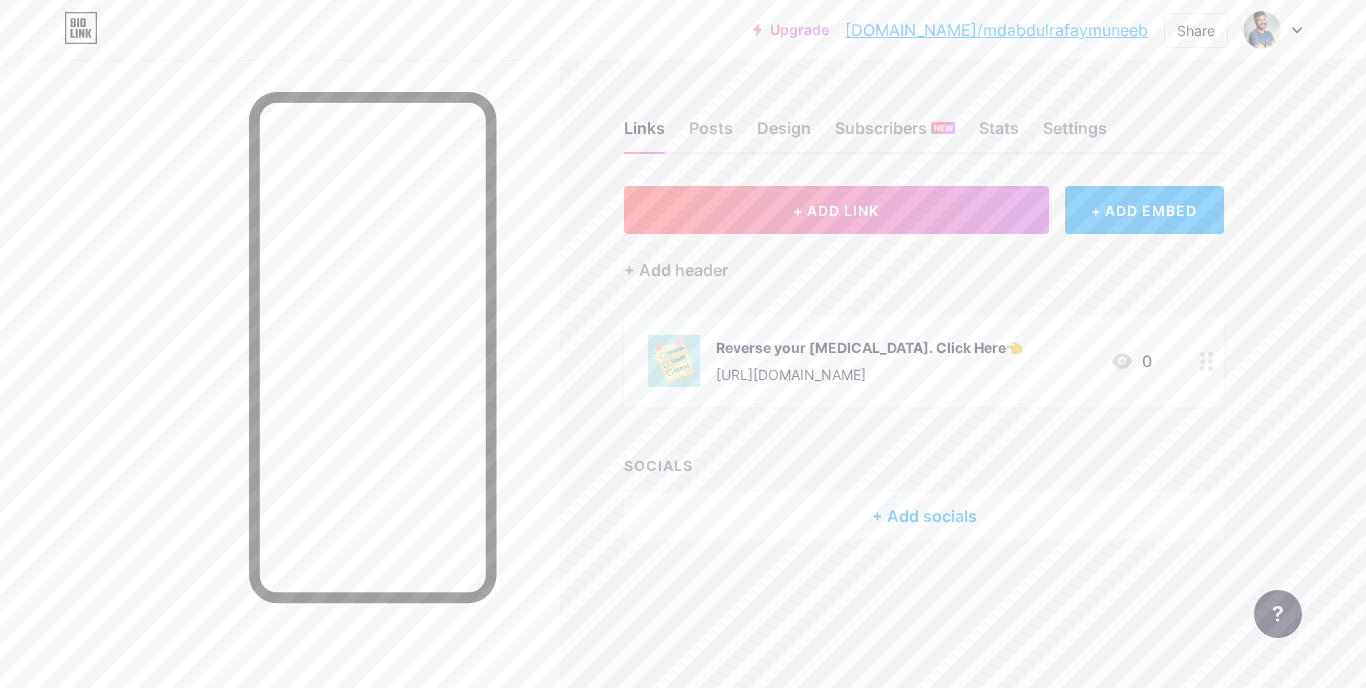 click 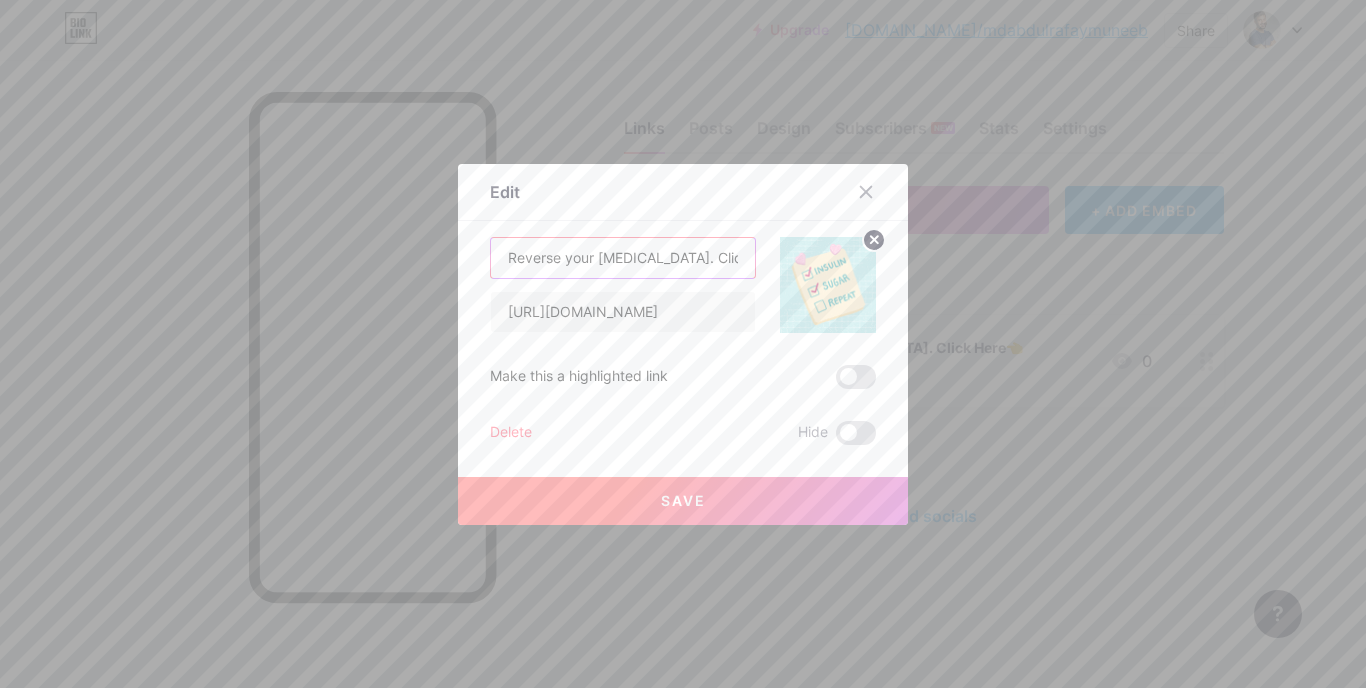 click on "Reverse your [MEDICAL_DATA]. Click Here👈" at bounding box center [623, 258] 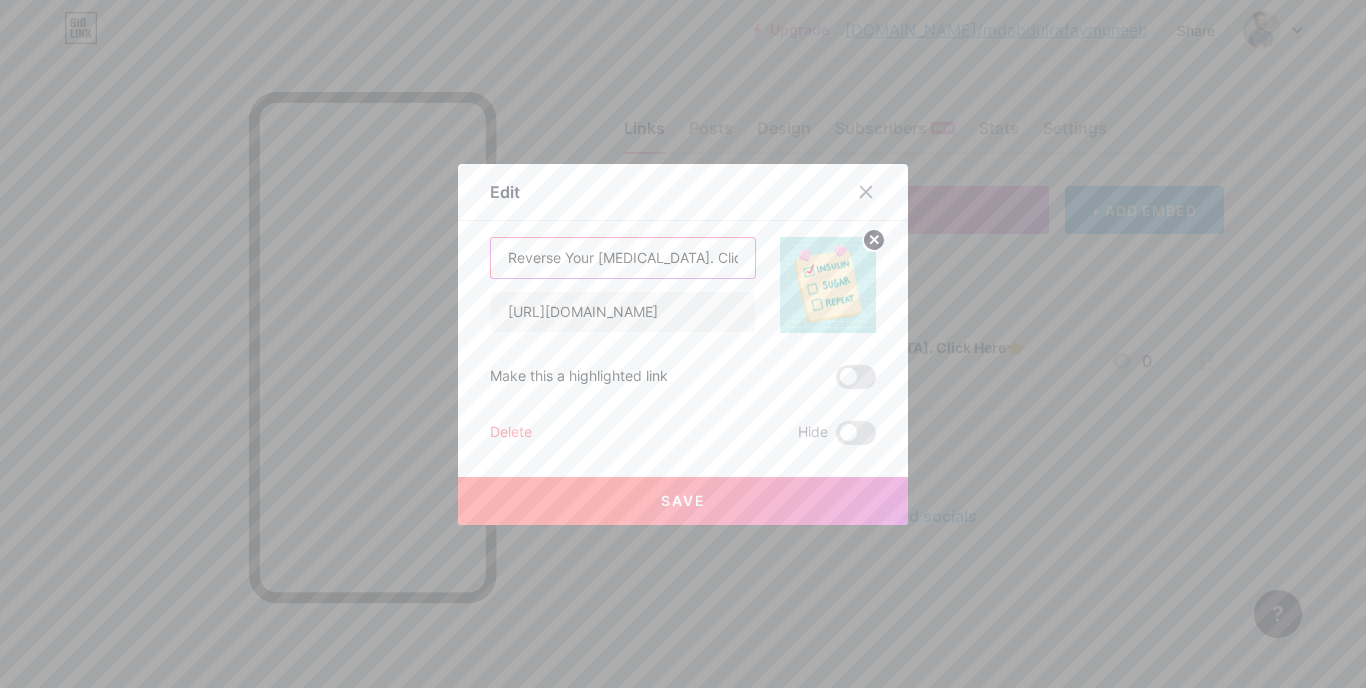 type on "Reverse Your [MEDICAL_DATA]. Click Here👈" 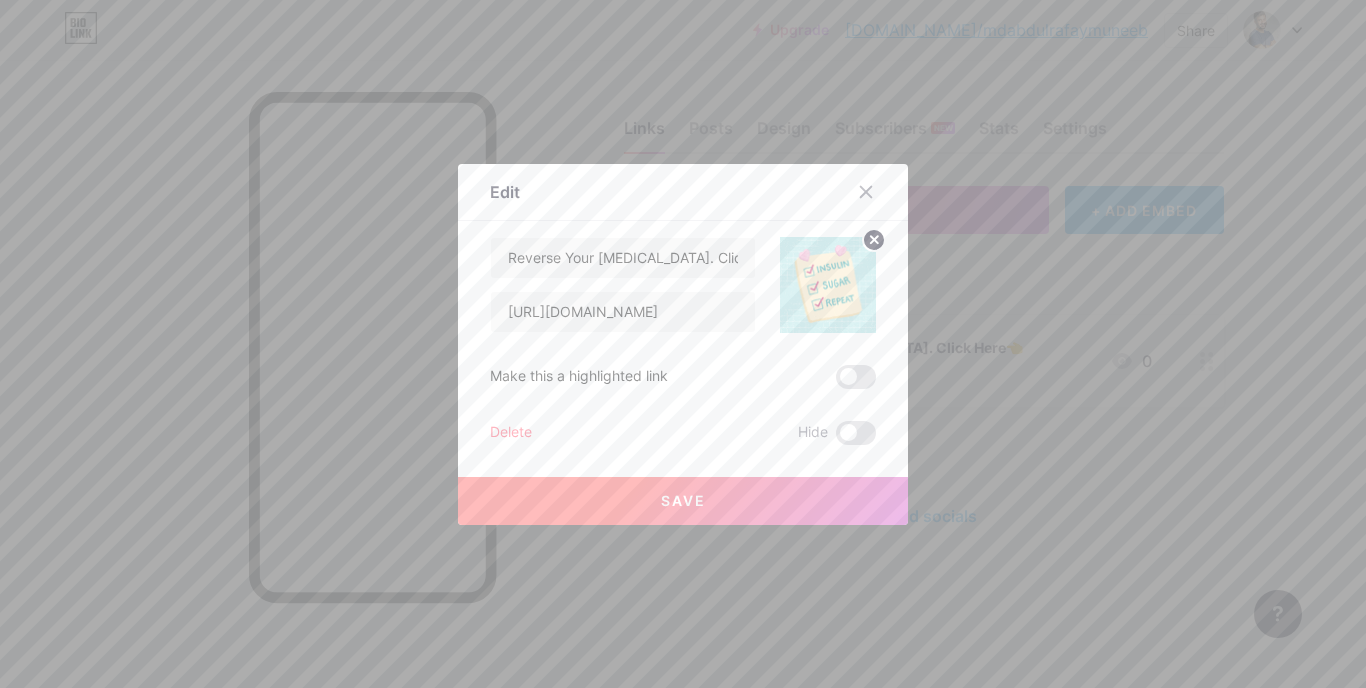 click on "Save" at bounding box center [683, 501] 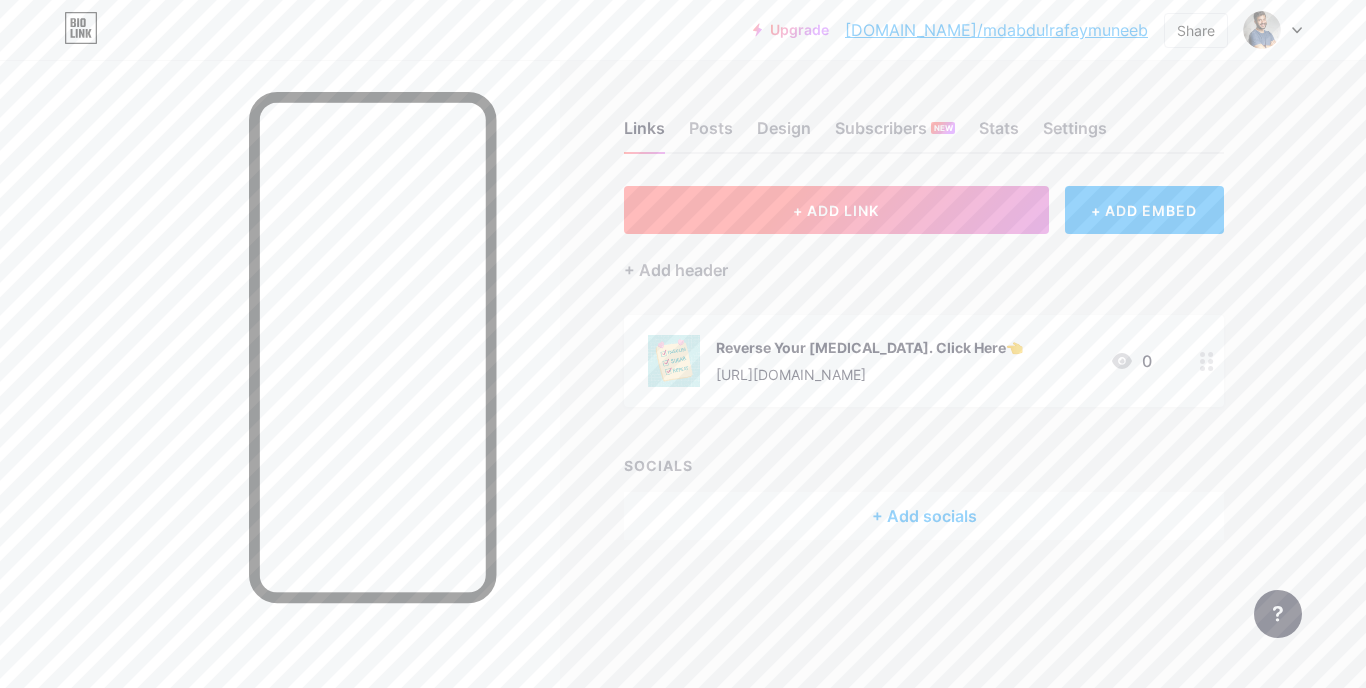 click on "+ ADD LINK" at bounding box center (836, 210) 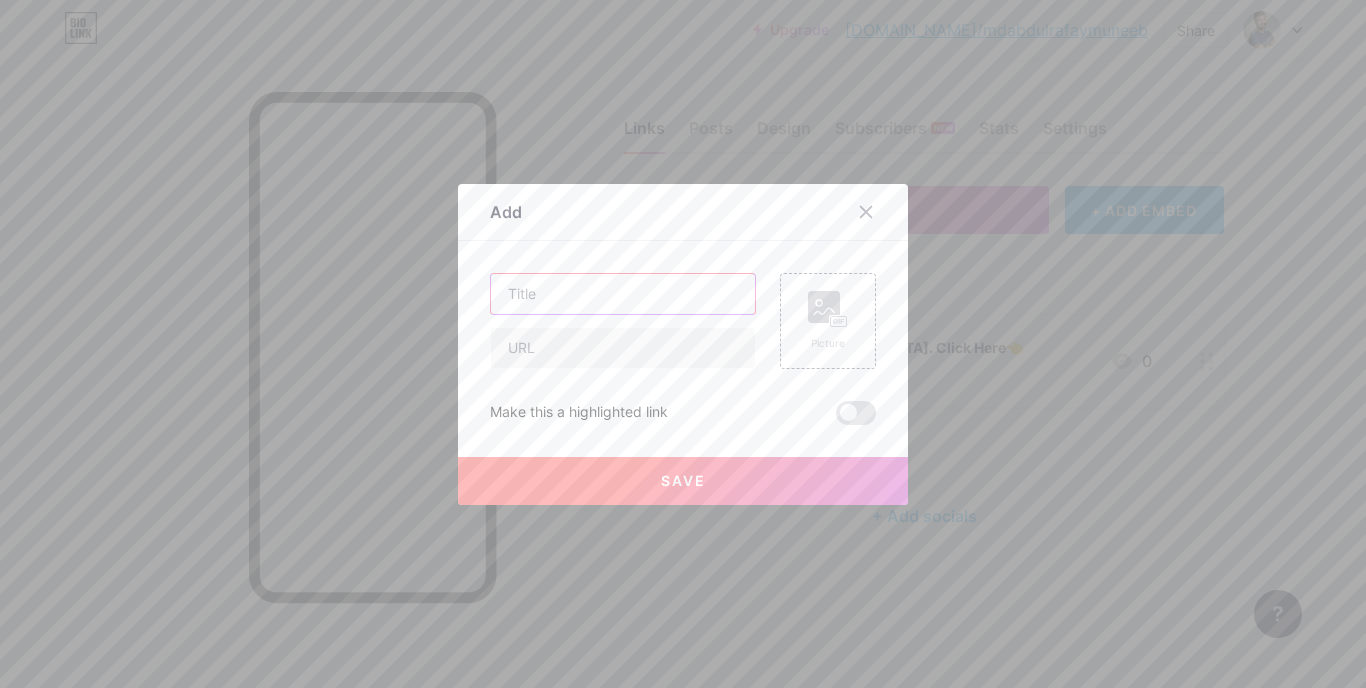 click at bounding box center [623, 294] 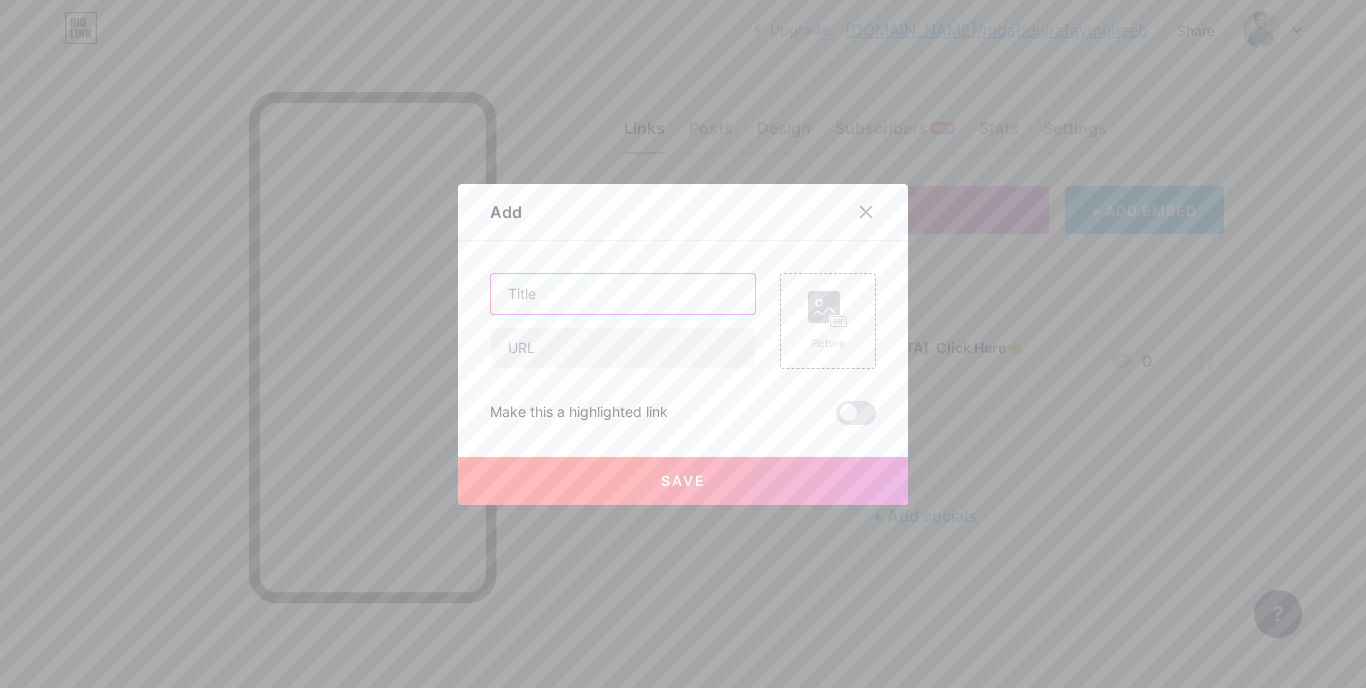 paste on "Recent studies from [GEOGRAPHIC_DATA] have discovered a specific plant that targets the root cause of [MEDICAL_DATA]." 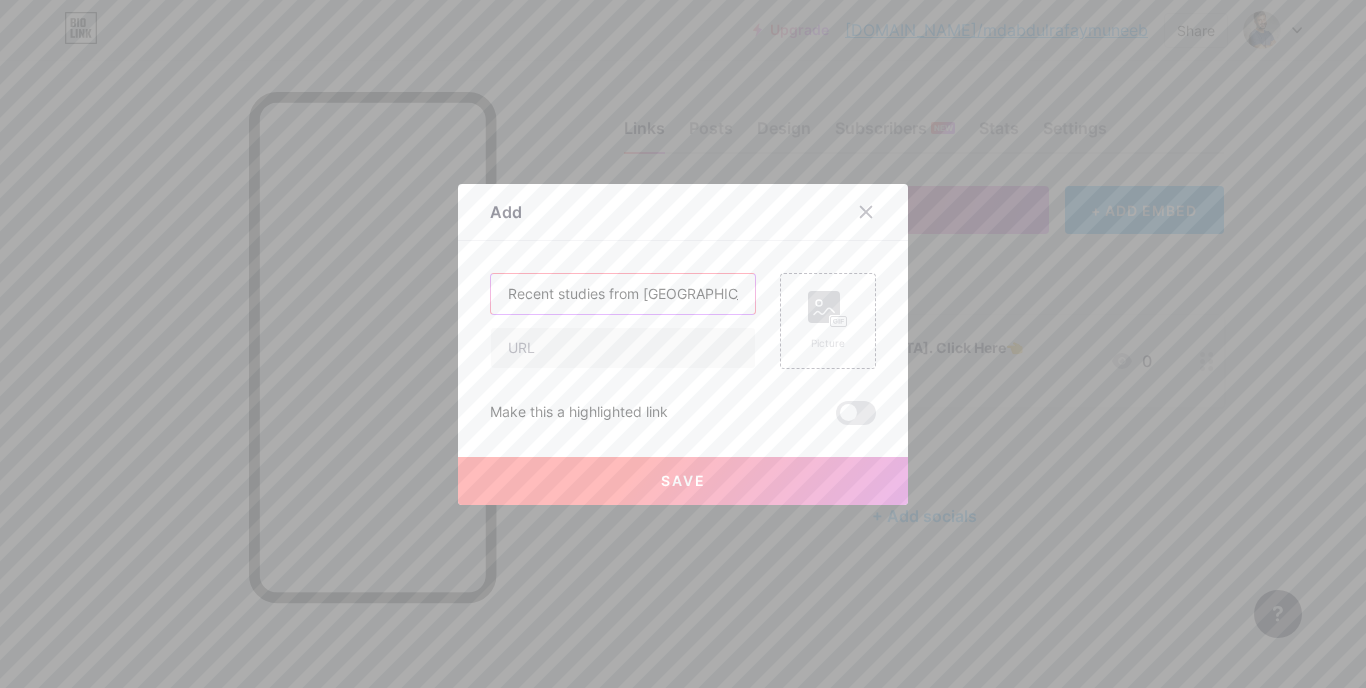 scroll, scrollTop: 0, scrollLeft: 489, axis: horizontal 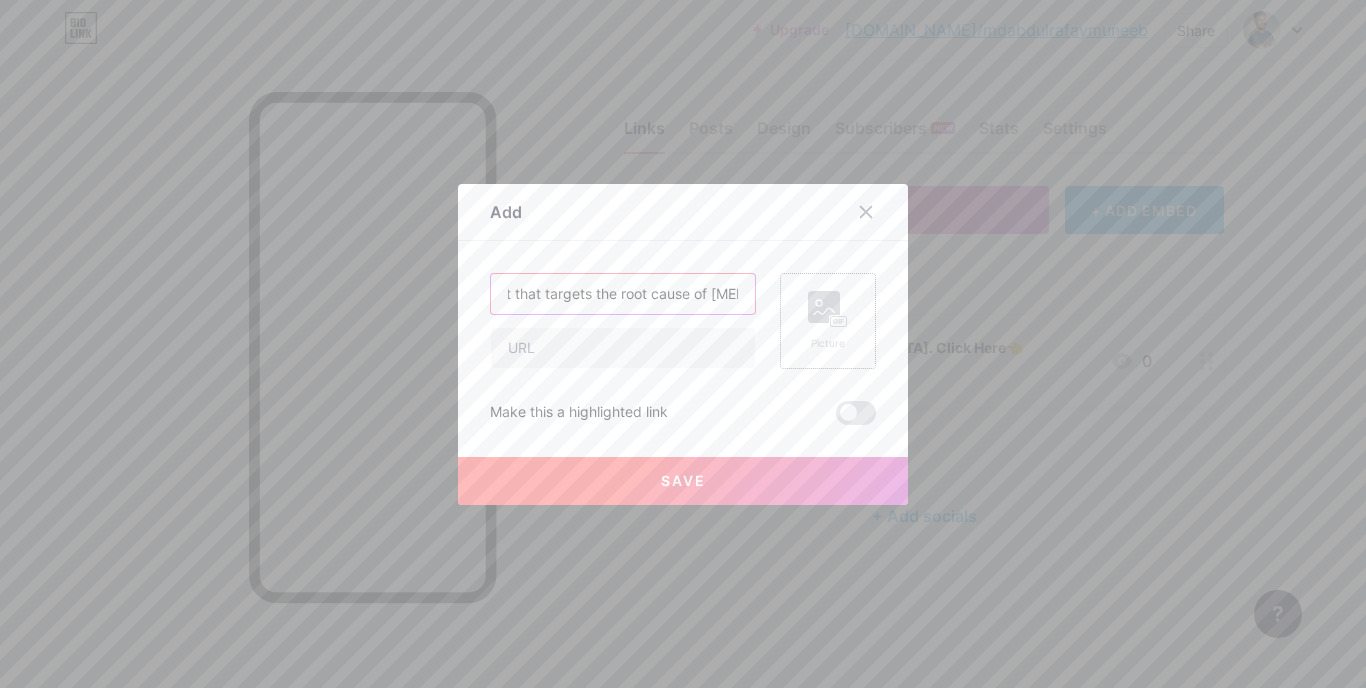 type on "Recent studies from [GEOGRAPHIC_DATA] have discovered a specific plant that targets the root cause of [MEDICAL_DATA]." 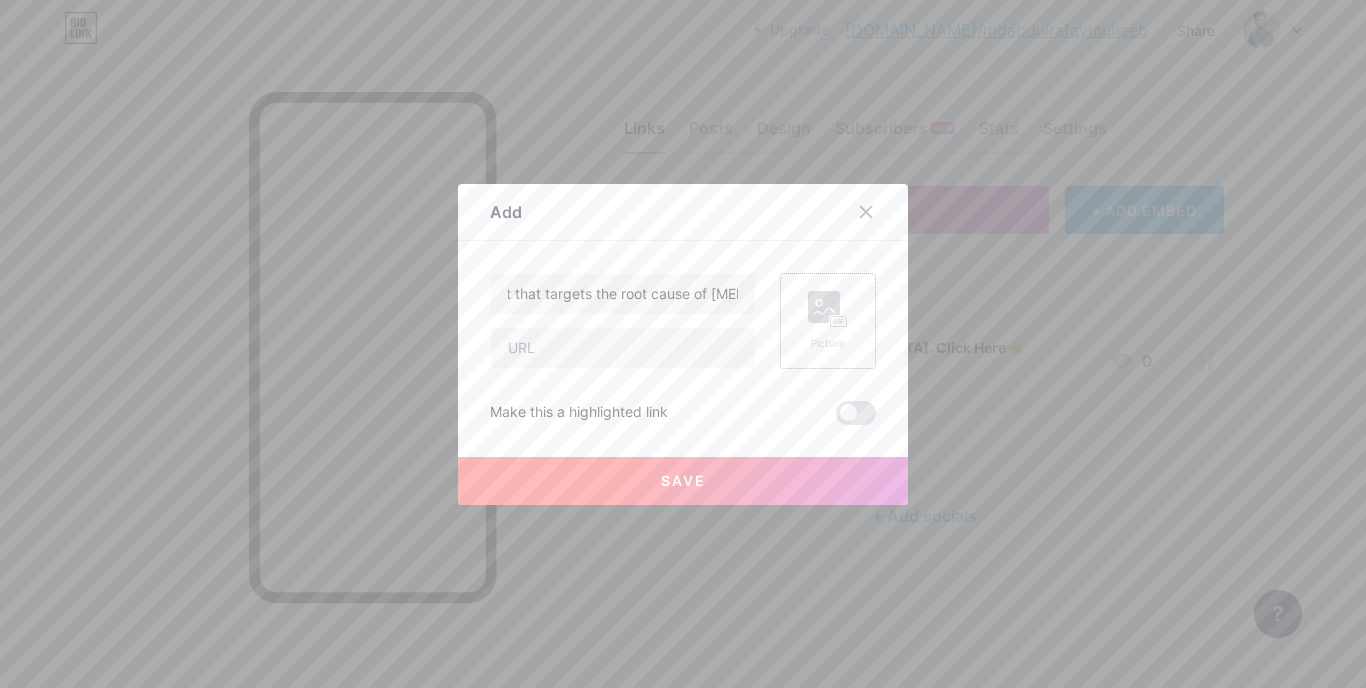 scroll, scrollTop: 0, scrollLeft: 0, axis: both 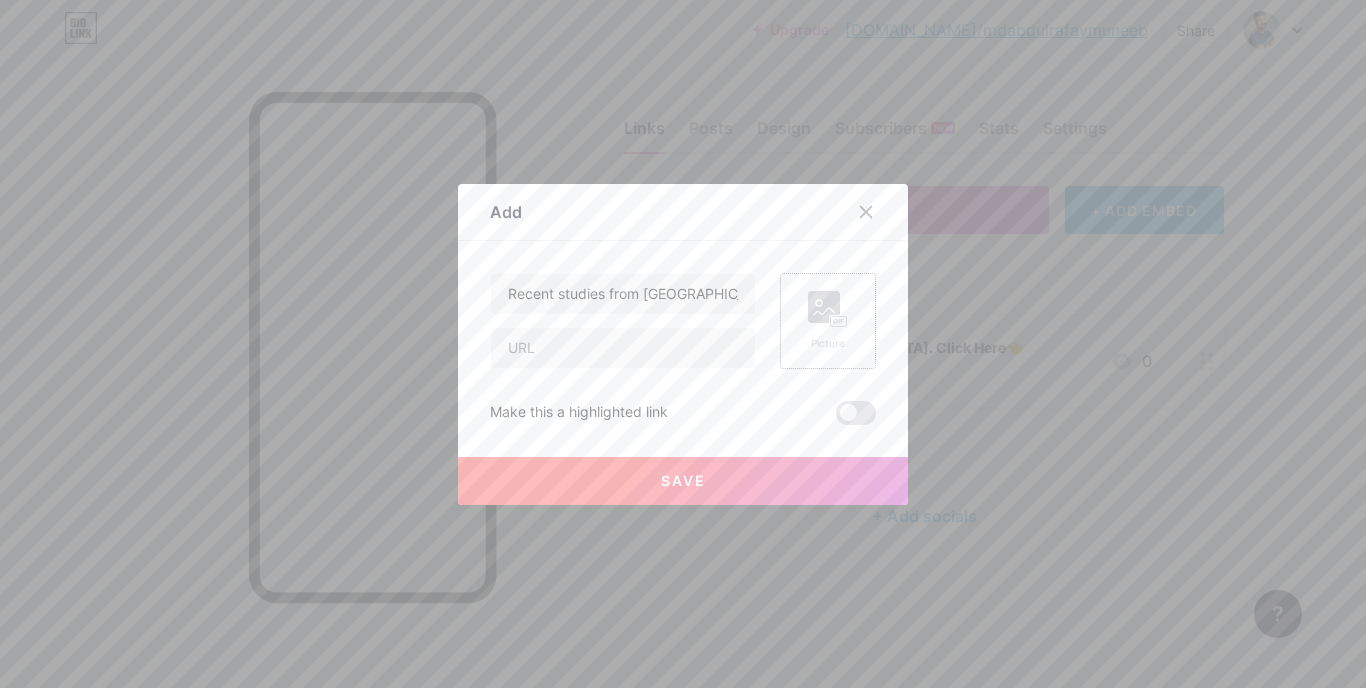 click on "Picture" at bounding box center (828, 321) 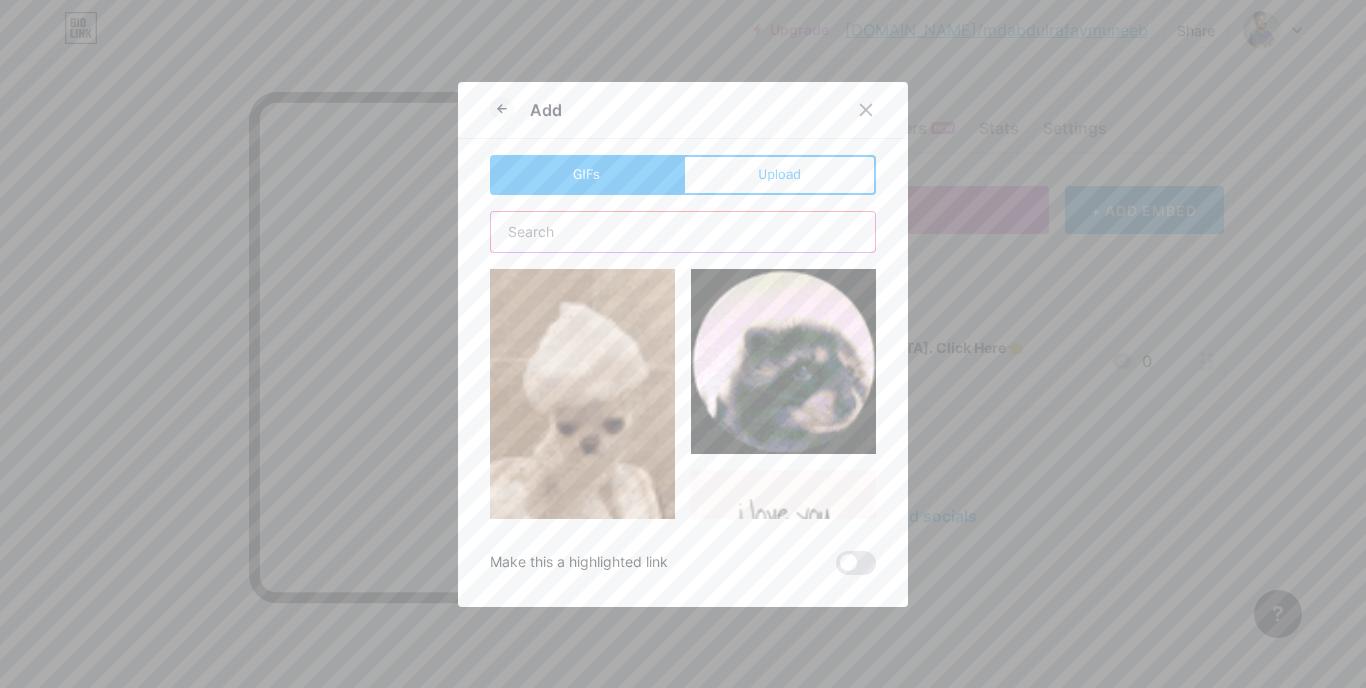 click at bounding box center [683, 232] 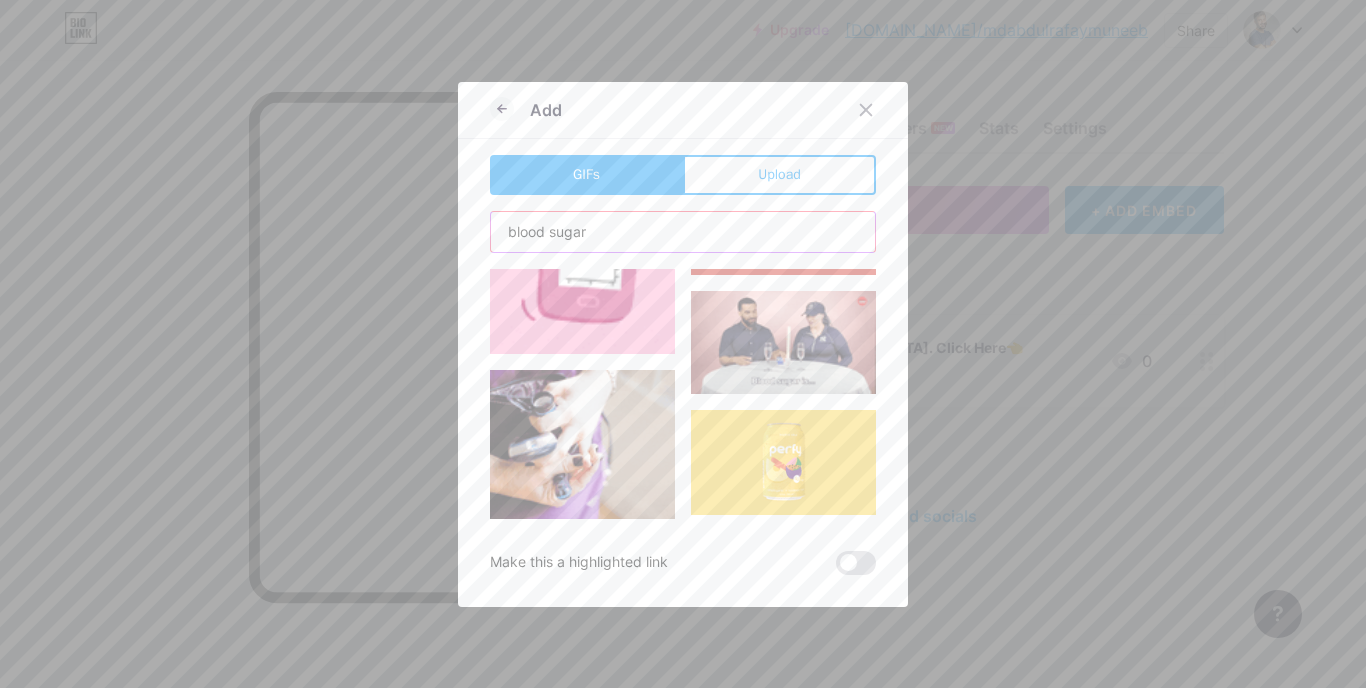 scroll, scrollTop: 254, scrollLeft: 0, axis: vertical 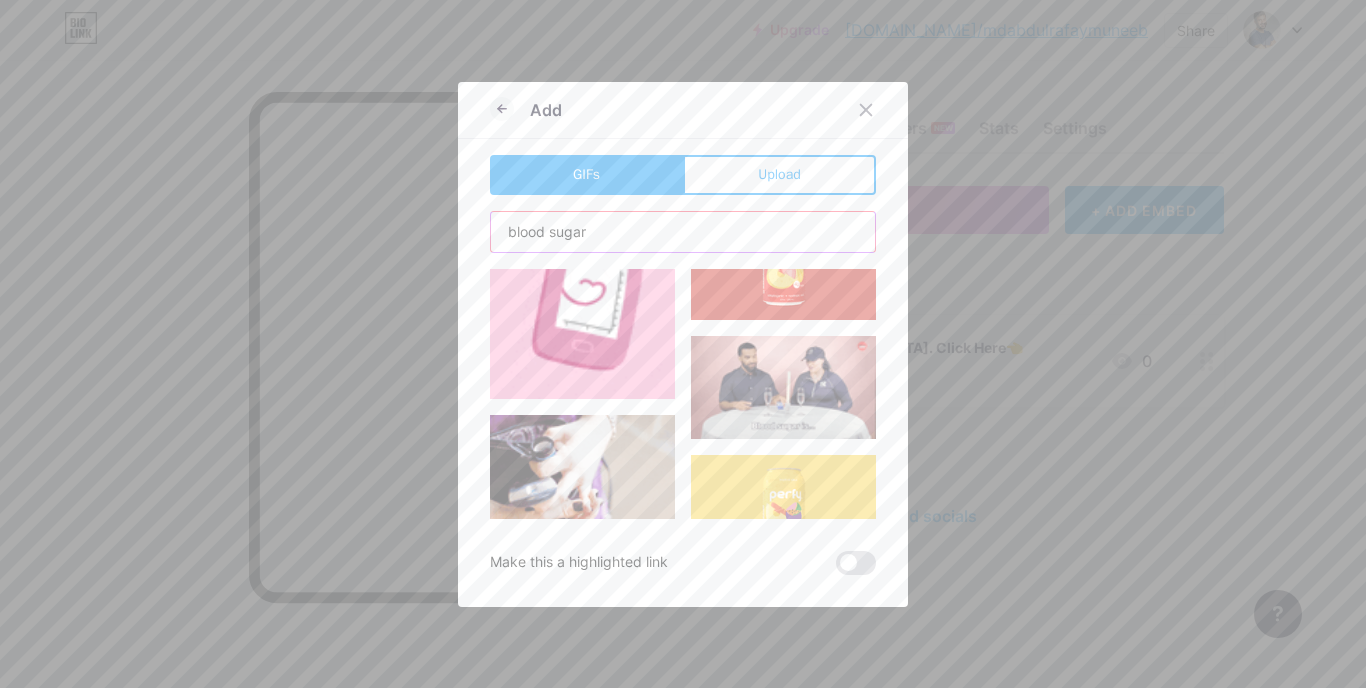 type on "blood sugar" 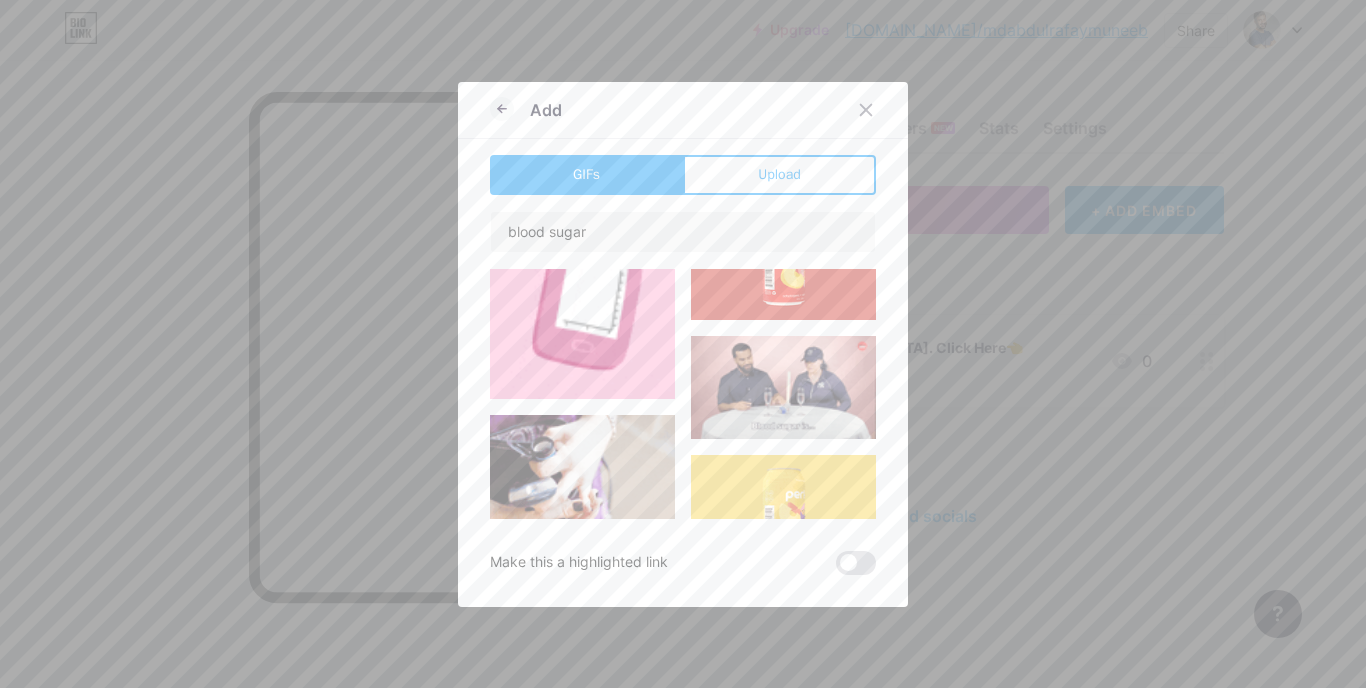 click at bounding box center (582, 307) 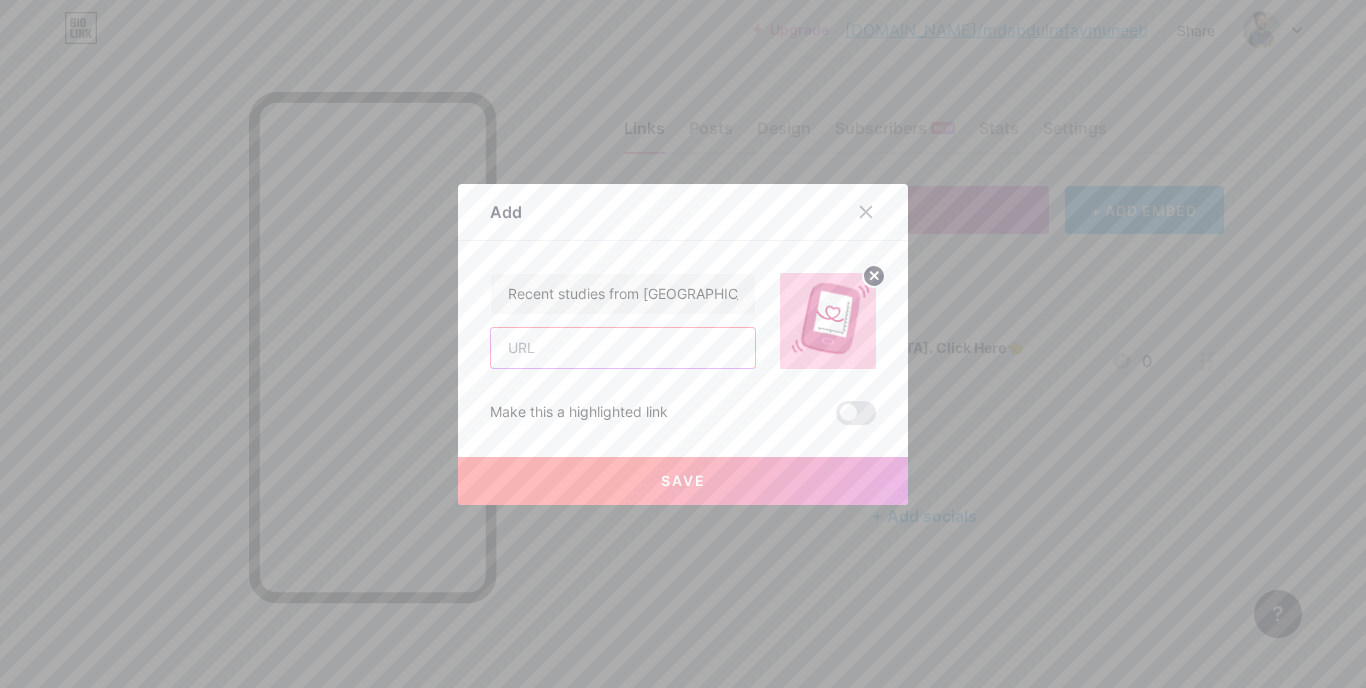 click at bounding box center [623, 348] 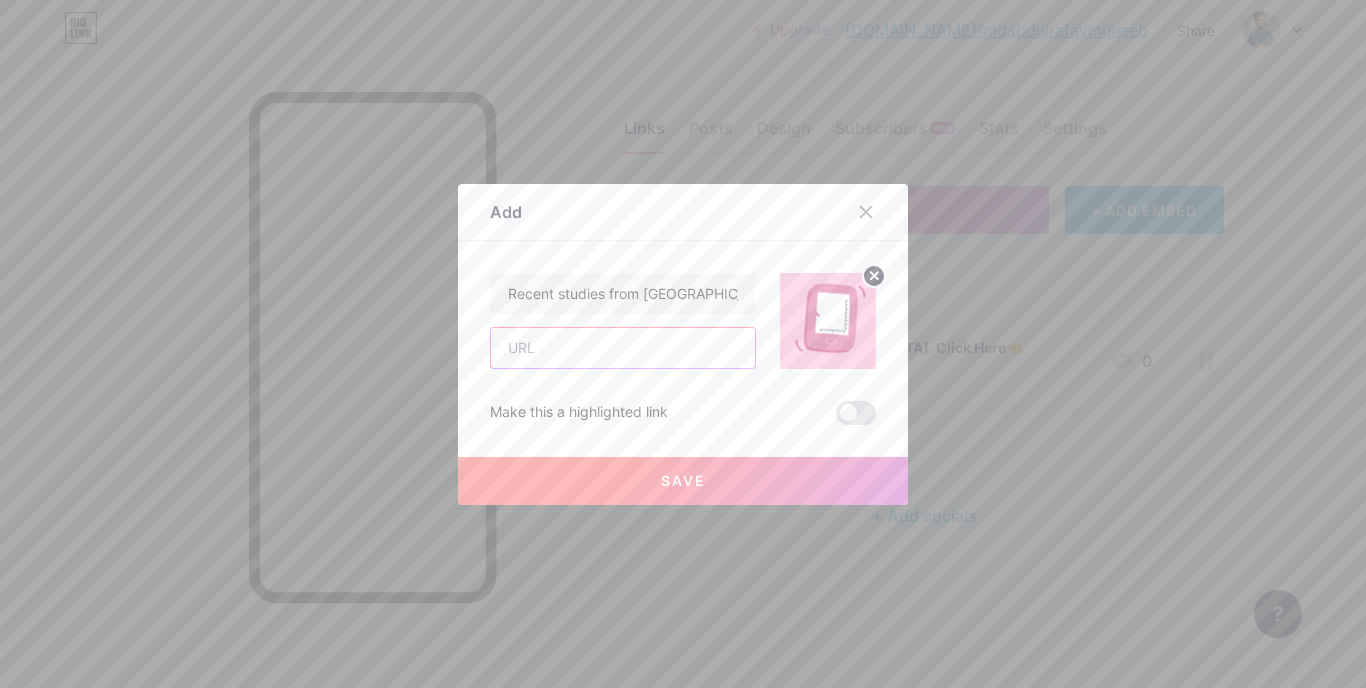 paste on "[URL][DOMAIN_NAME]" 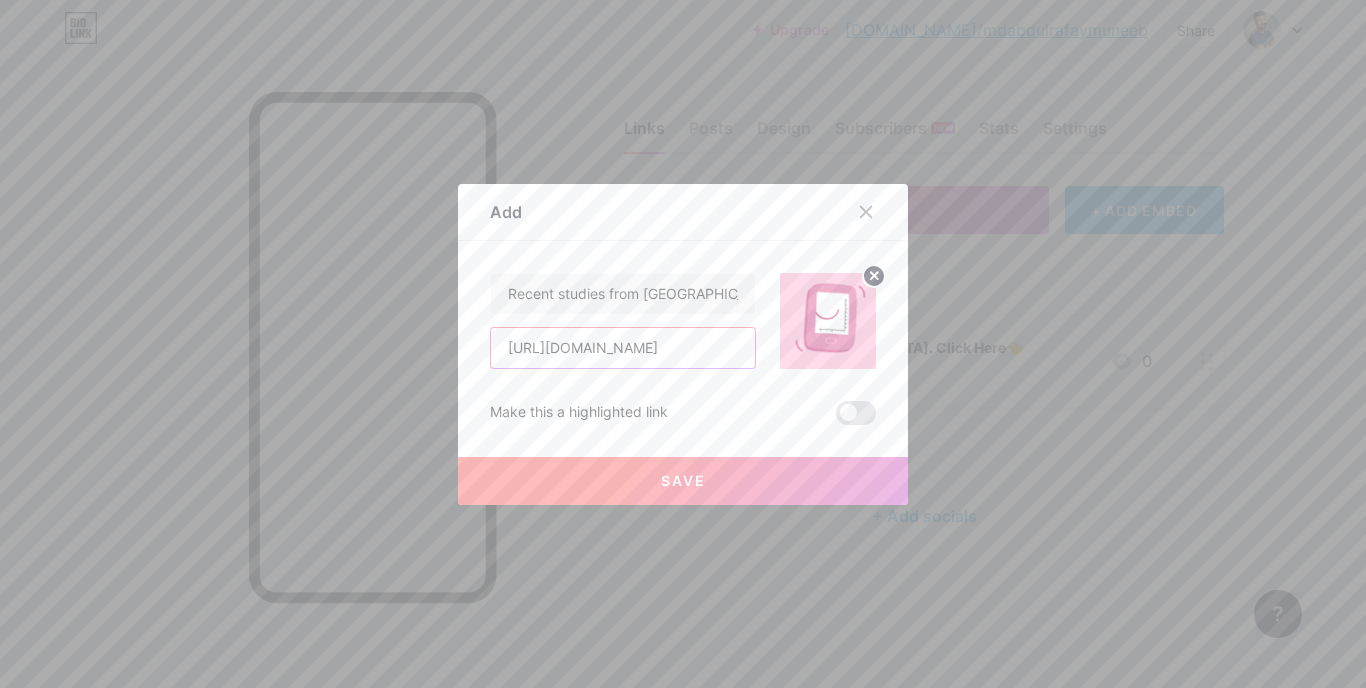 scroll, scrollTop: 0, scrollLeft: 262, axis: horizontal 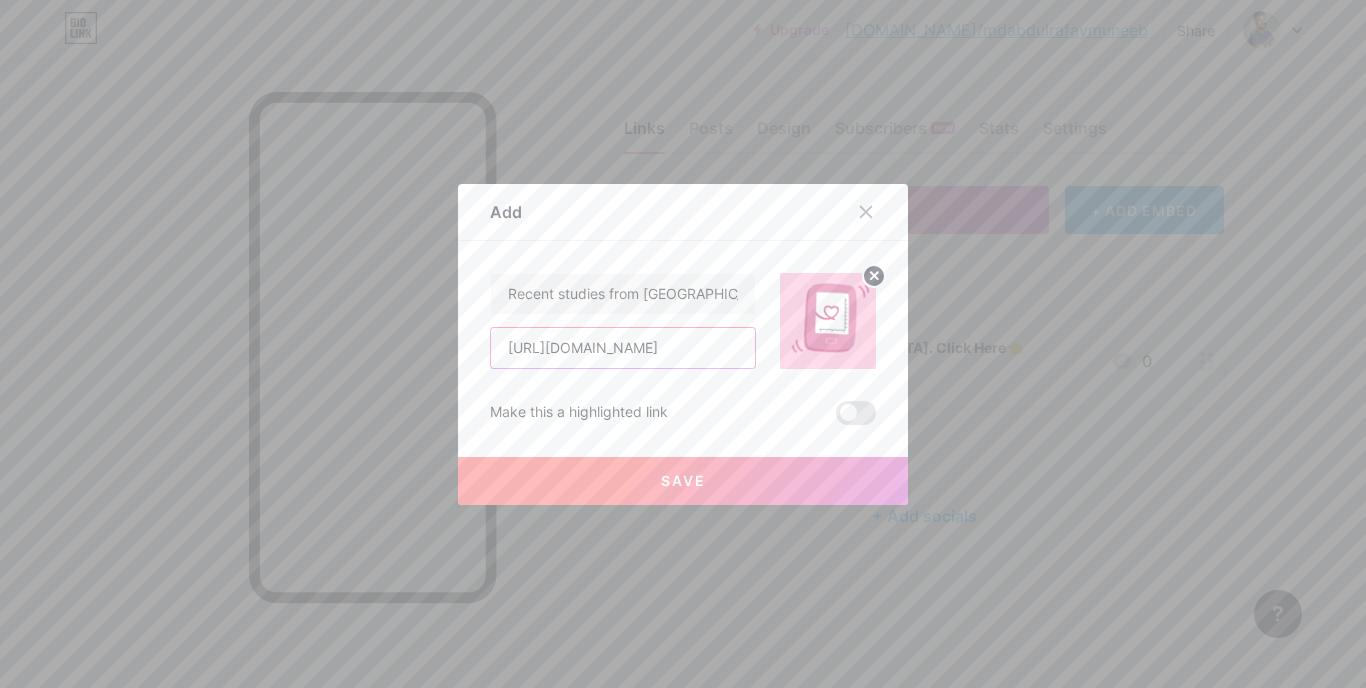 type on "[URL][DOMAIN_NAME]" 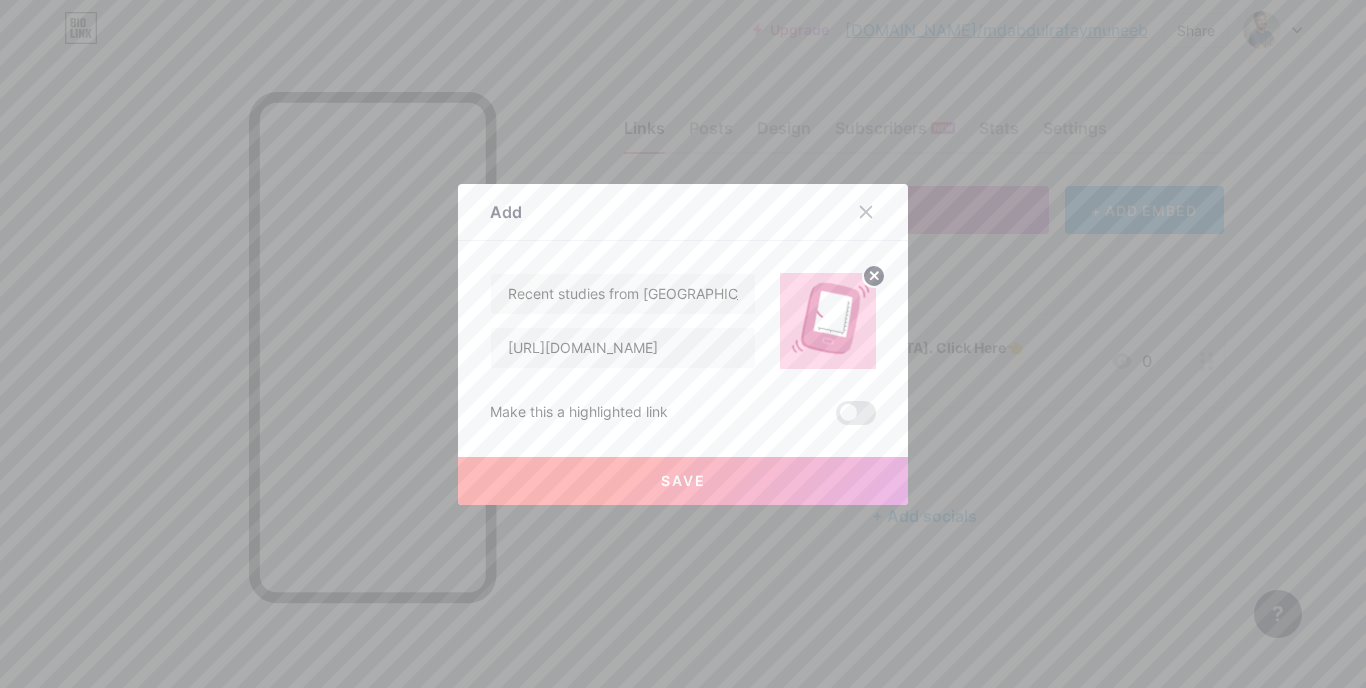 scroll, scrollTop: 0, scrollLeft: 0, axis: both 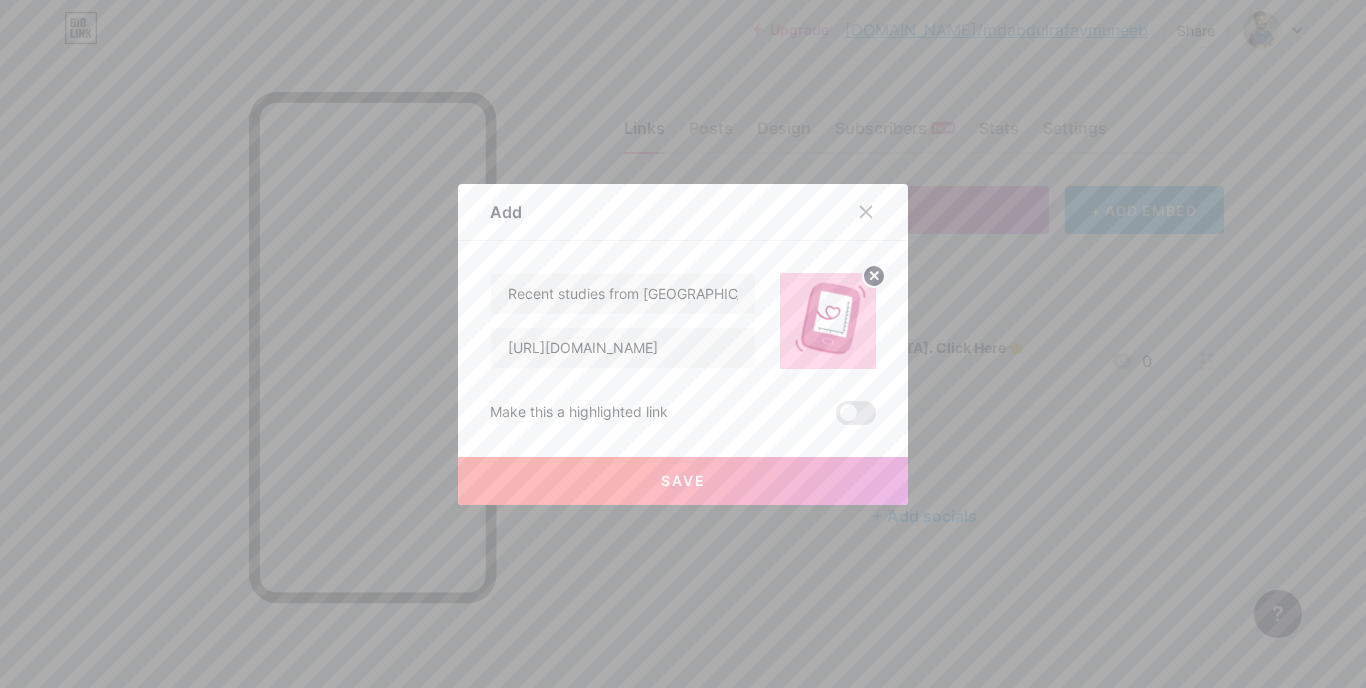 click on "Save" at bounding box center [683, 481] 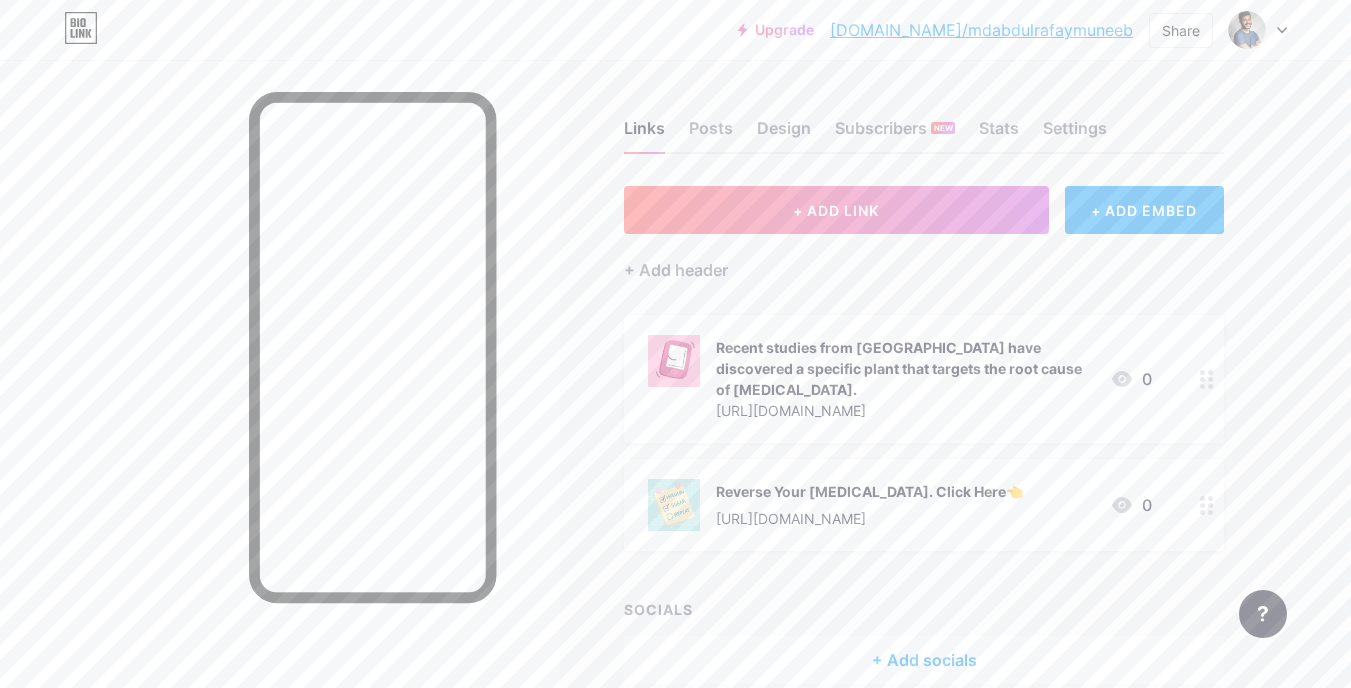 type 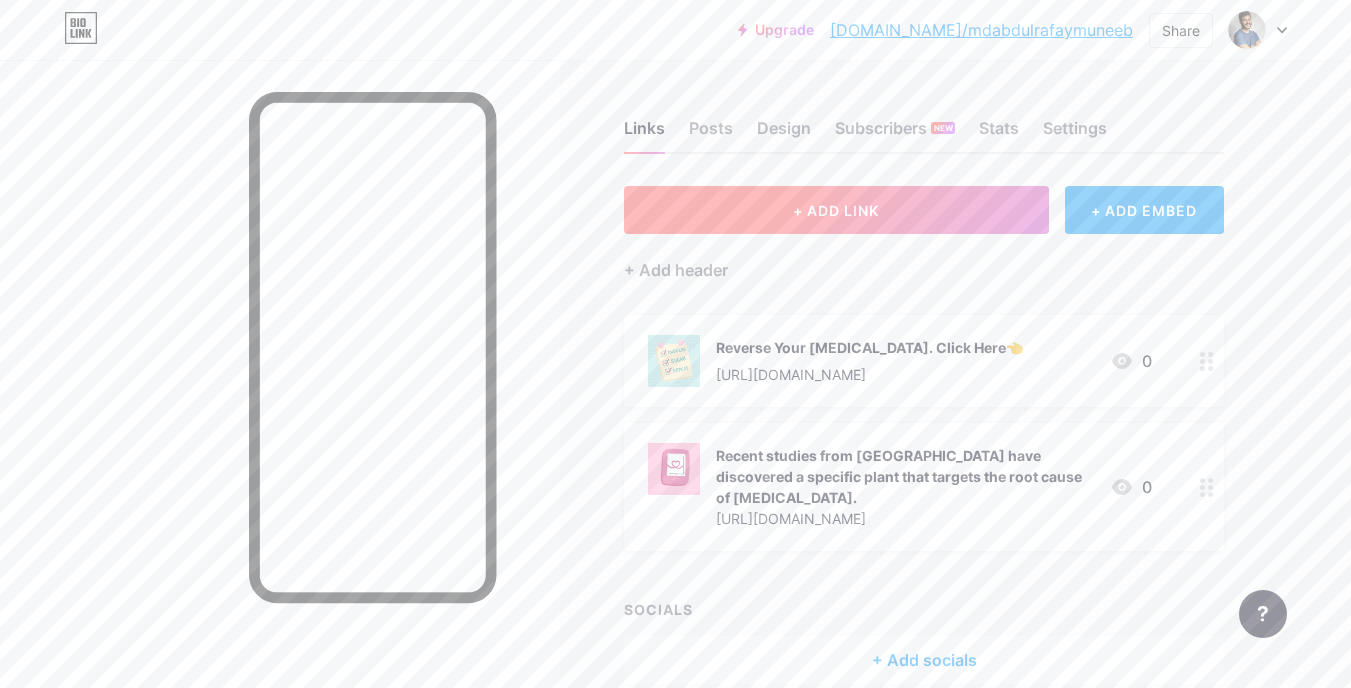 click on "+ ADD LINK" at bounding box center [836, 210] 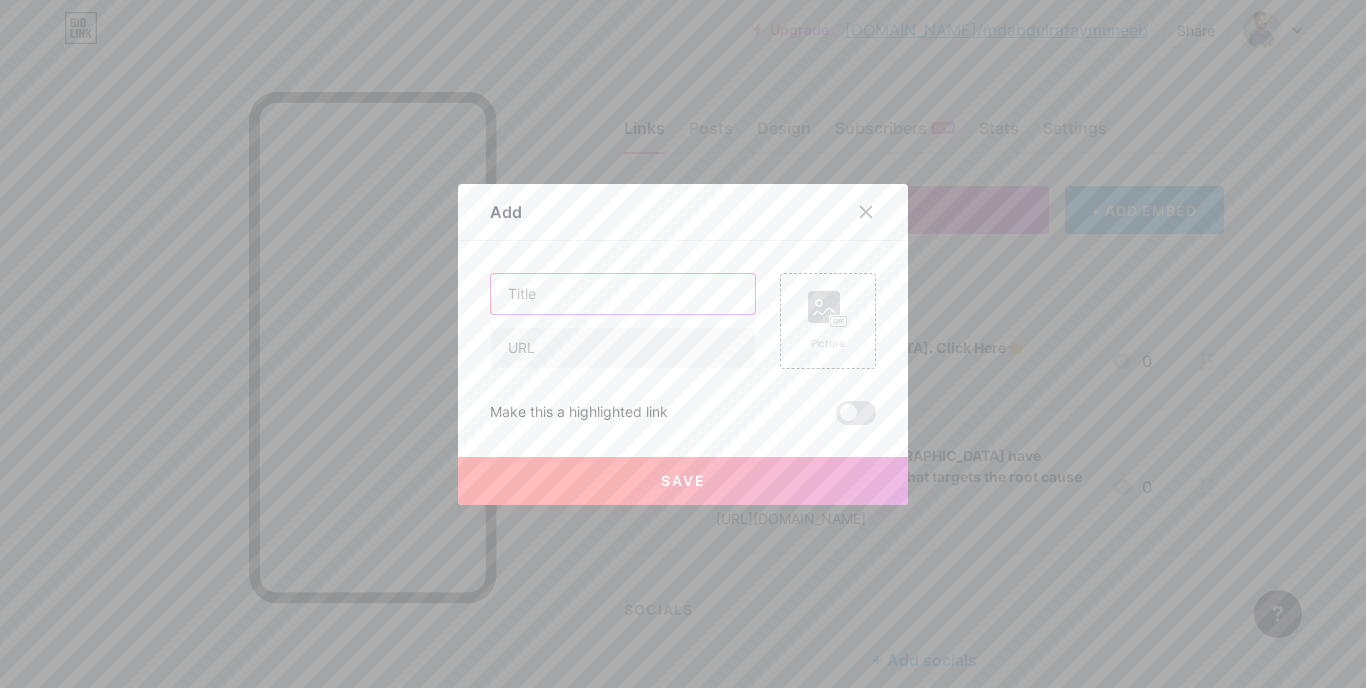 click at bounding box center (623, 294) 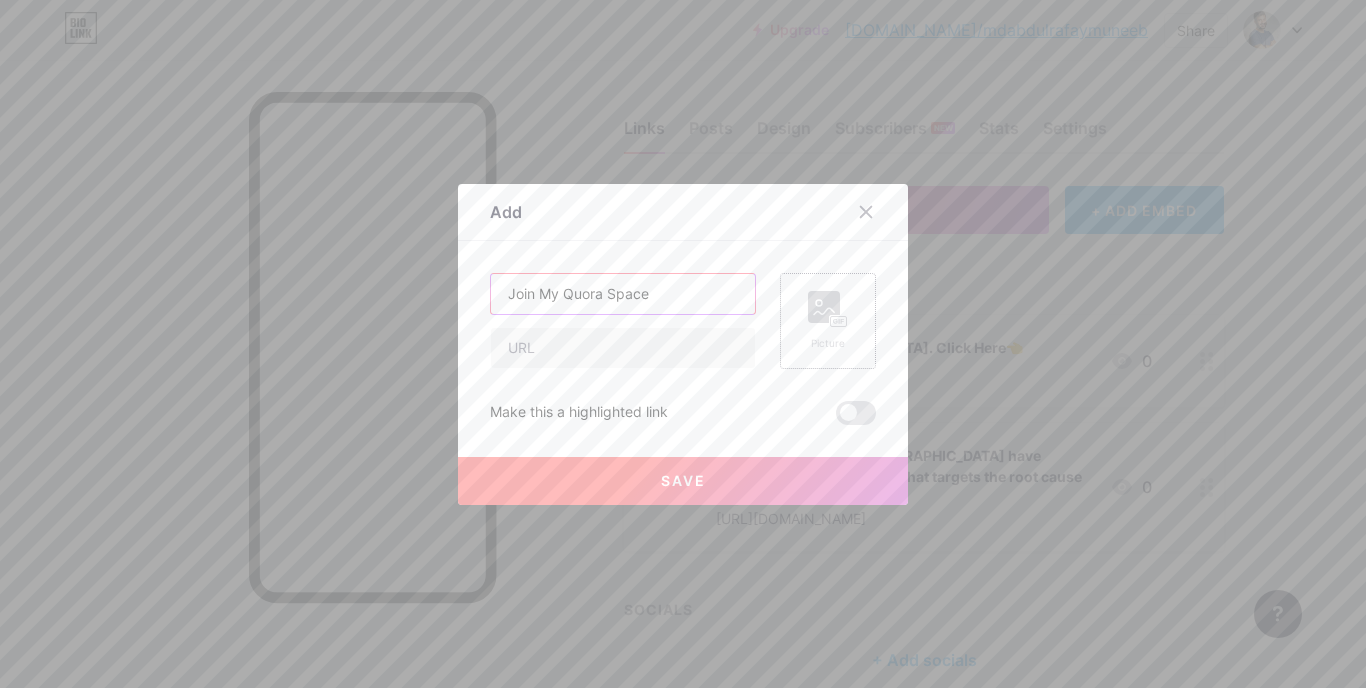 type on "Join My Quora Space" 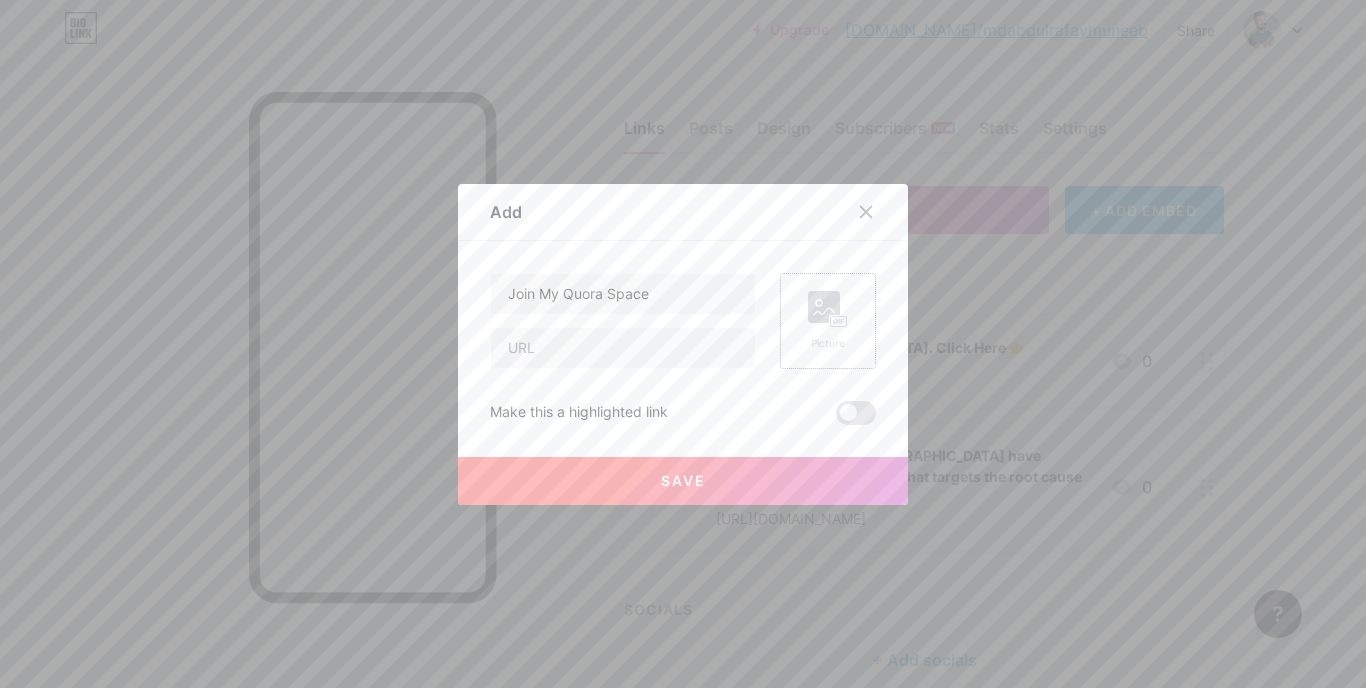 click 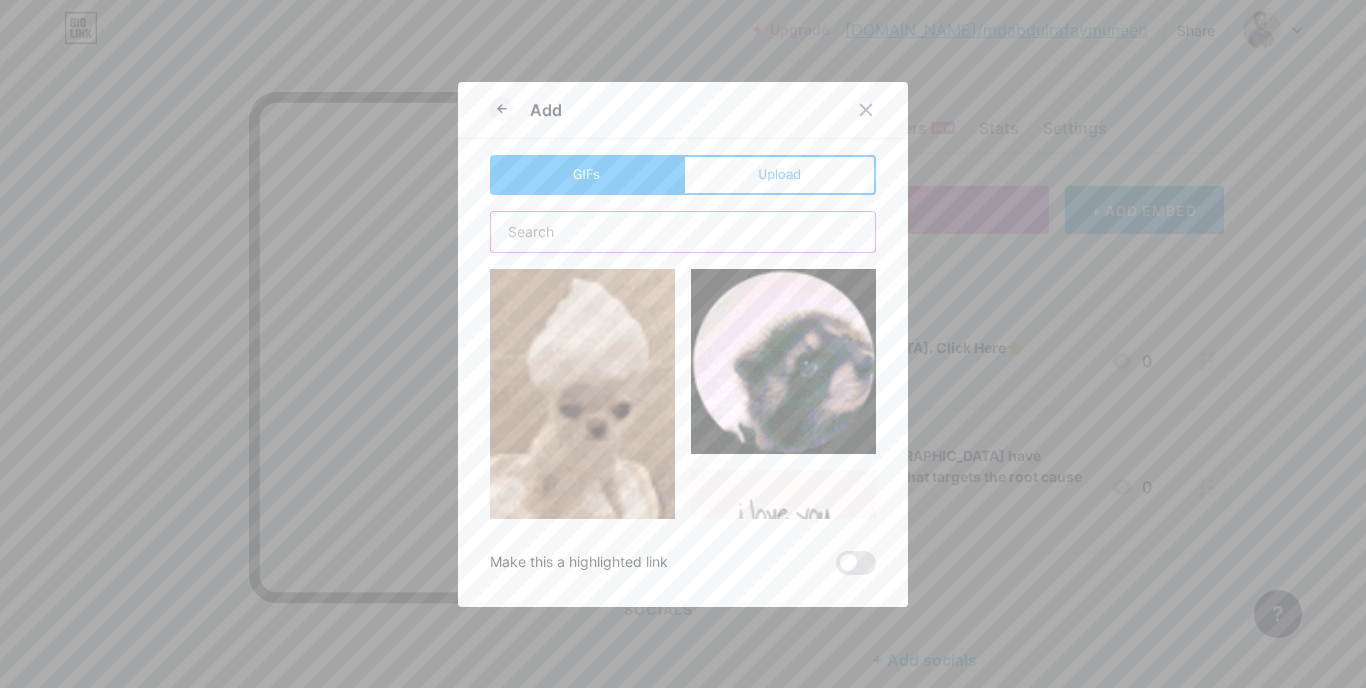 click at bounding box center (683, 232) 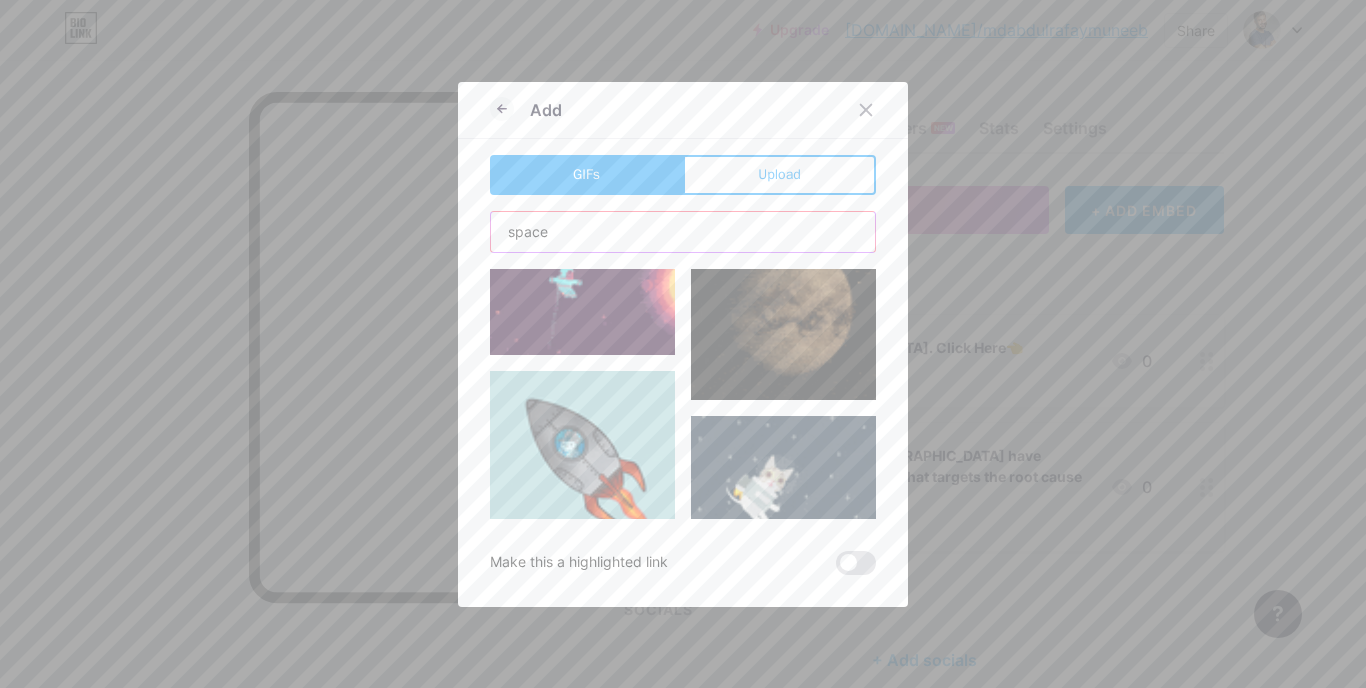 scroll, scrollTop: 29, scrollLeft: 0, axis: vertical 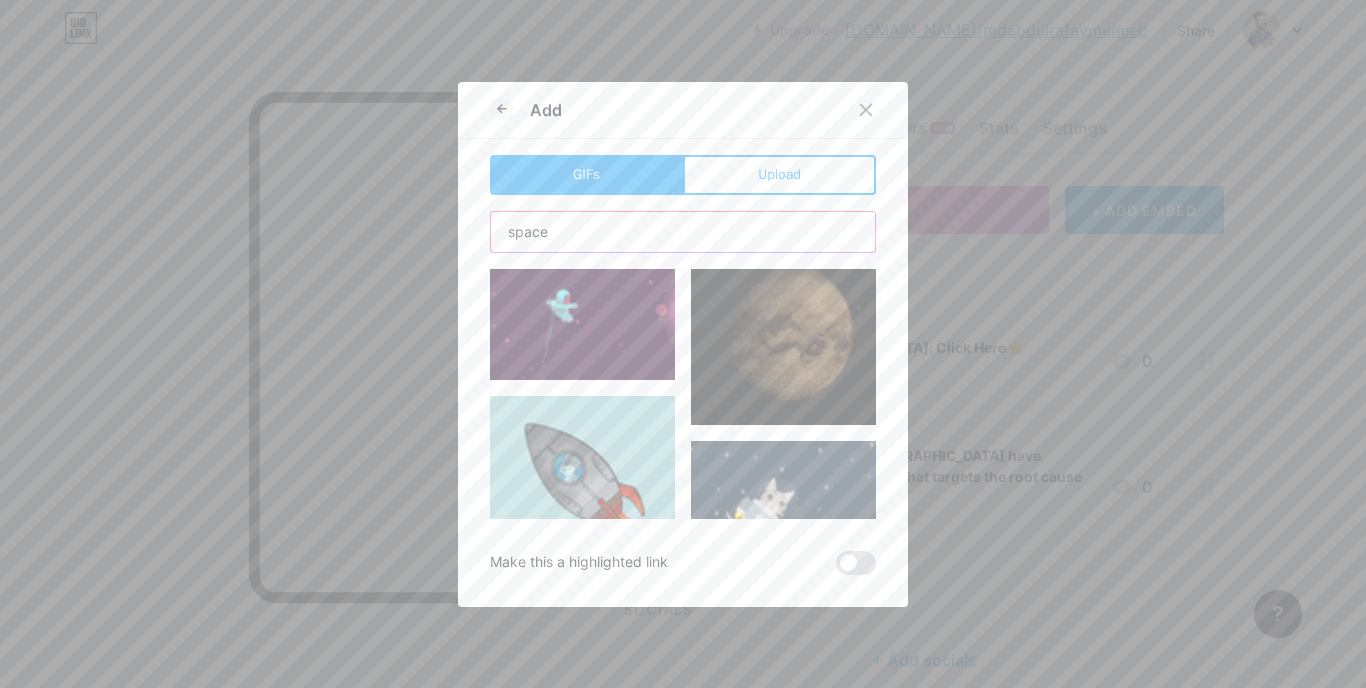 type on "space" 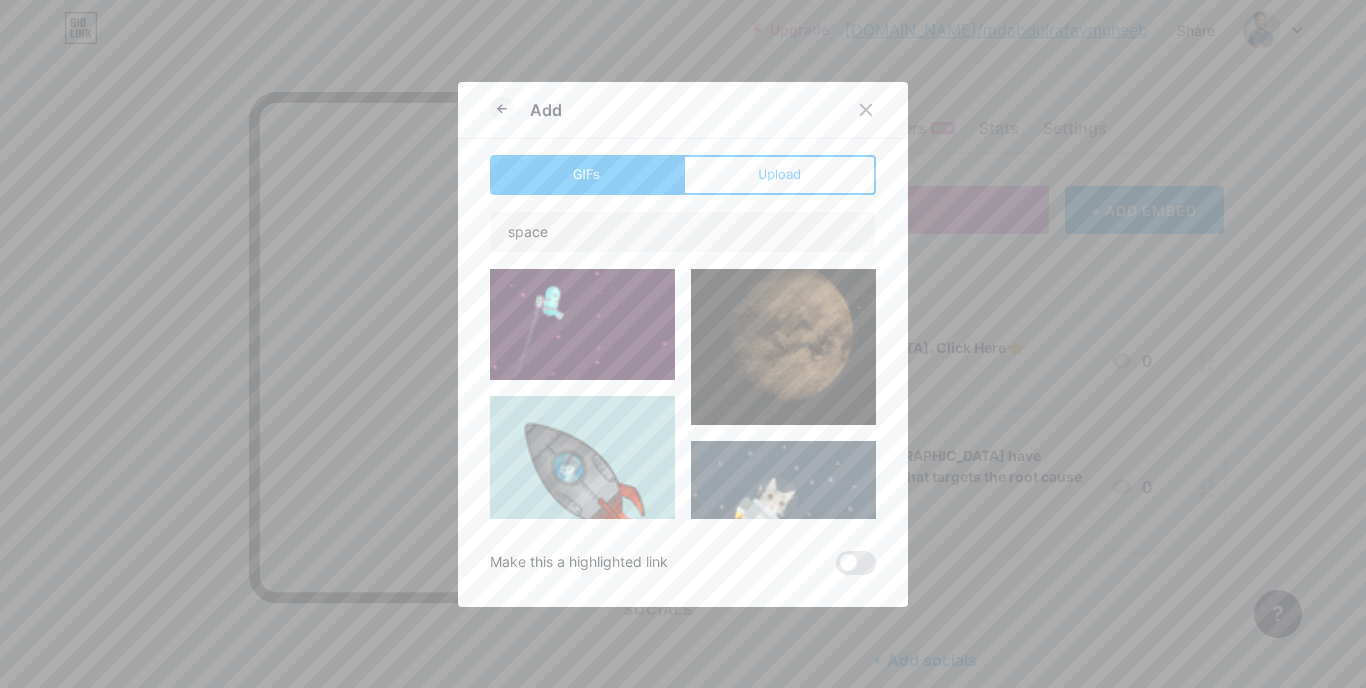 click at bounding box center (582, 310) 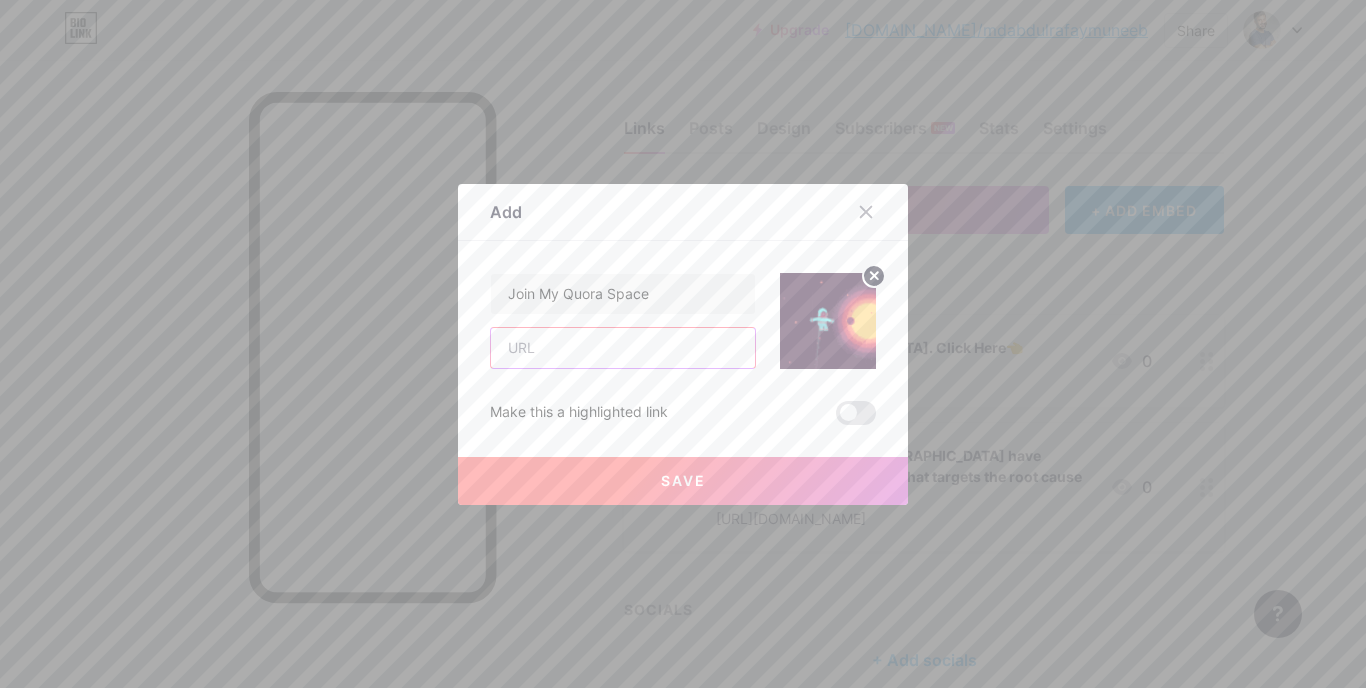 click at bounding box center [623, 348] 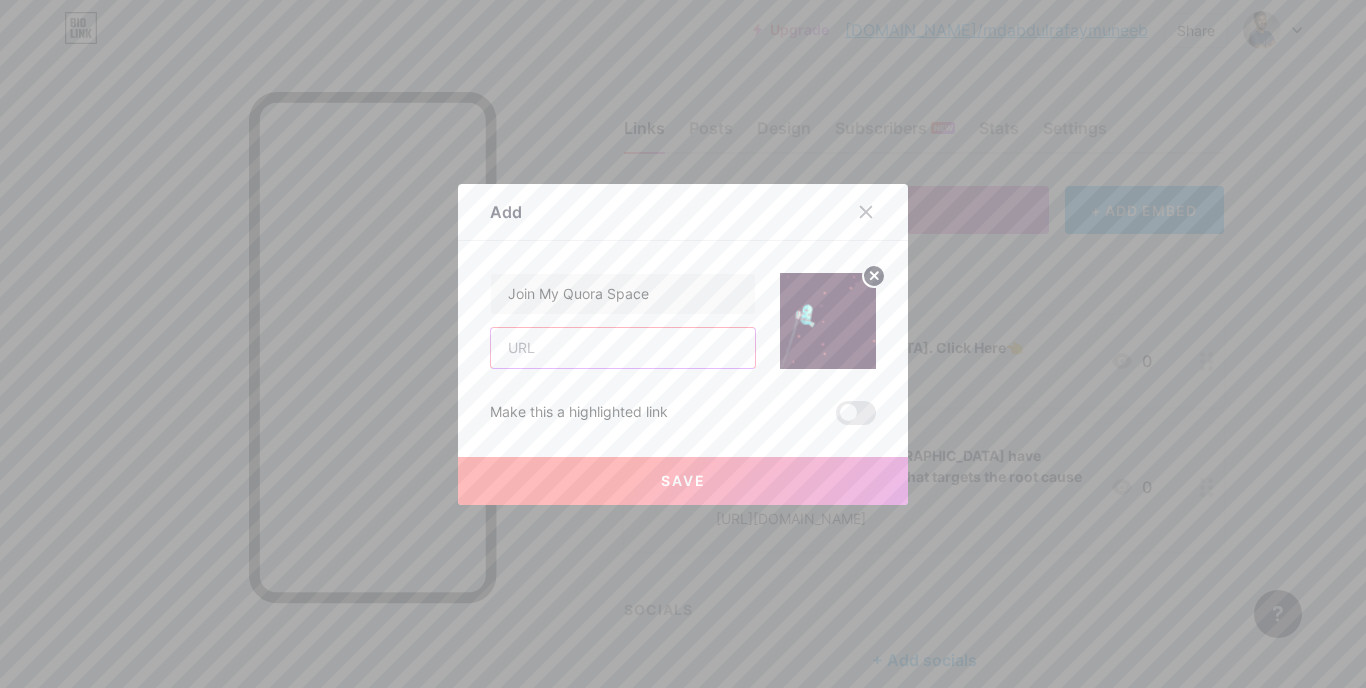 paste on "[URL][DOMAIN_NAME]" 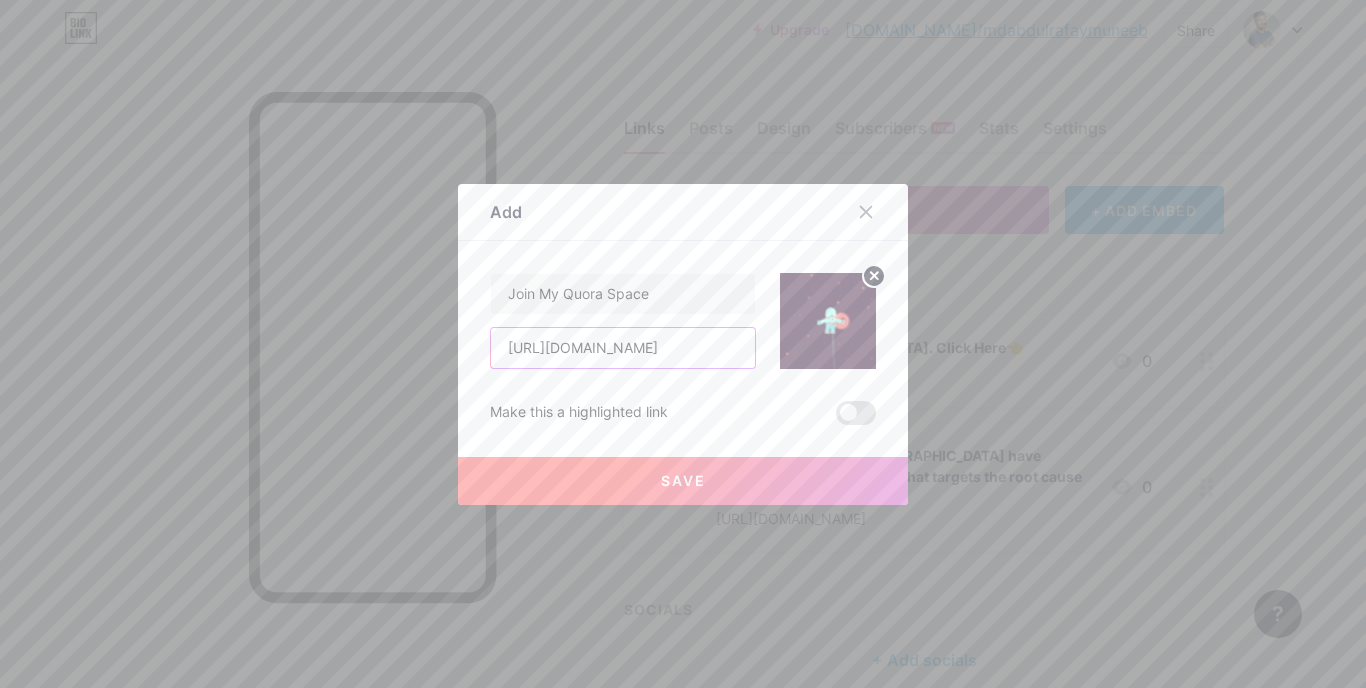 scroll, scrollTop: 0, scrollLeft: 102, axis: horizontal 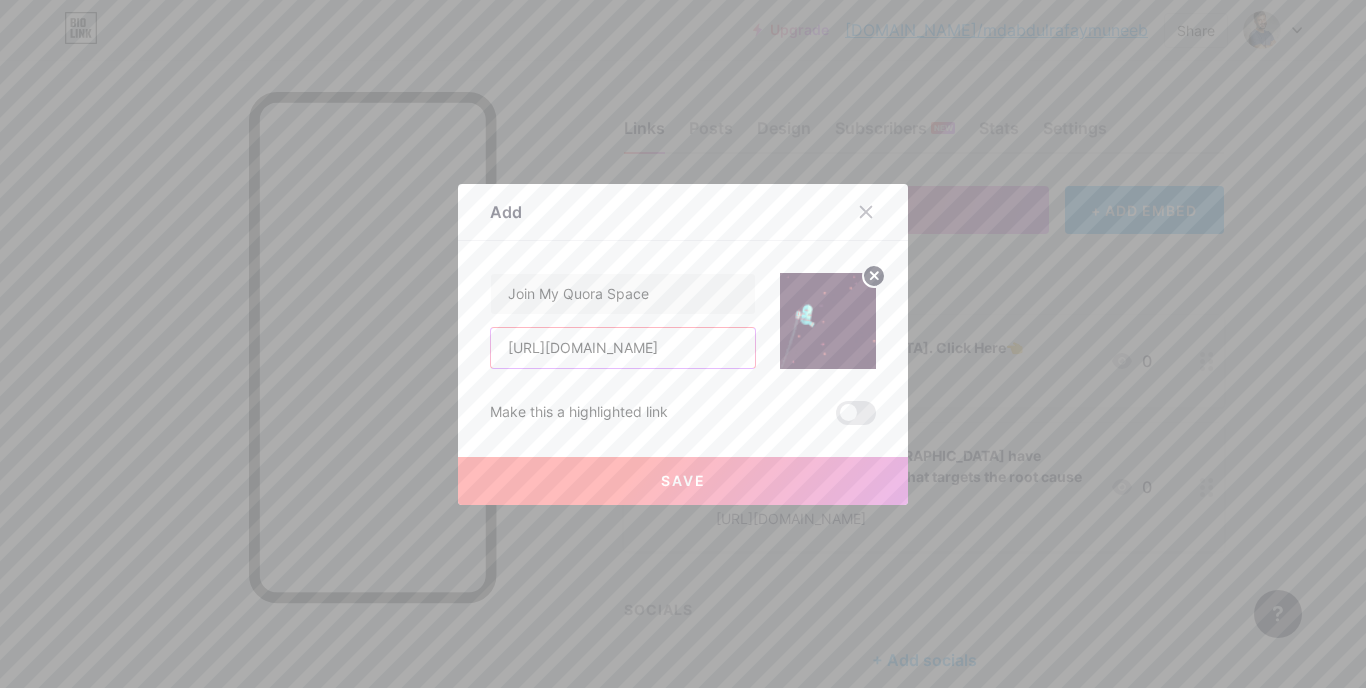 type on "[URL][DOMAIN_NAME]" 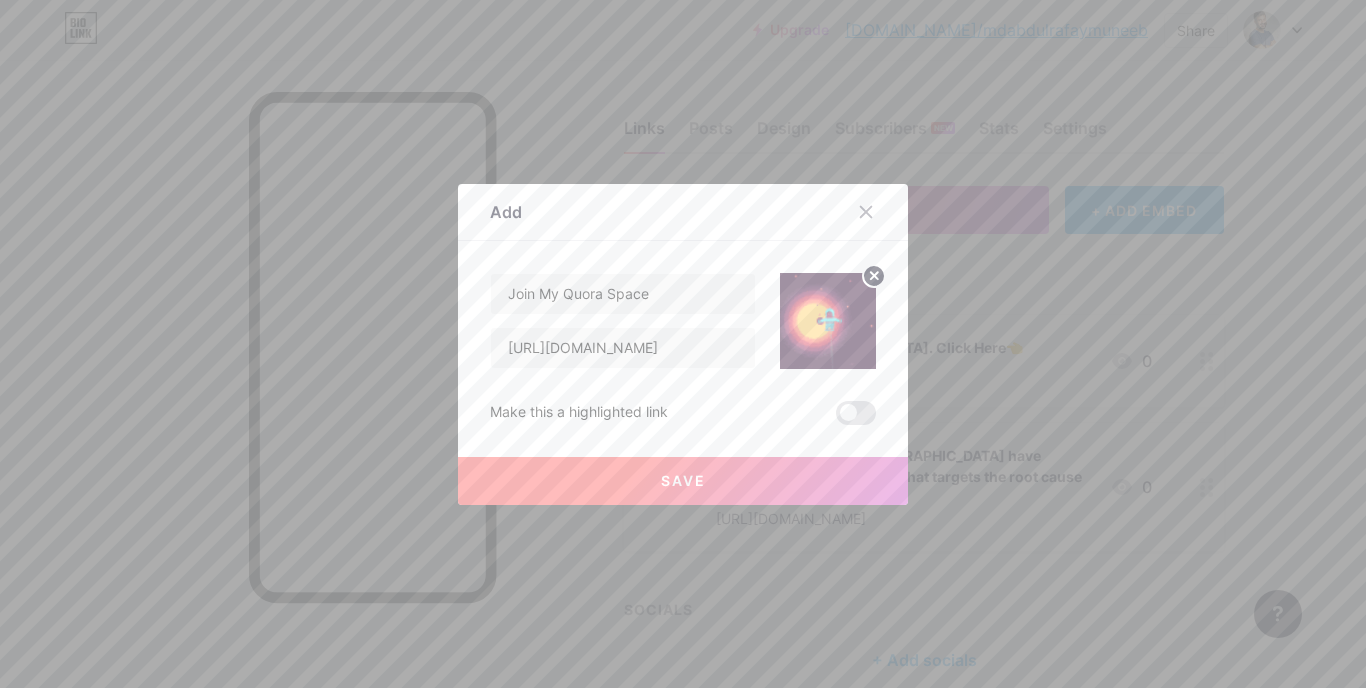 click on "Save" at bounding box center (683, 480) 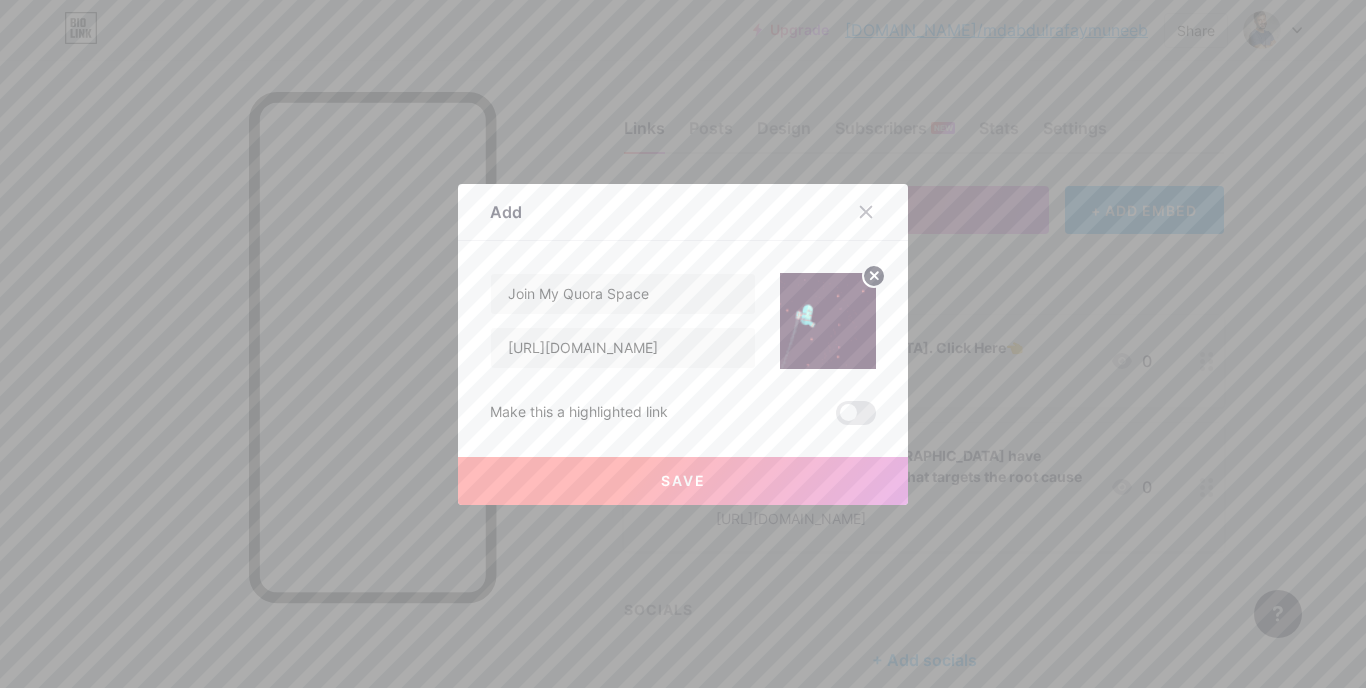 scroll, scrollTop: 0, scrollLeft: 0, axis: both 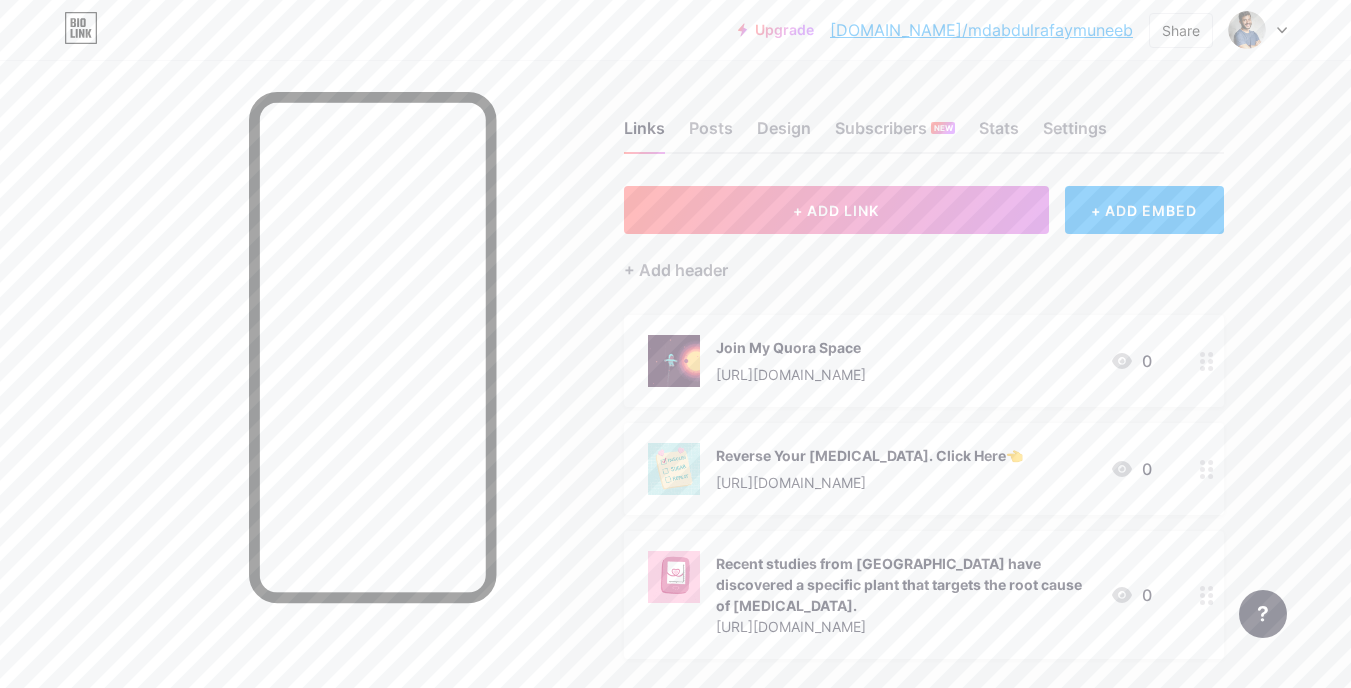 click 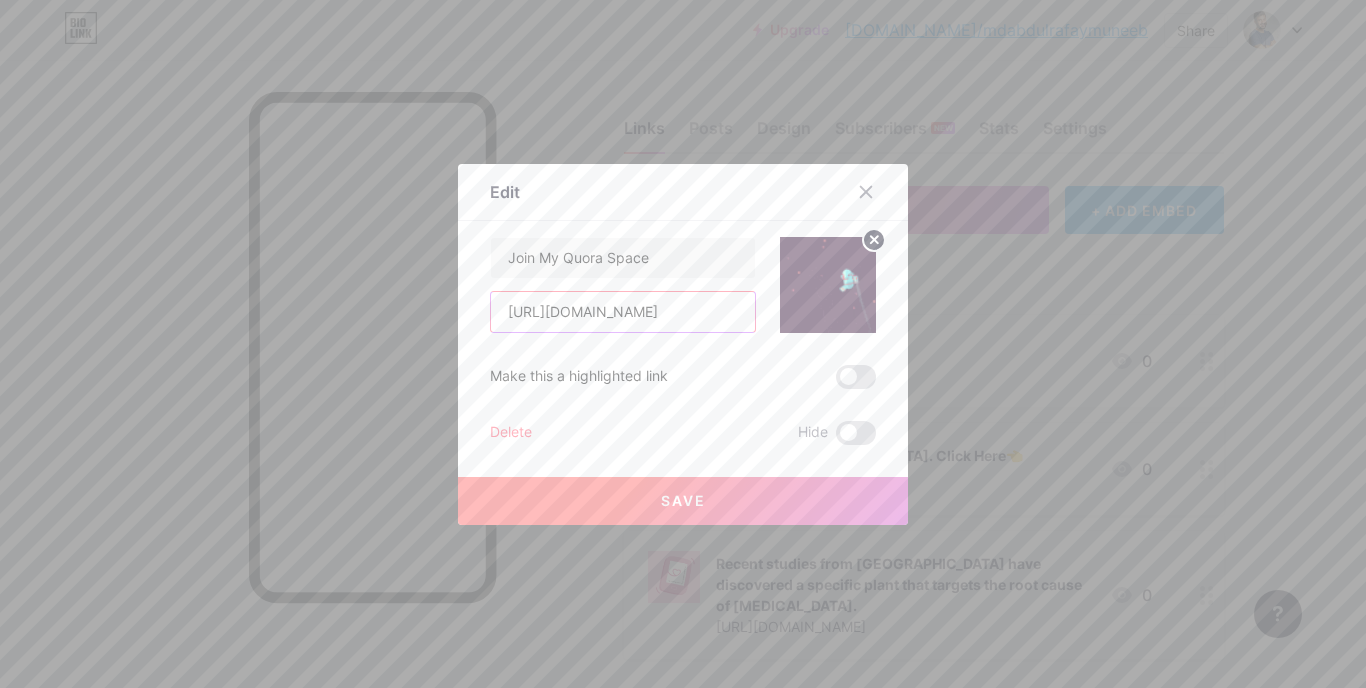 drag, startPoint x: 704, startPoint y: 311, endPoint x: 958, endPoint y: 324, distance: 254.33246 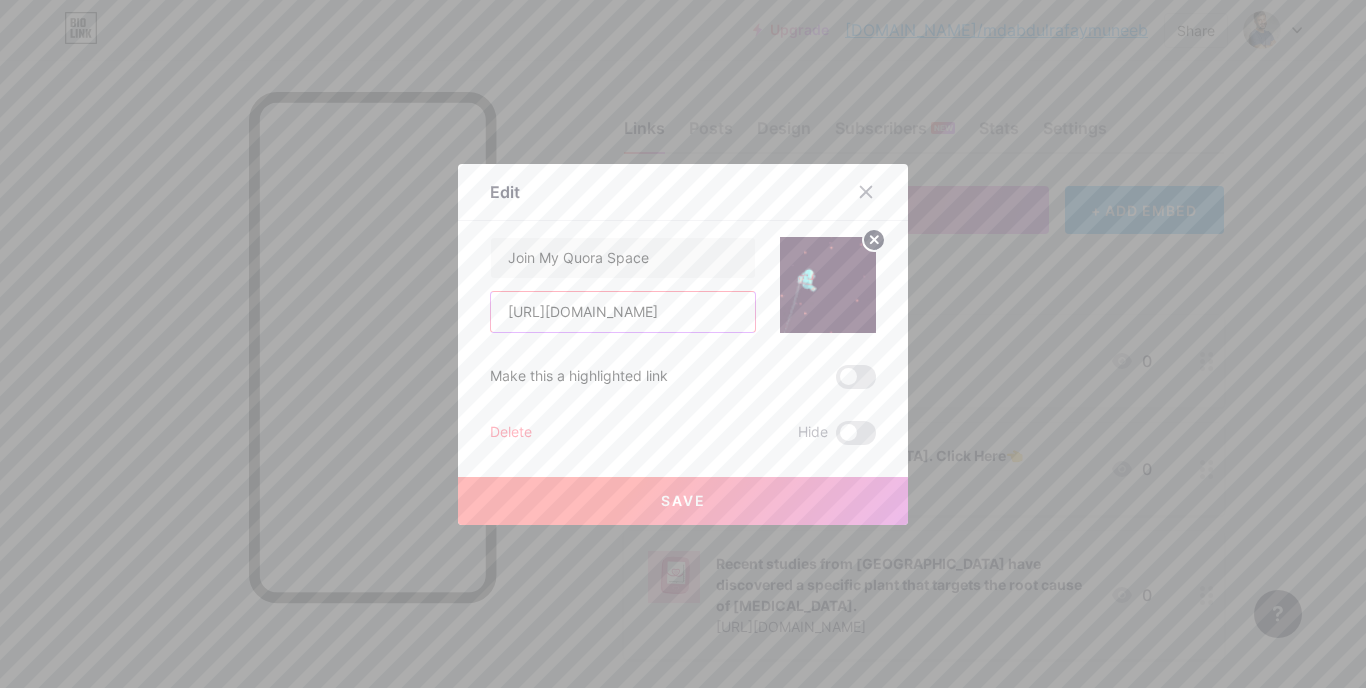 click on "Edit           Content
YouTube
Play YouTube video without leaving your page.
ADD
Vimeo
Play Vimeo video without leaving your page.
ADD
Tiktok
Grow your TikTok following
ADD
Tweet
Embed a tweet.
ADD
Reddit
Showcase your Reddit profile
ADD
Spotify
Embed Spotify to play the preview of a track.
ADD
Twitch
Play Twitch video without leaving your page.
ADD
SoundCloud" at bounding box center (683, 344) 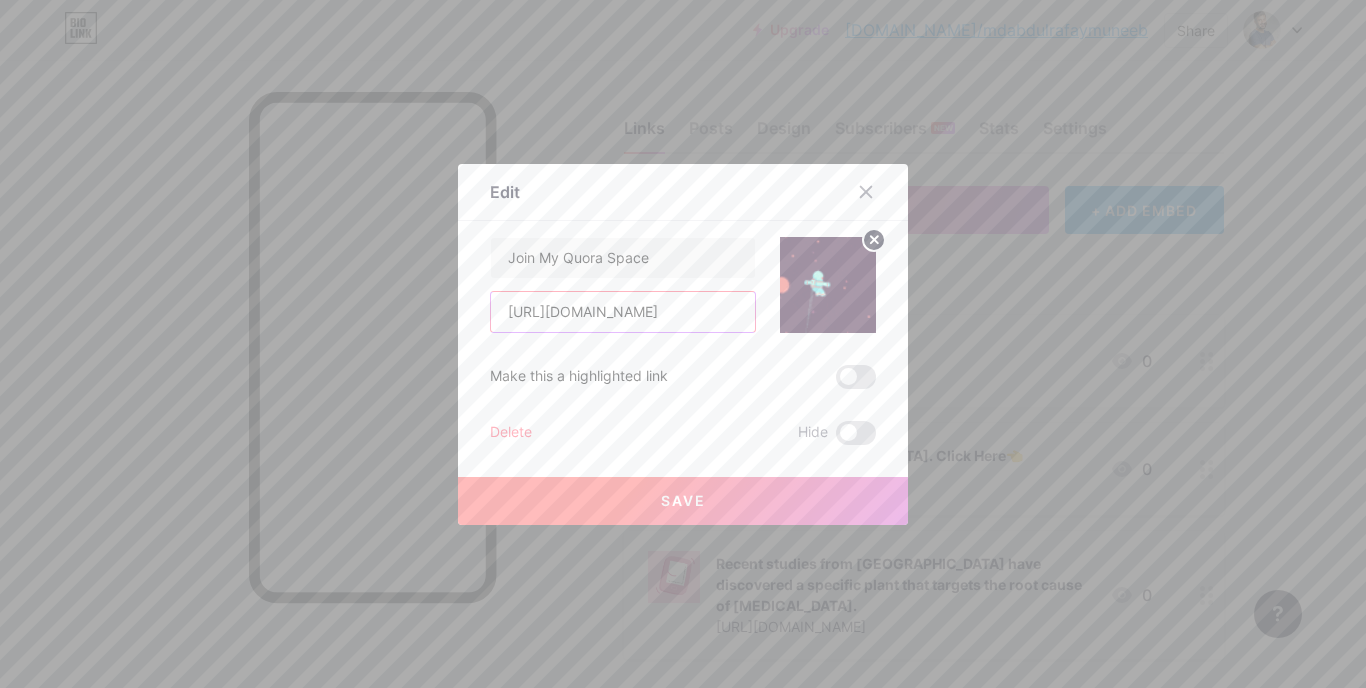 scroll, scrollTop: 0, scrollLeft: 102, axis: horizontal 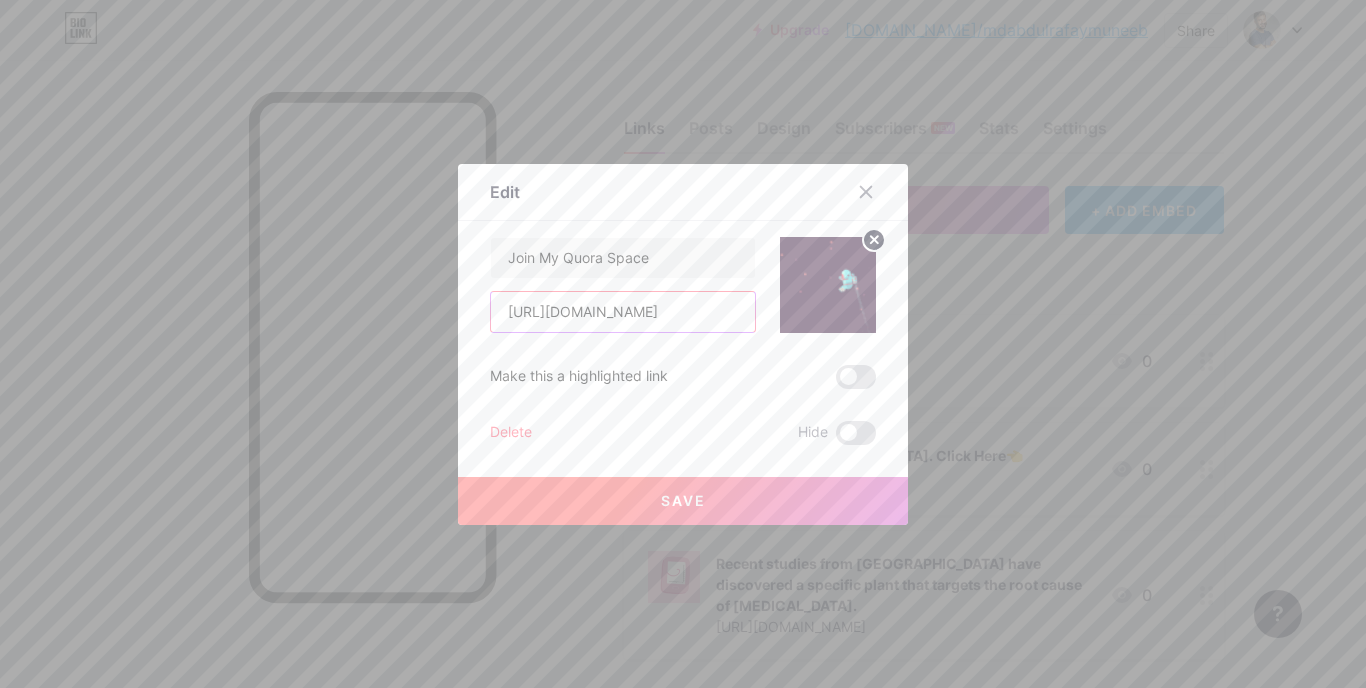 click on "[URL][DOMAIN_NAME]" at bounding box center [623, 312] 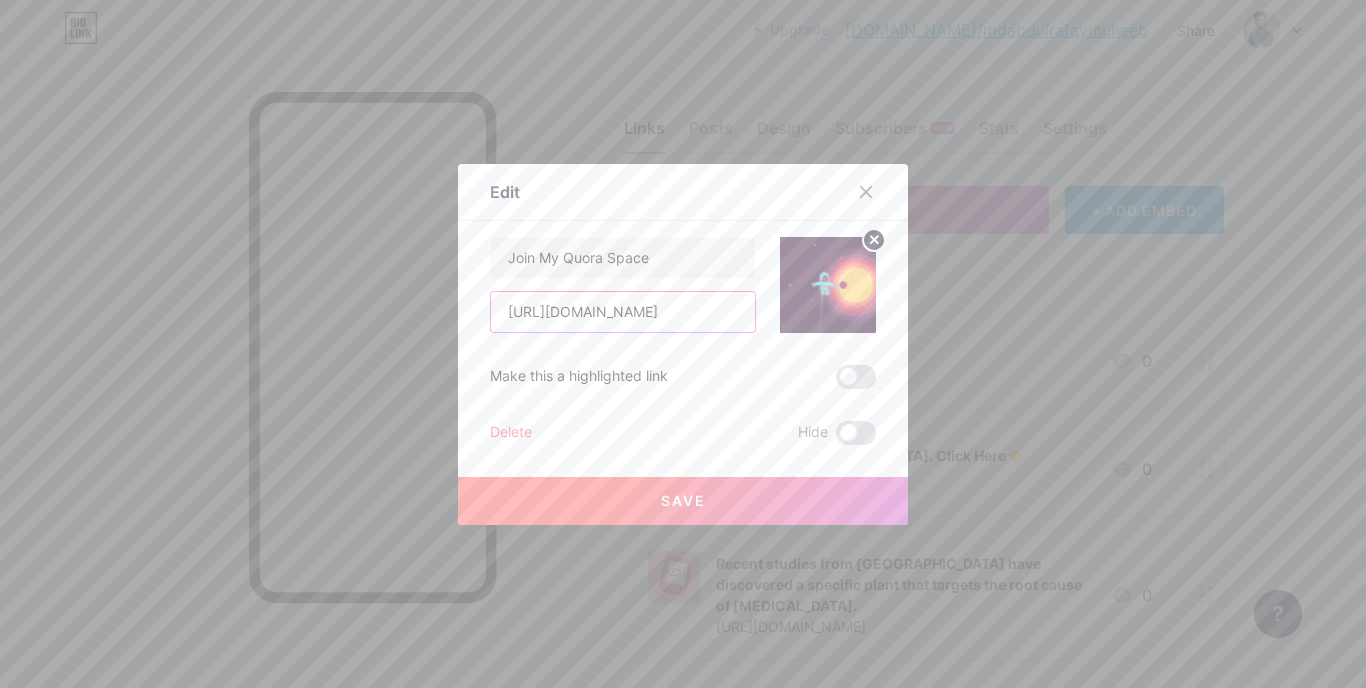 scroll, scrollTop: 0, scrollLeft: 102, axis: horizontal 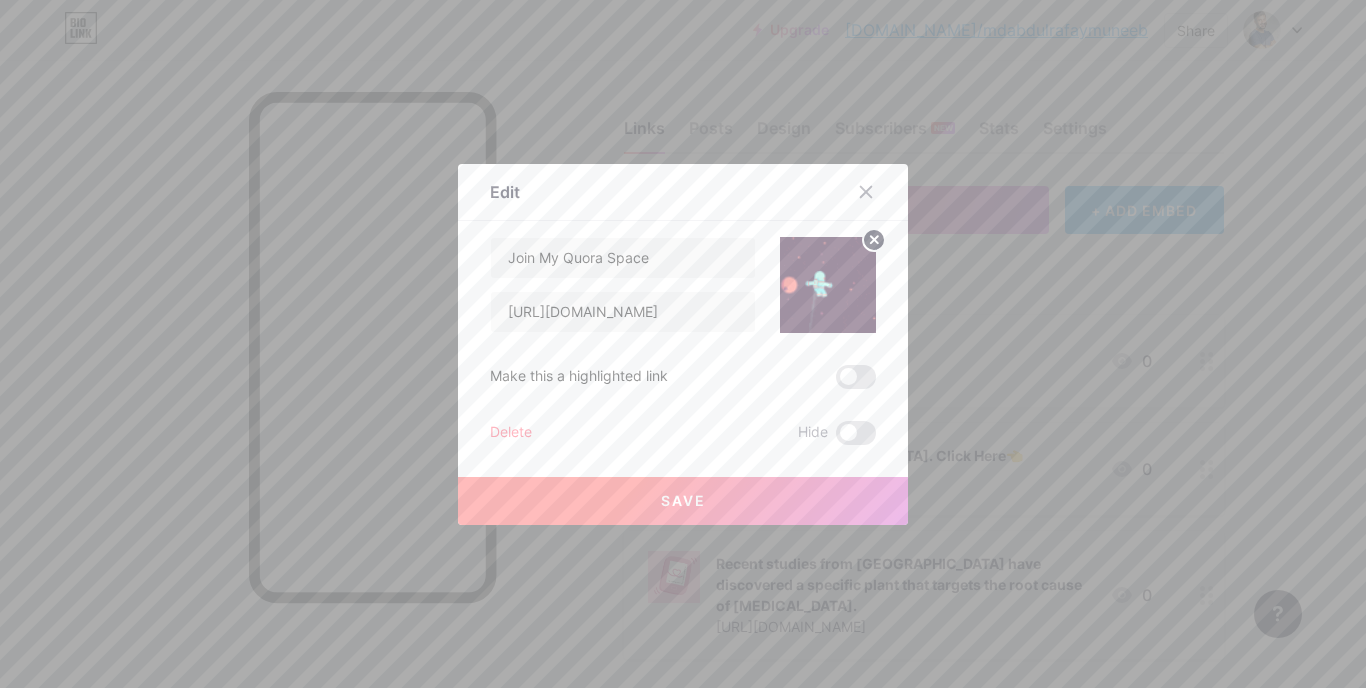 click on "Save" at bounding box center [683, 501] 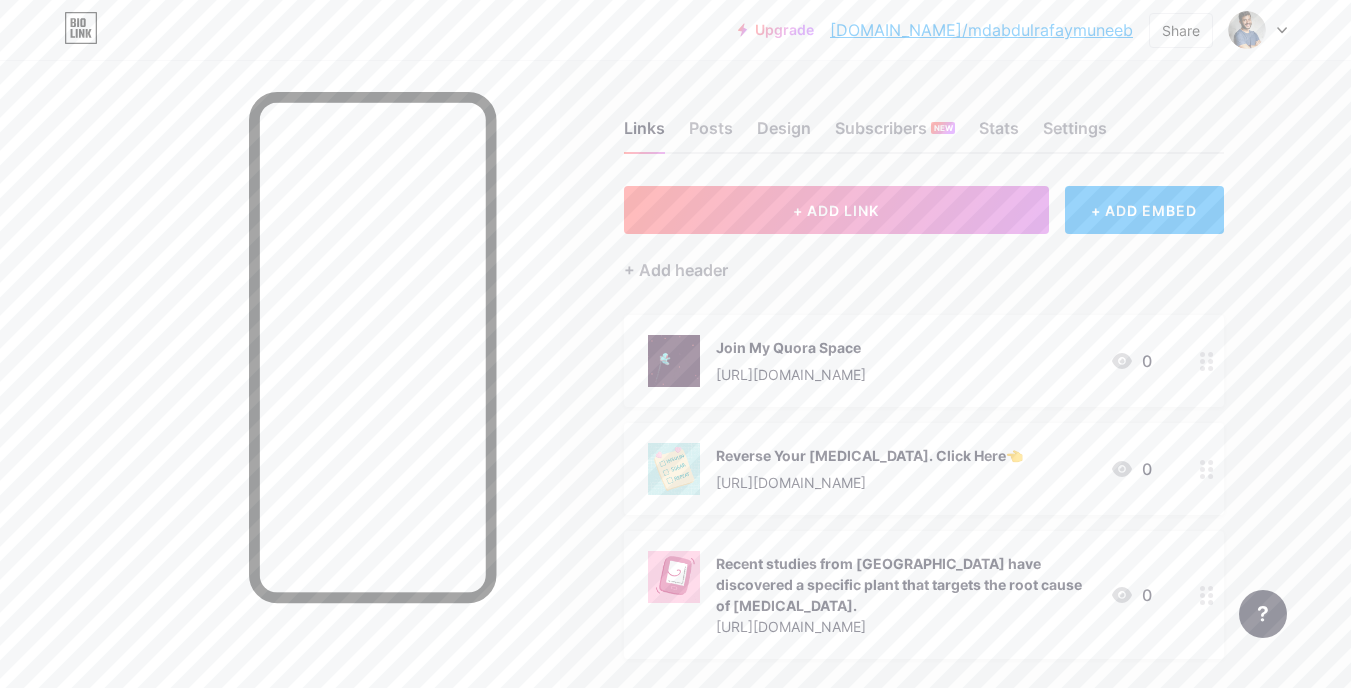 click 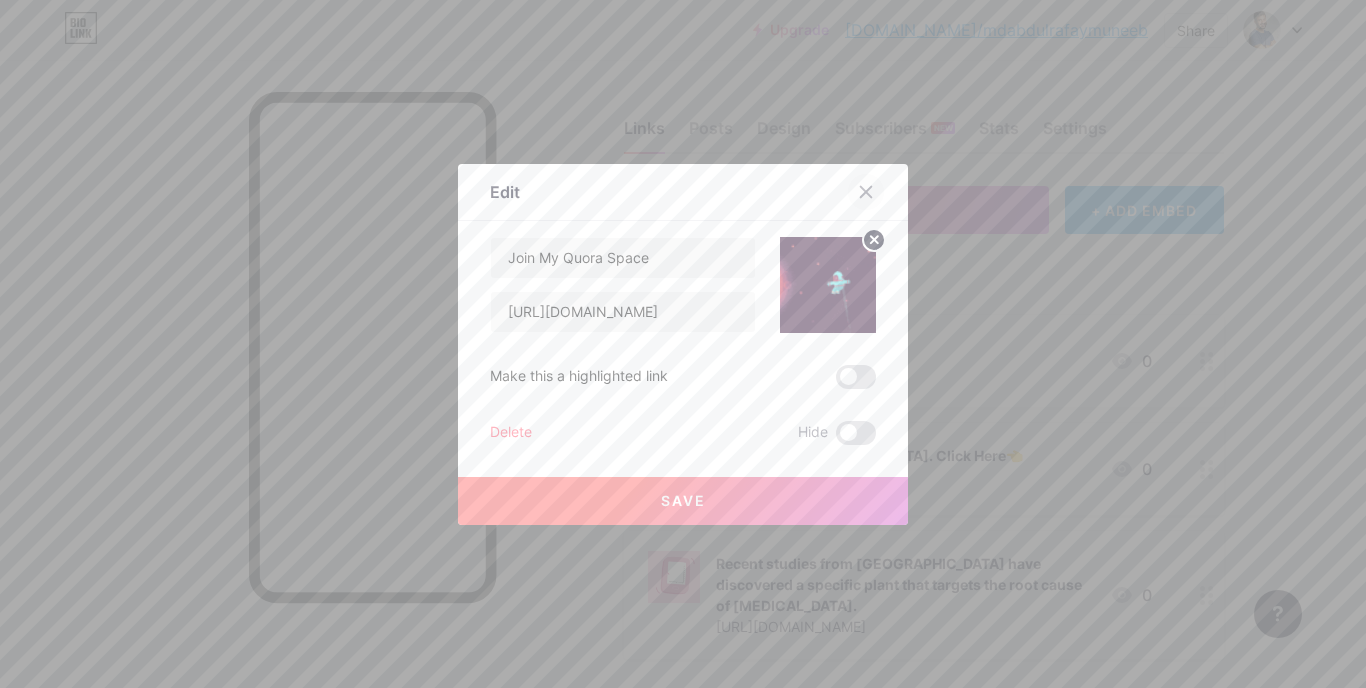 click 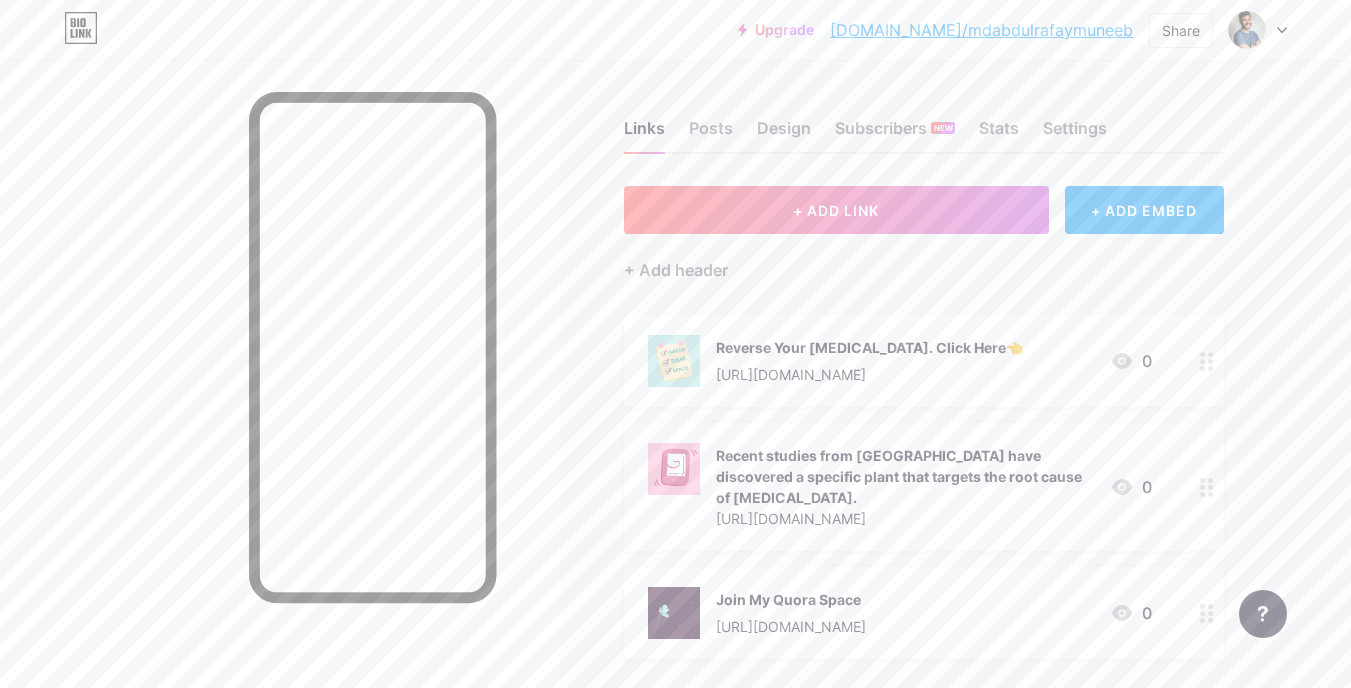 scroll, scrollTop: 203, scrollLeft: 0, axis: vertical 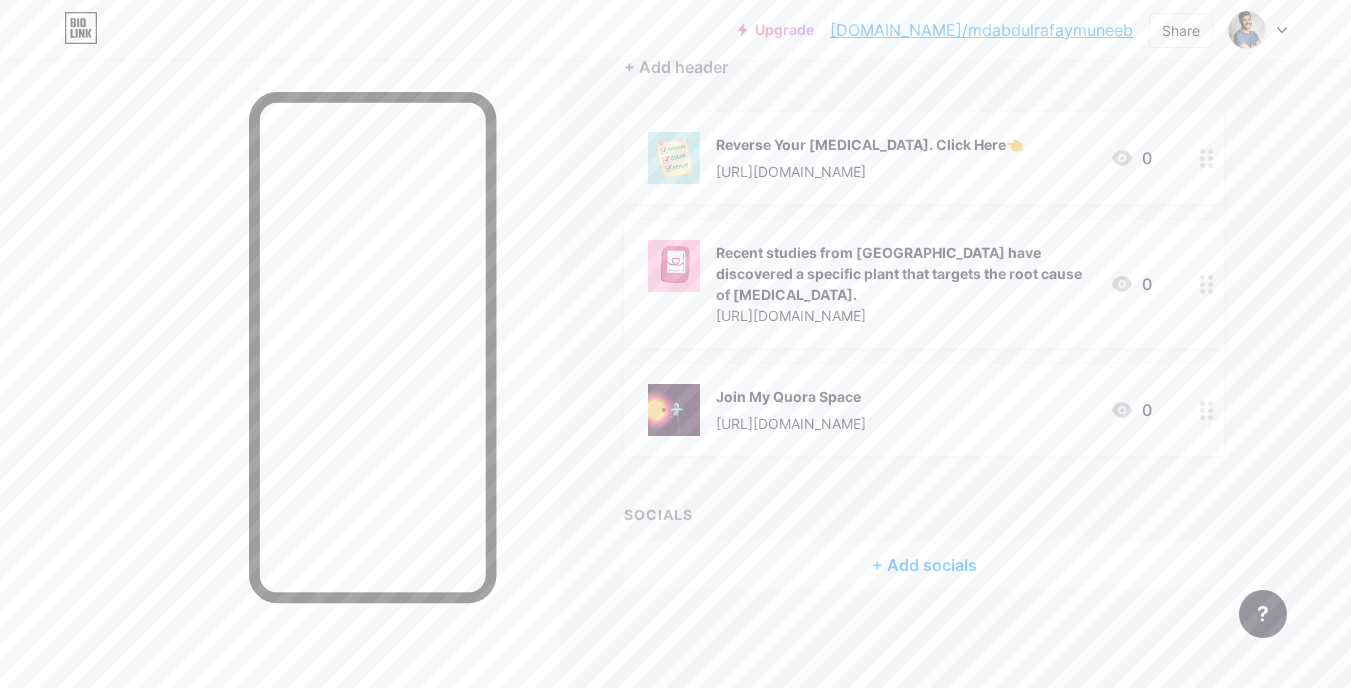 click on "+ Add socials" at bounding box center [924, 565] 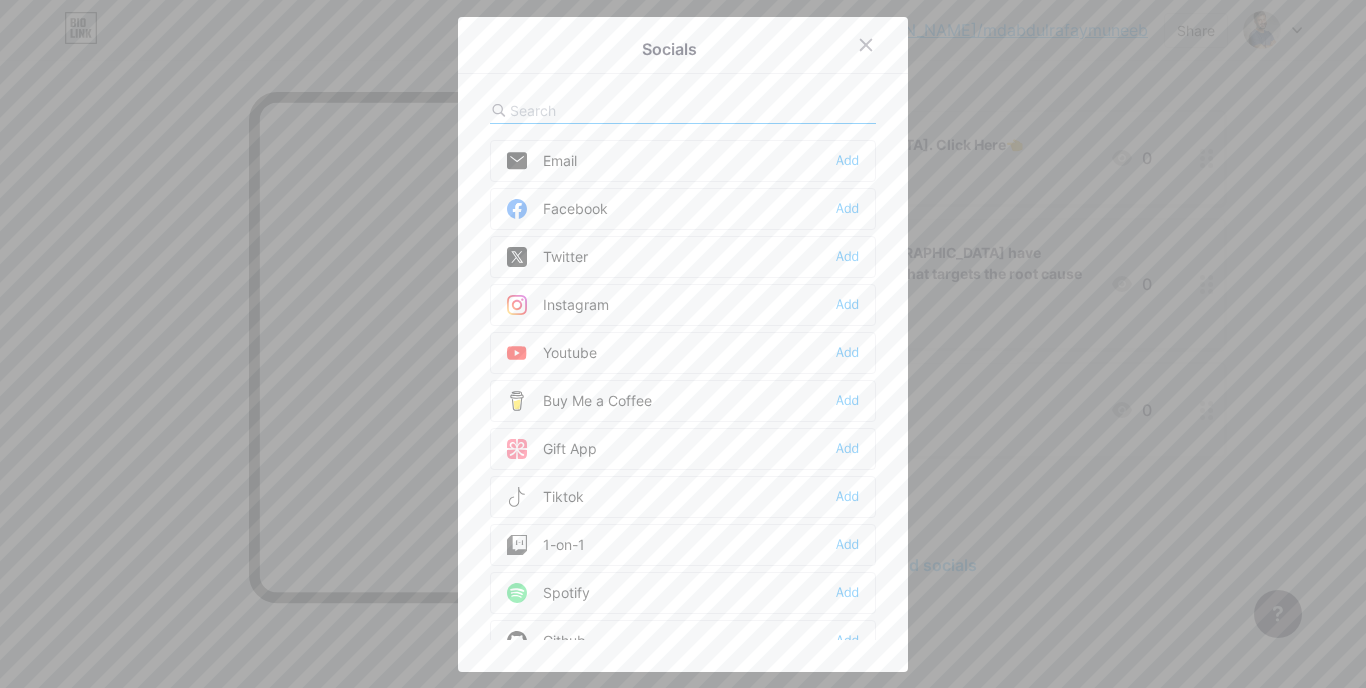 click on "Instagram
Add" at bounding box center (683, 305) 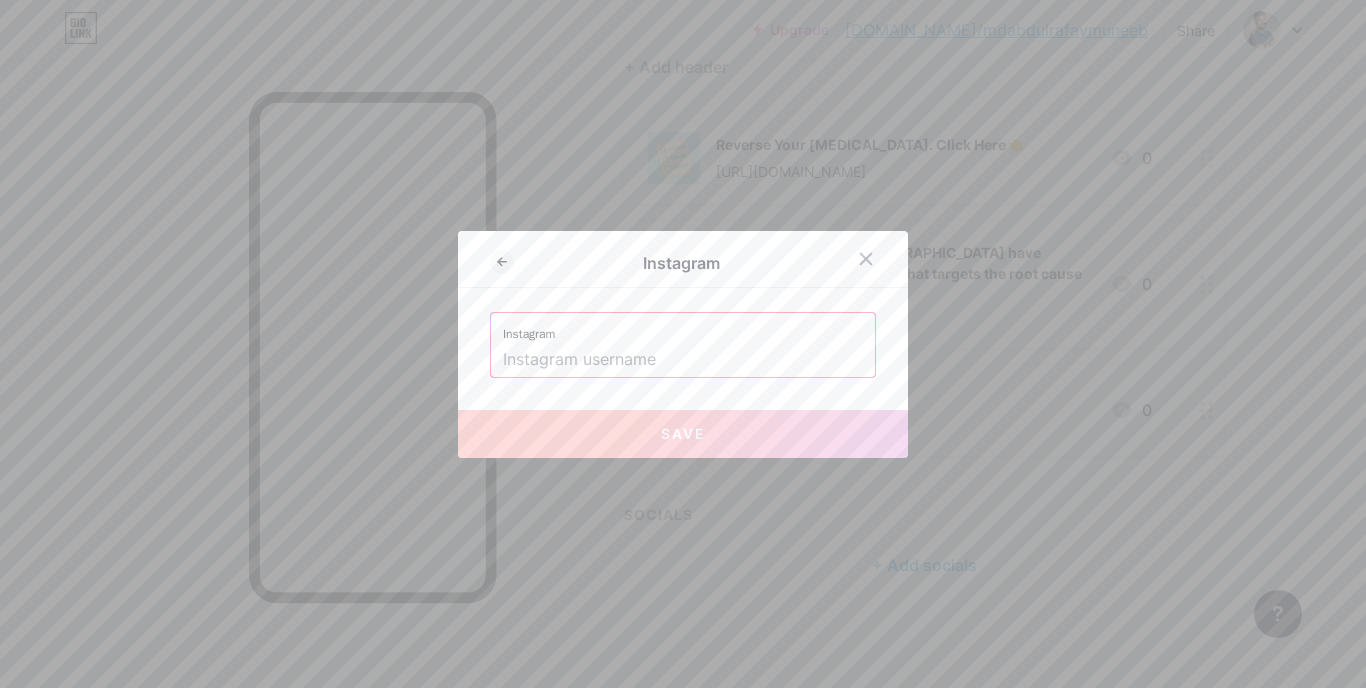 click at bounding box center (683, 360) 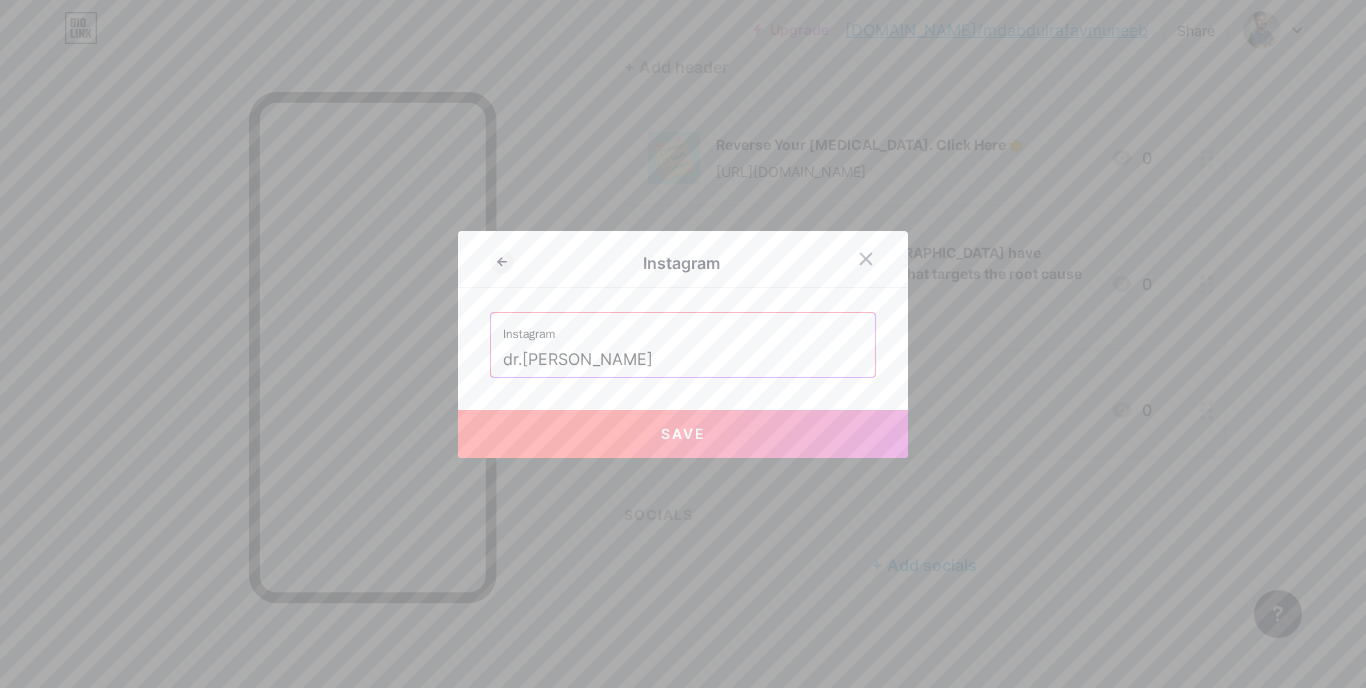 click on "Save" at bounding box center (683, 434) 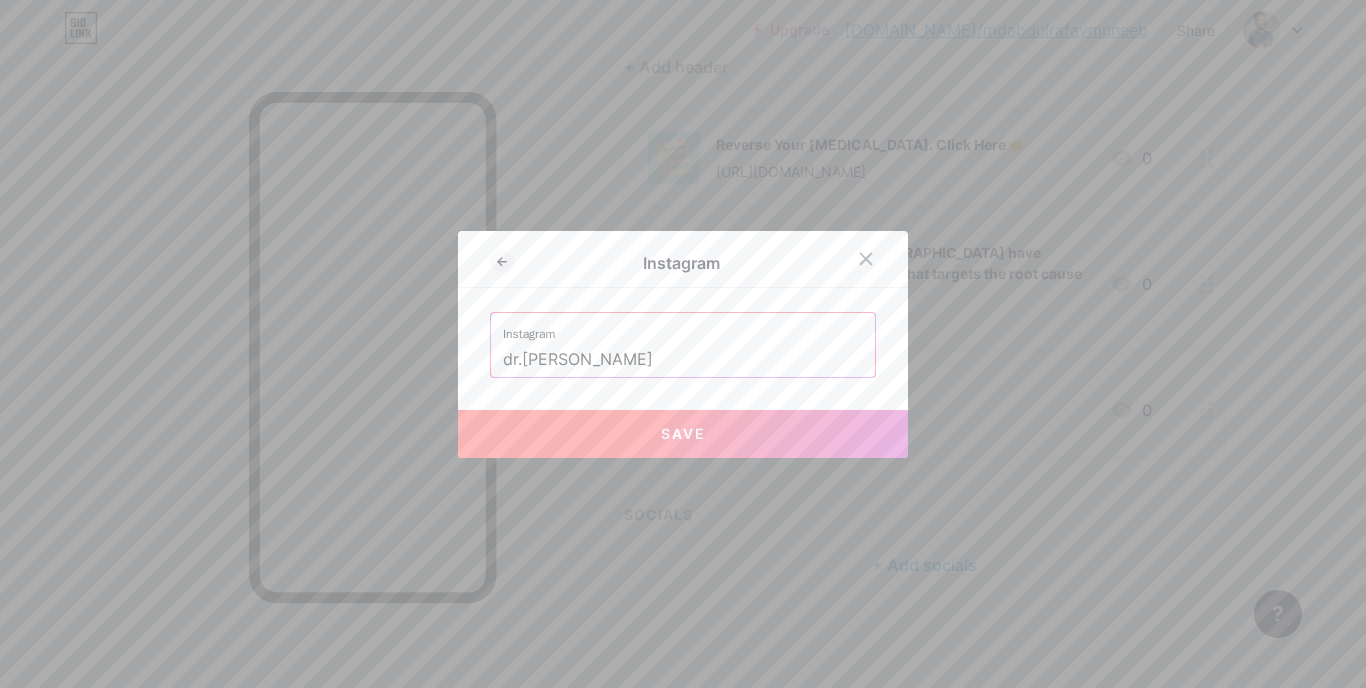 type on "[URL][DOMAIN_NAME][DOMAIN_NAME]" 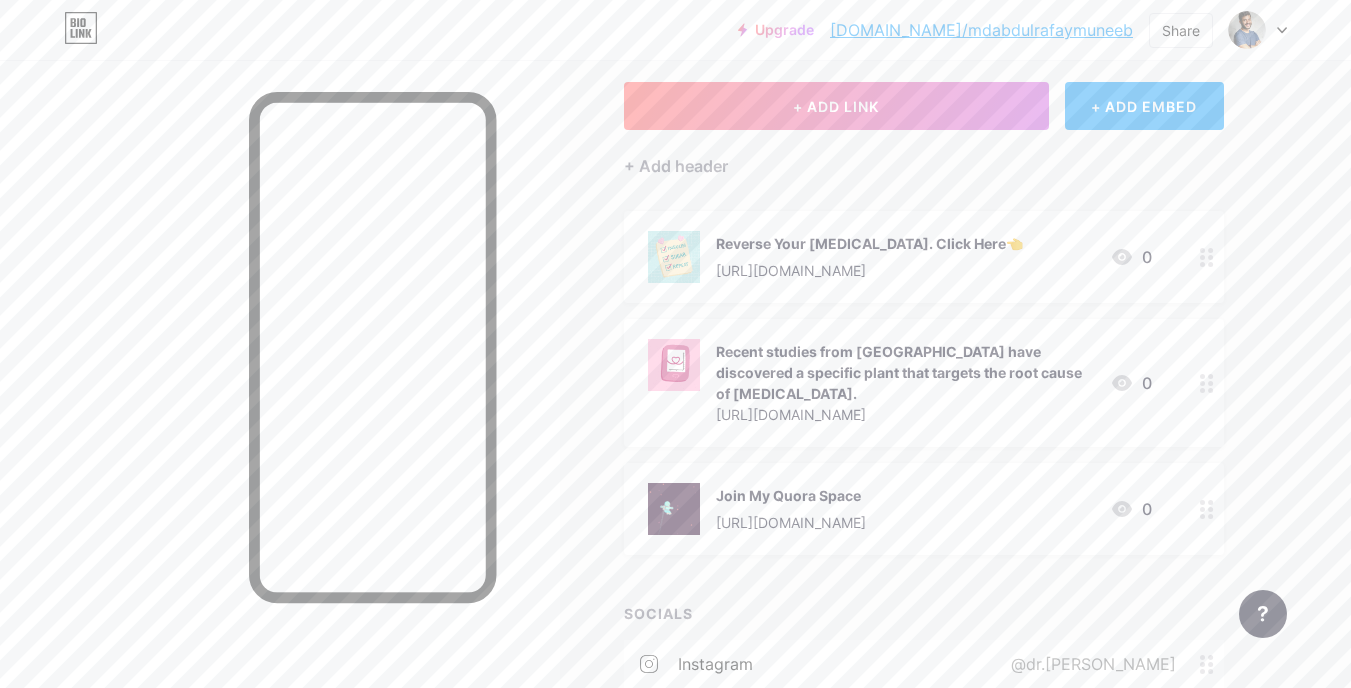 scroll, scrollTop: 101, scrollLeft: 0, axis: vertical 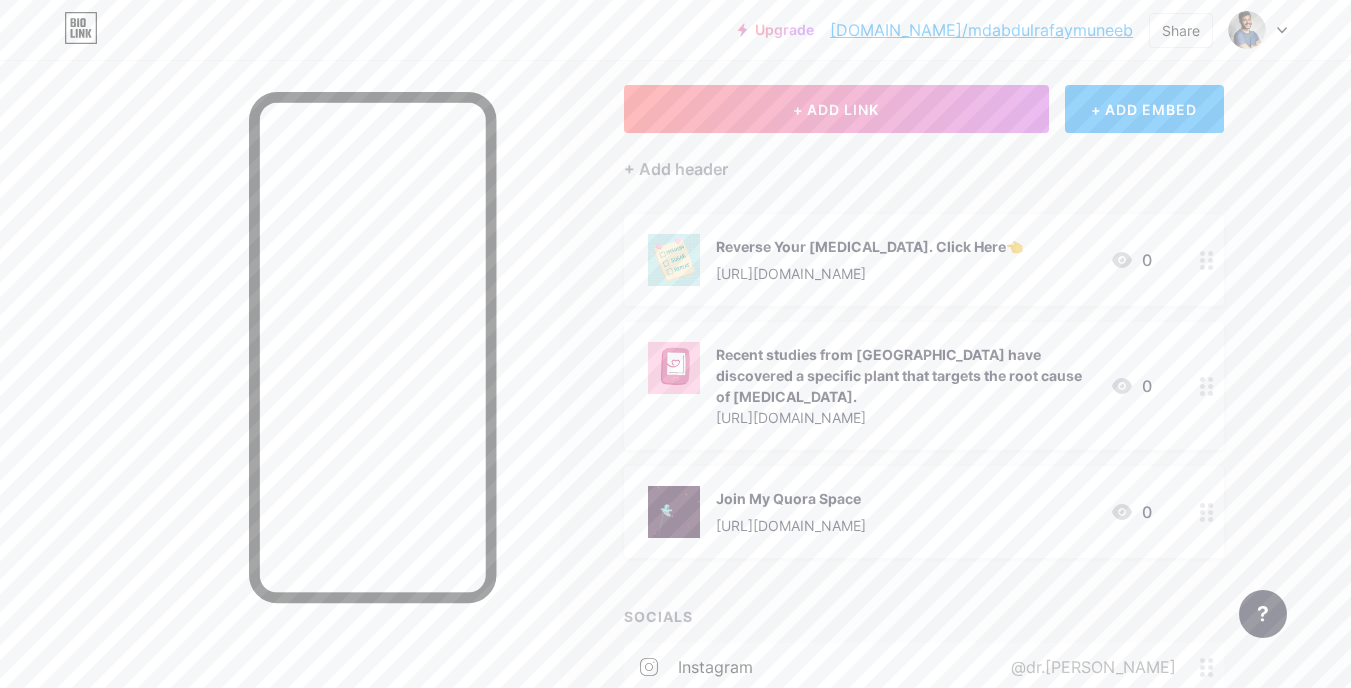 click on "[DOMAIN_NAME]/mdabdulrafaymuneeb" at bounding box center [981, 30] 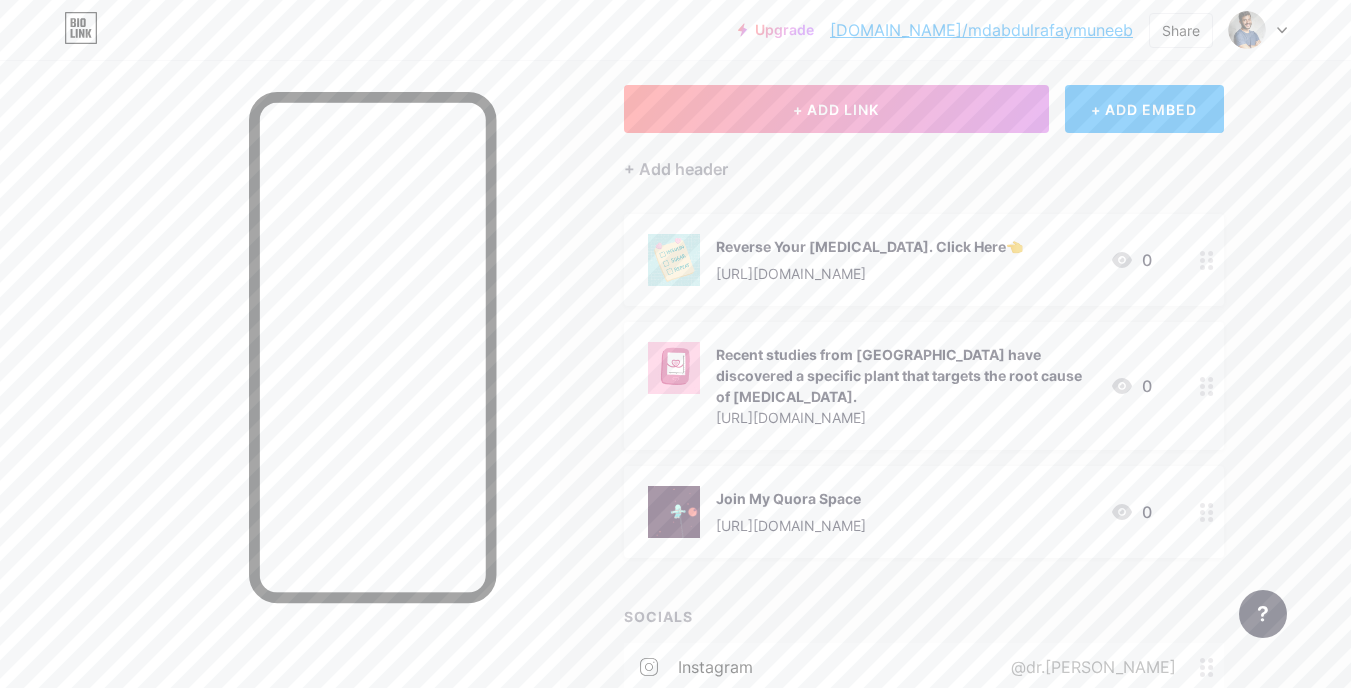 click at bounding box center [1258, 30] 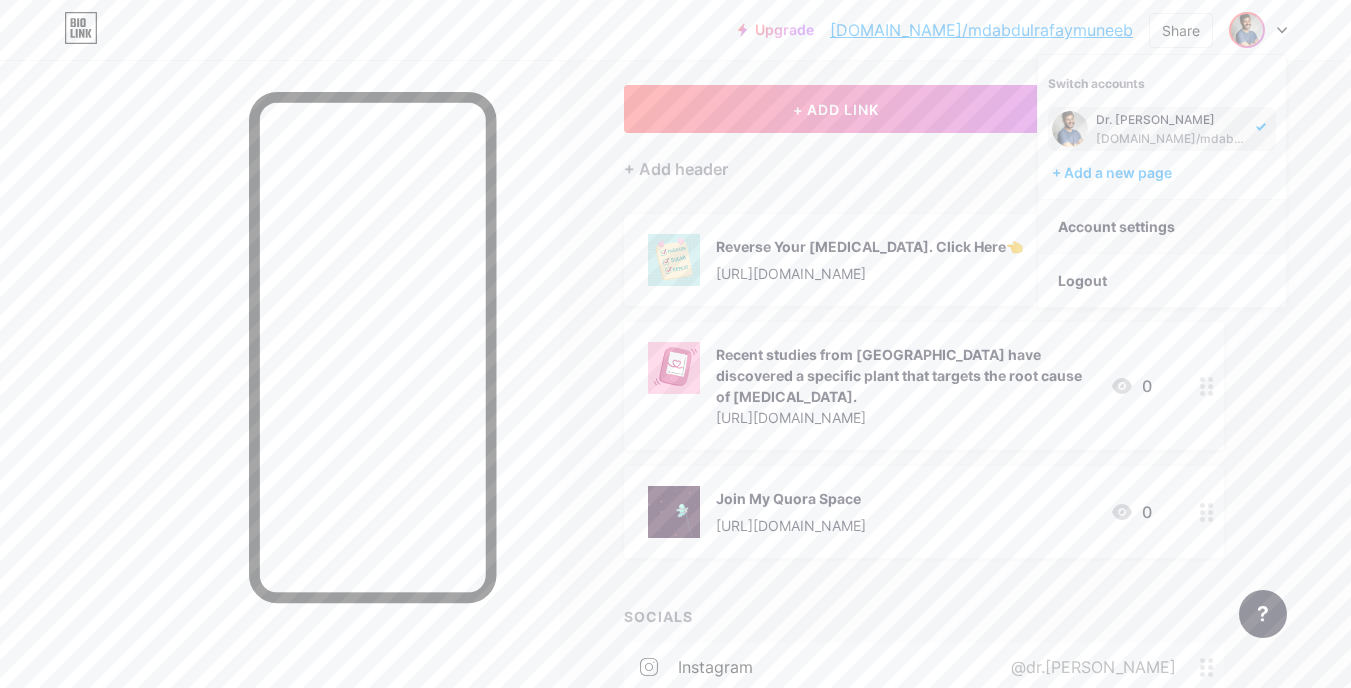 click on "Account settings" at bounding box center [1162, 227] 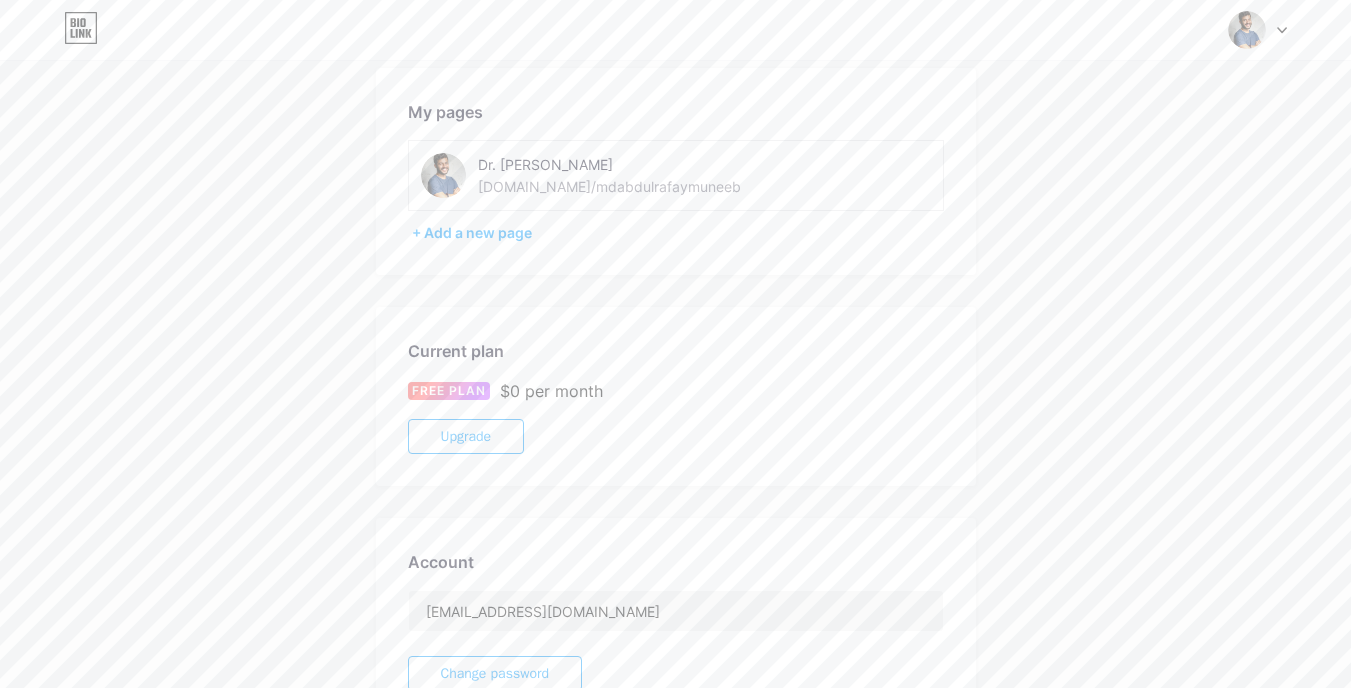 scroll, scrollTop: 83, scrollLeft: 0, axis: vertical 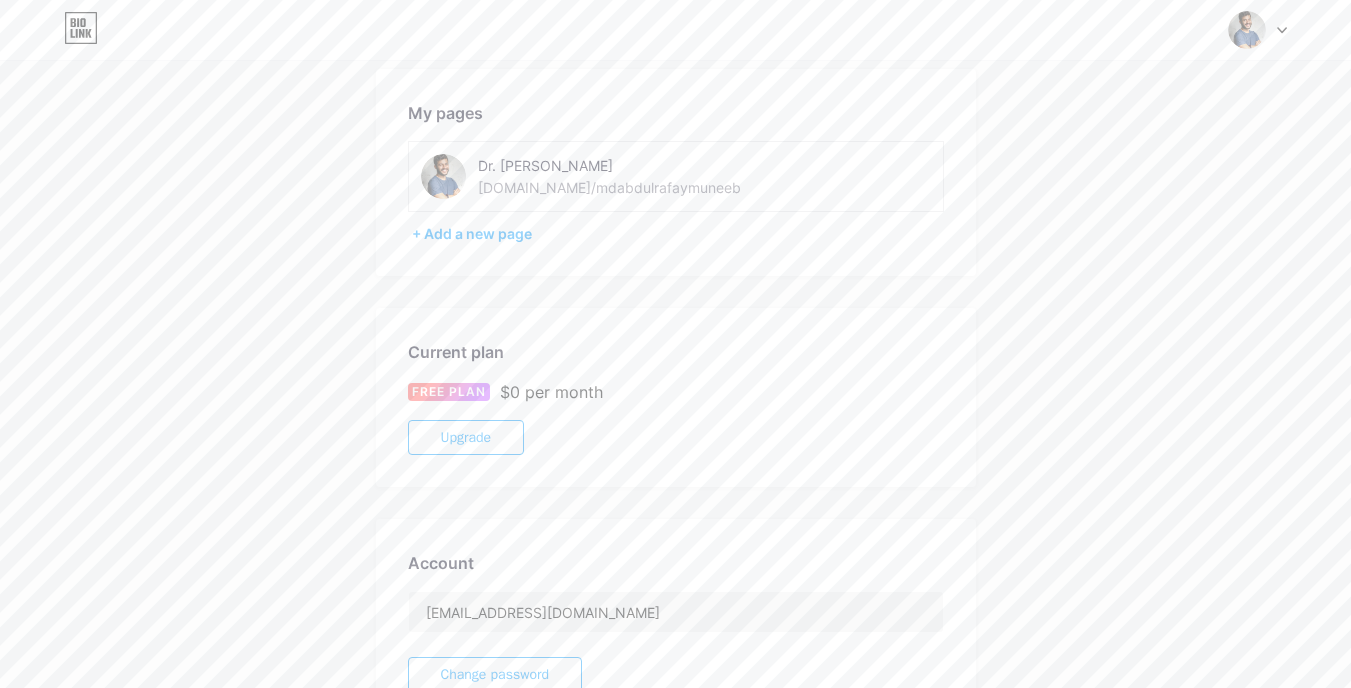 click on "Upgrade" at bounding box center [466, 437] 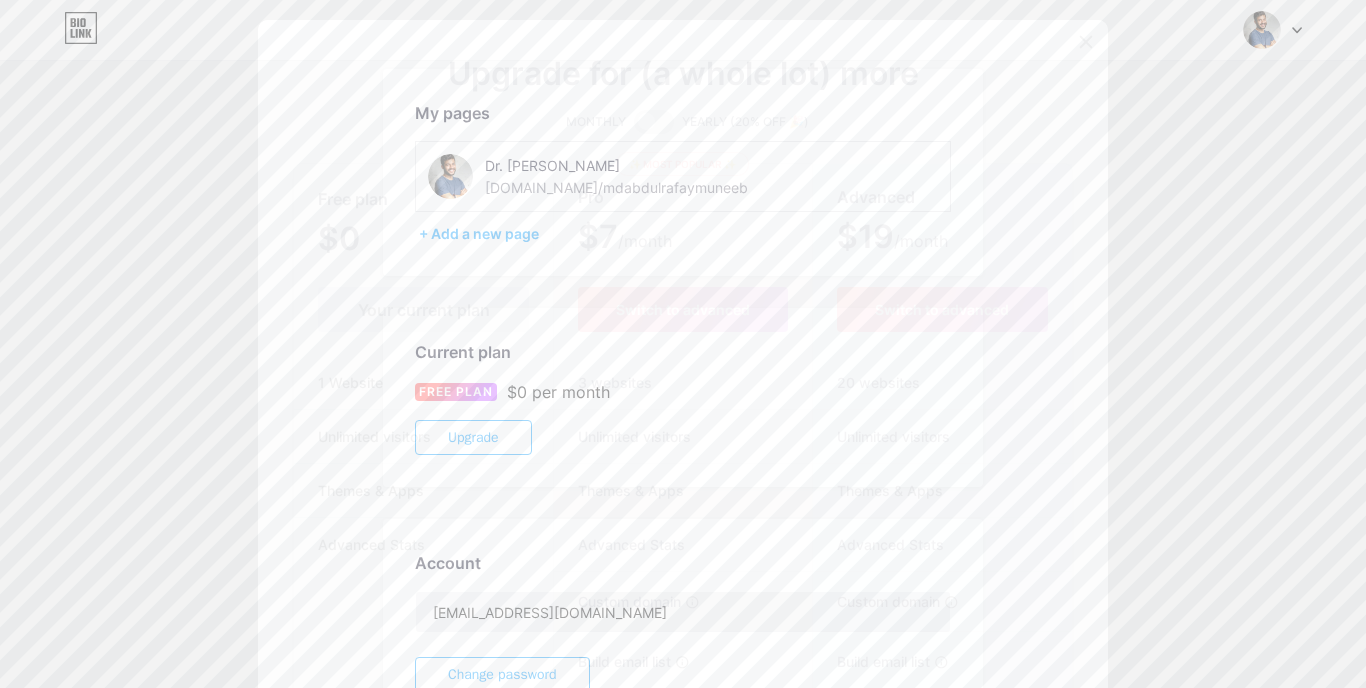 click at bounding box center [1086, 42] 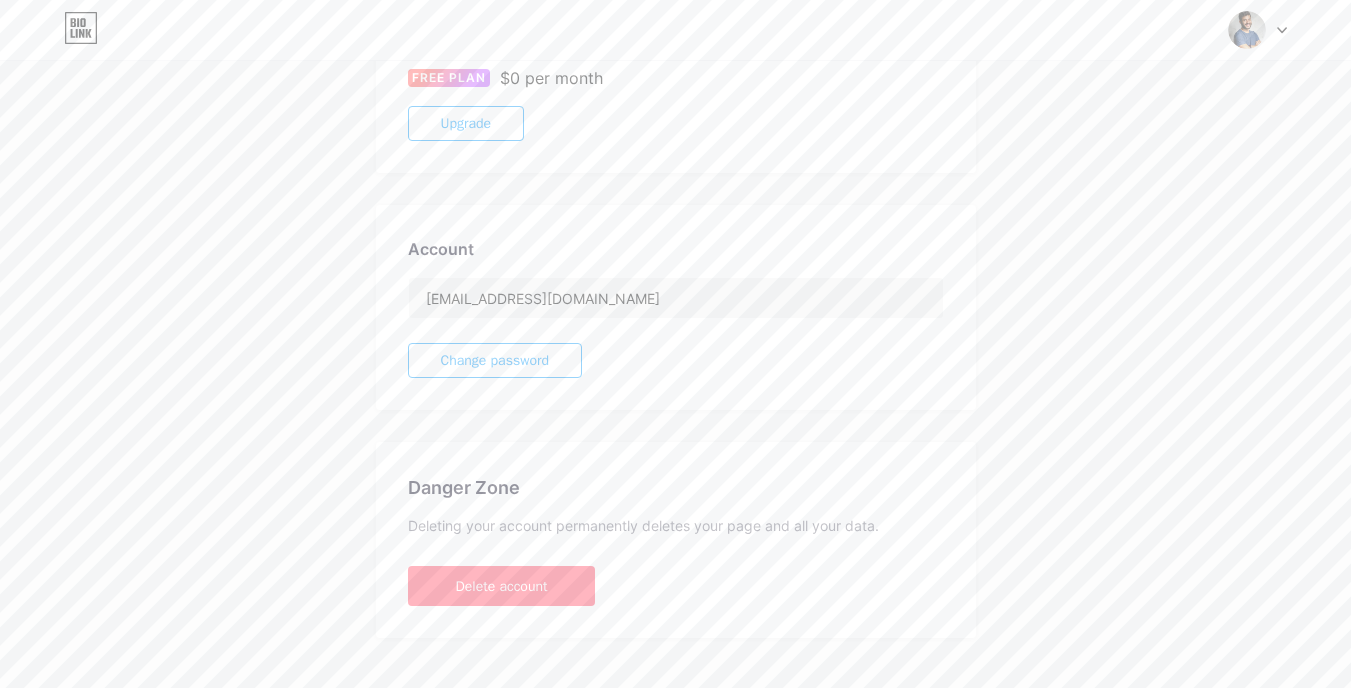 scroll, scrollTop: 396, scrollLeft: 0, axis: vertical 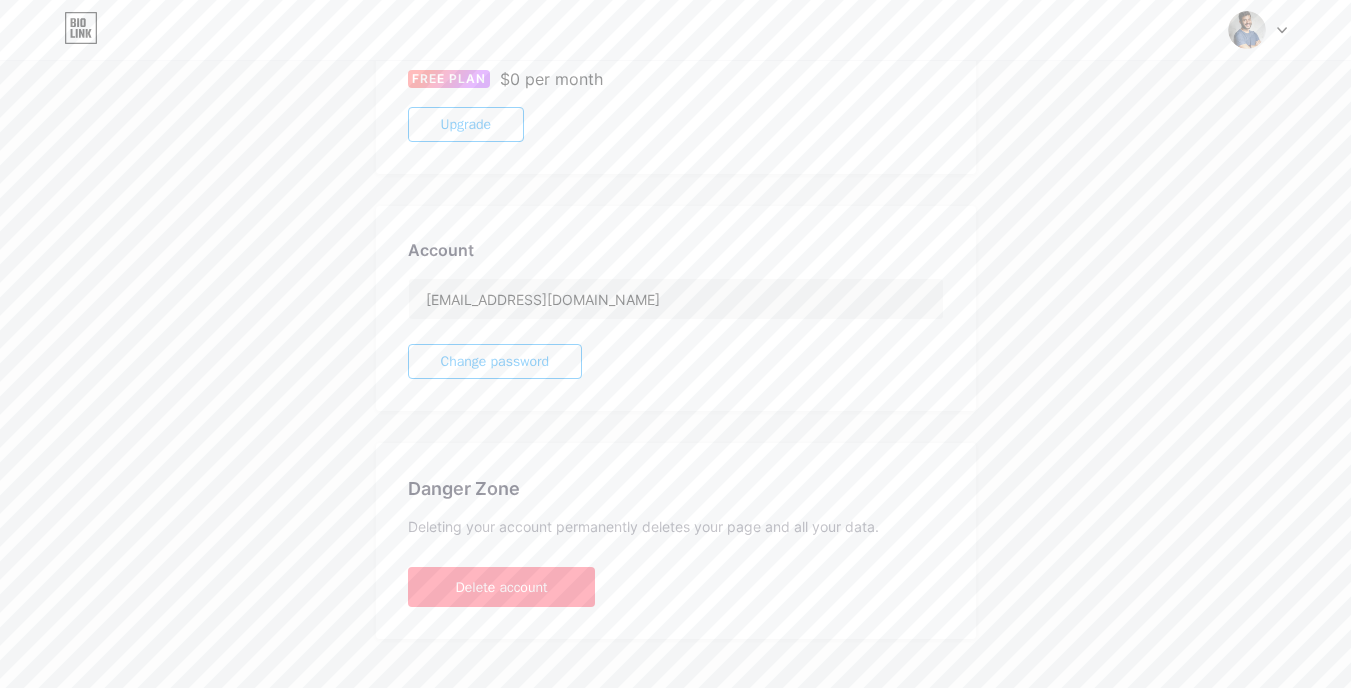 click on "Change password" at bounding box center (495, 361) 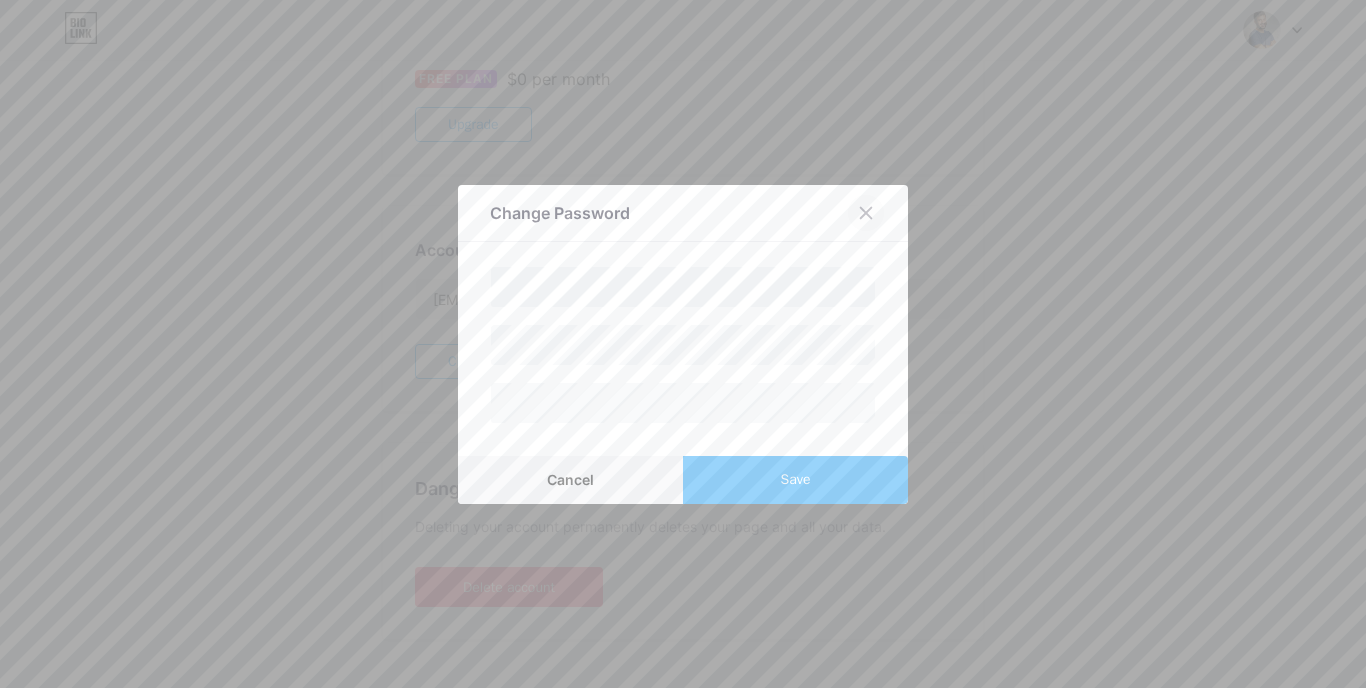 click at bounding box center (866, 213) 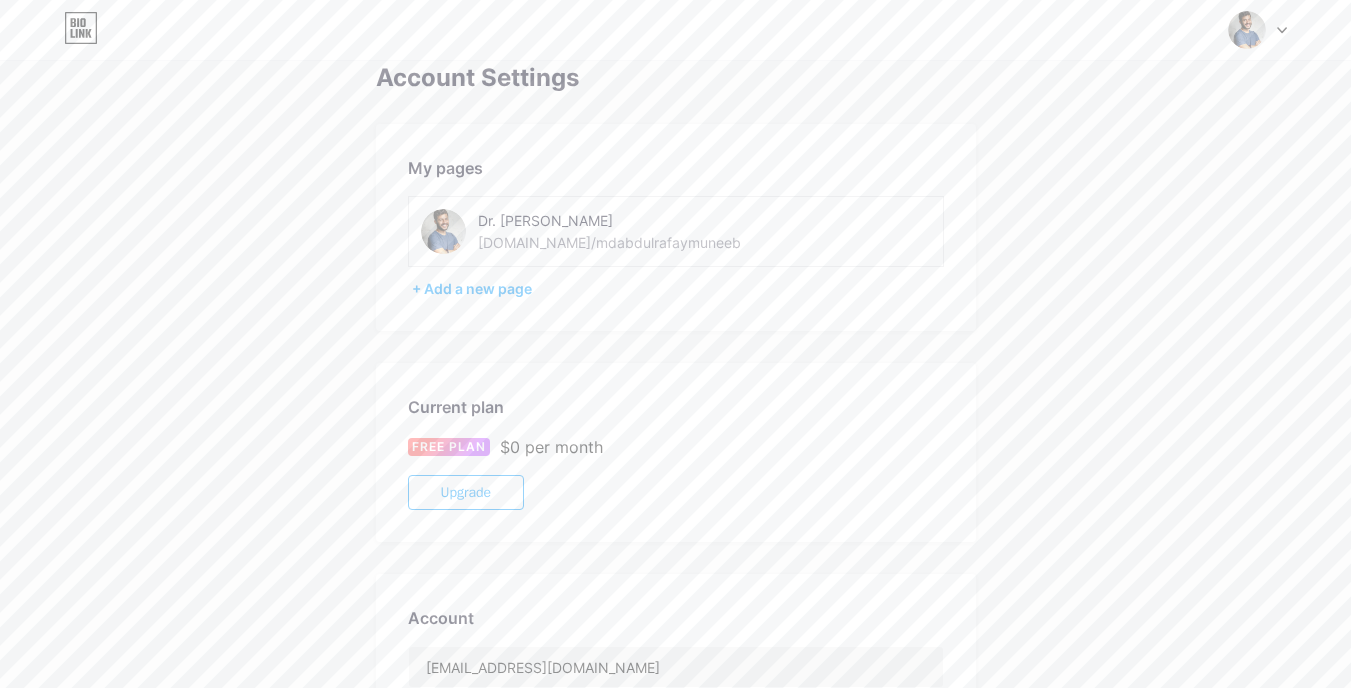 scroll, scrollTop: 0, scrollLeft: 0, axis: both 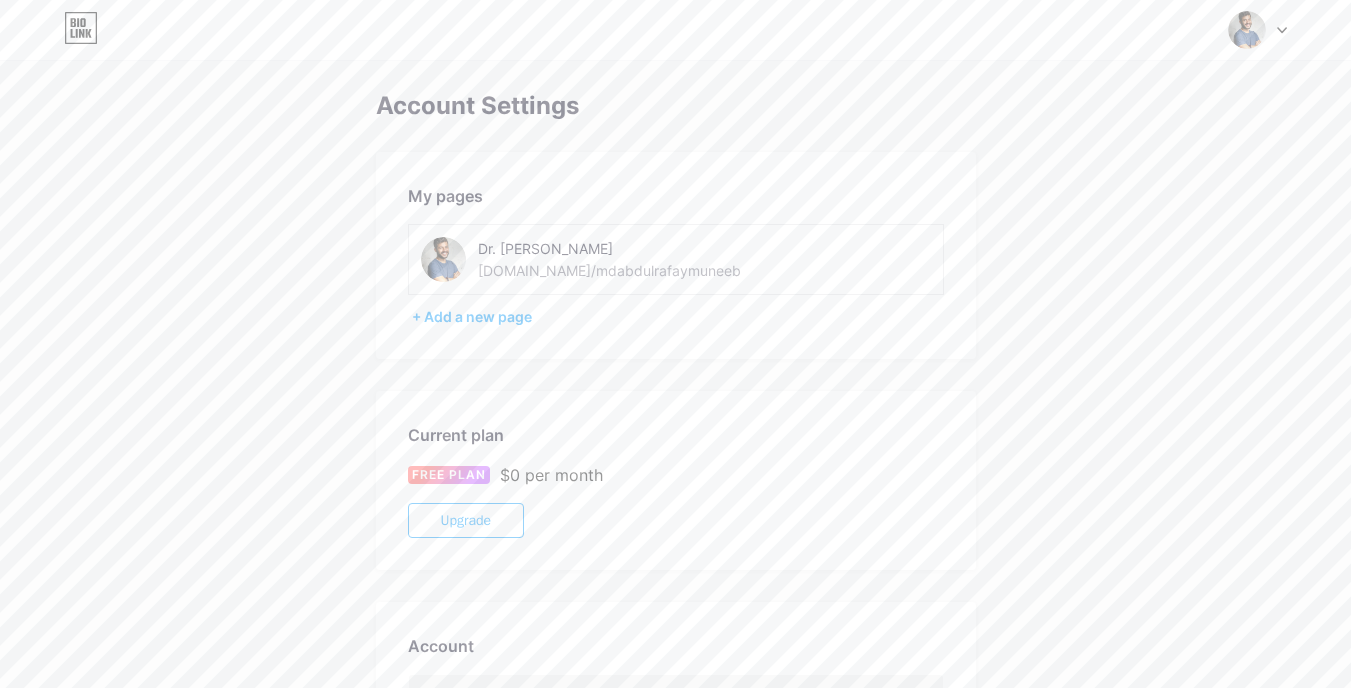click 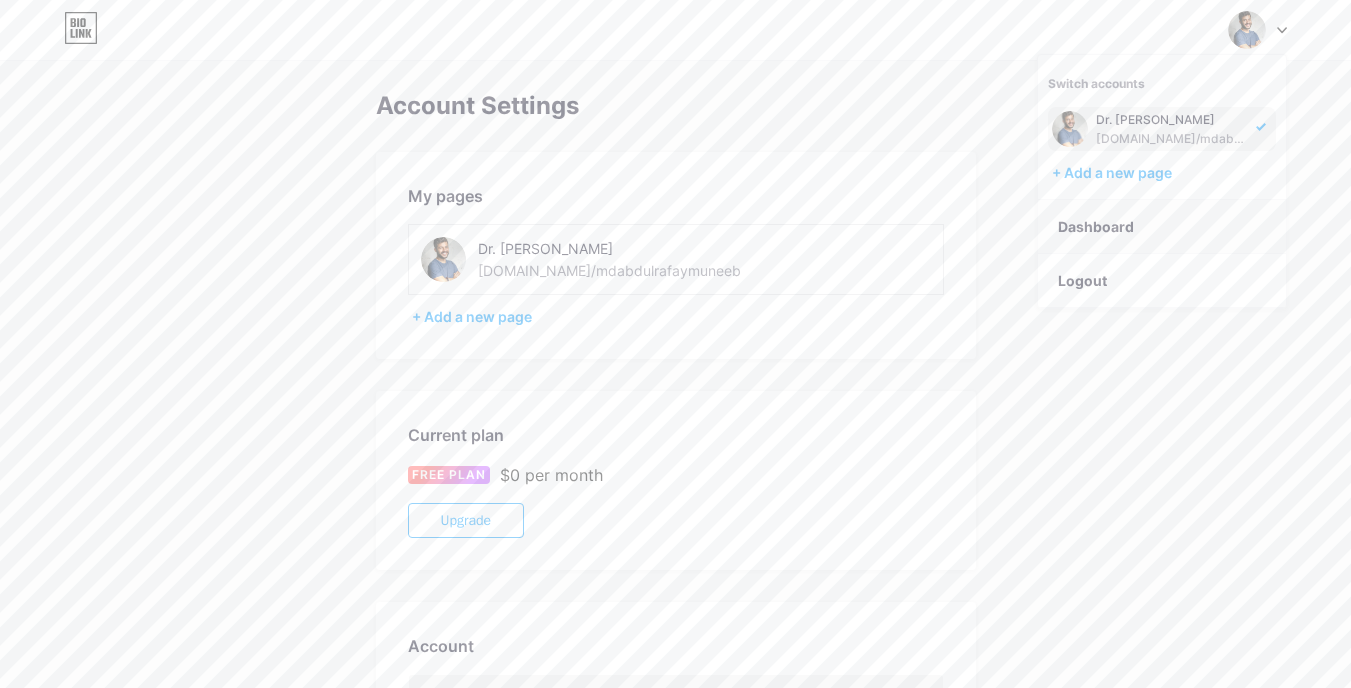click on "Dashboard" at bounding box center [1162, 227] 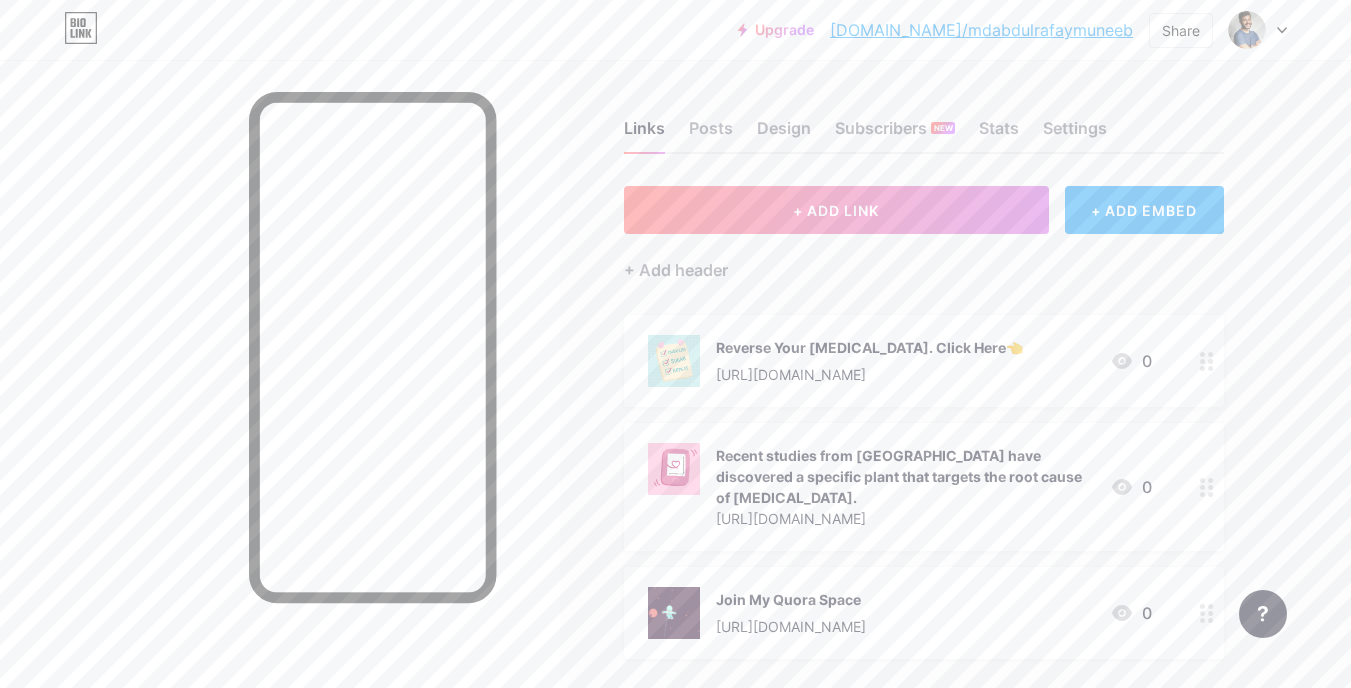 click at bounding box center [1258, 30] 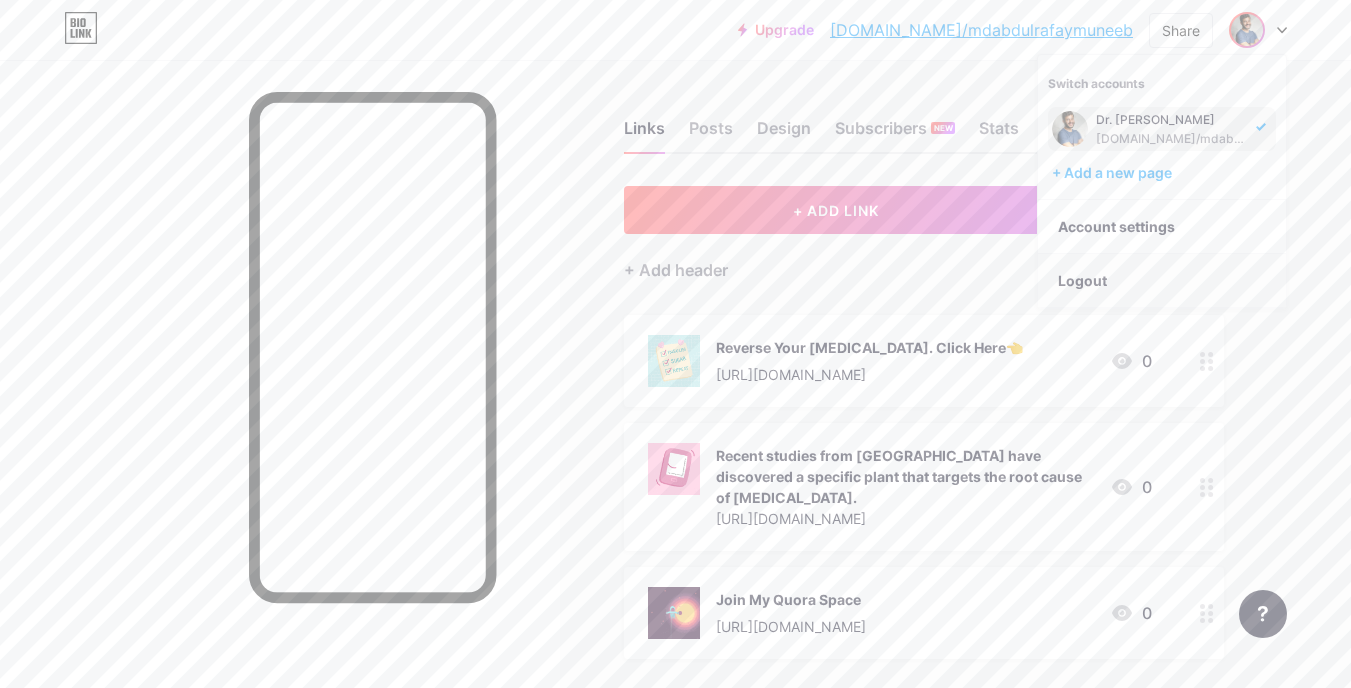 click on "Logout" at bounding box center (1162, 281) 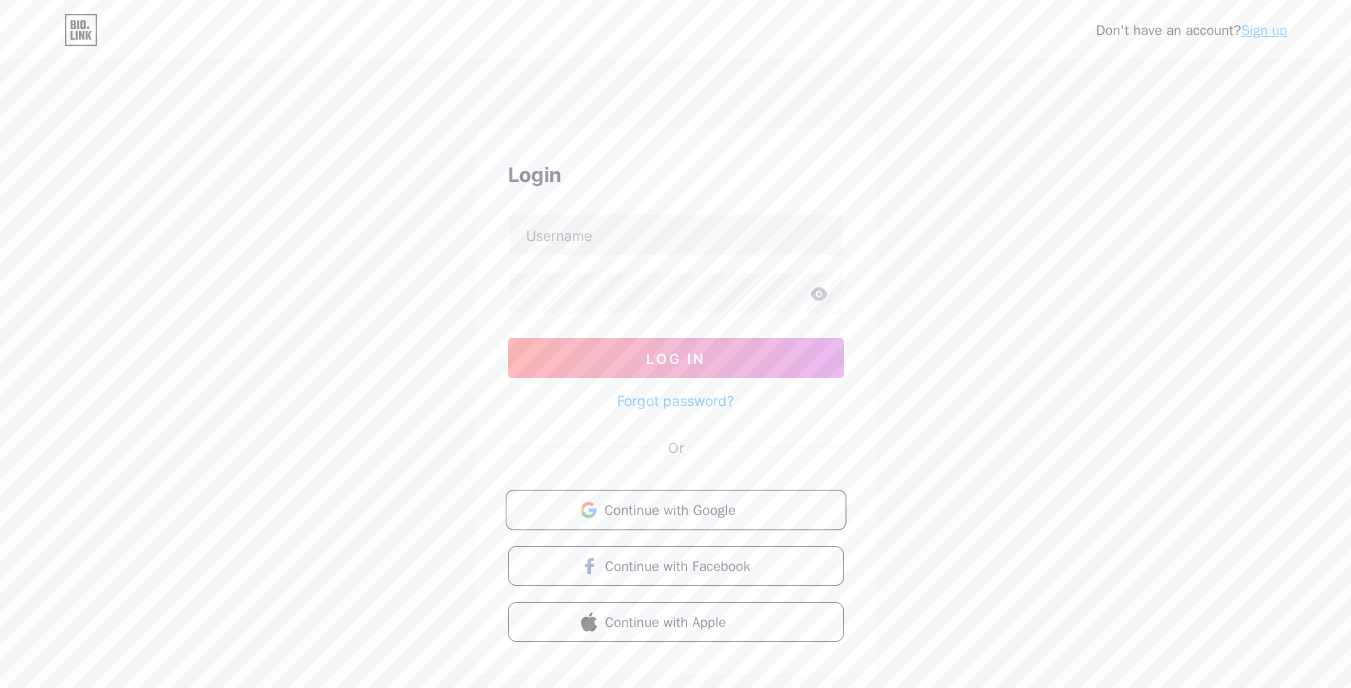 click on "Continue with Google" at bounding box center [687, 509] 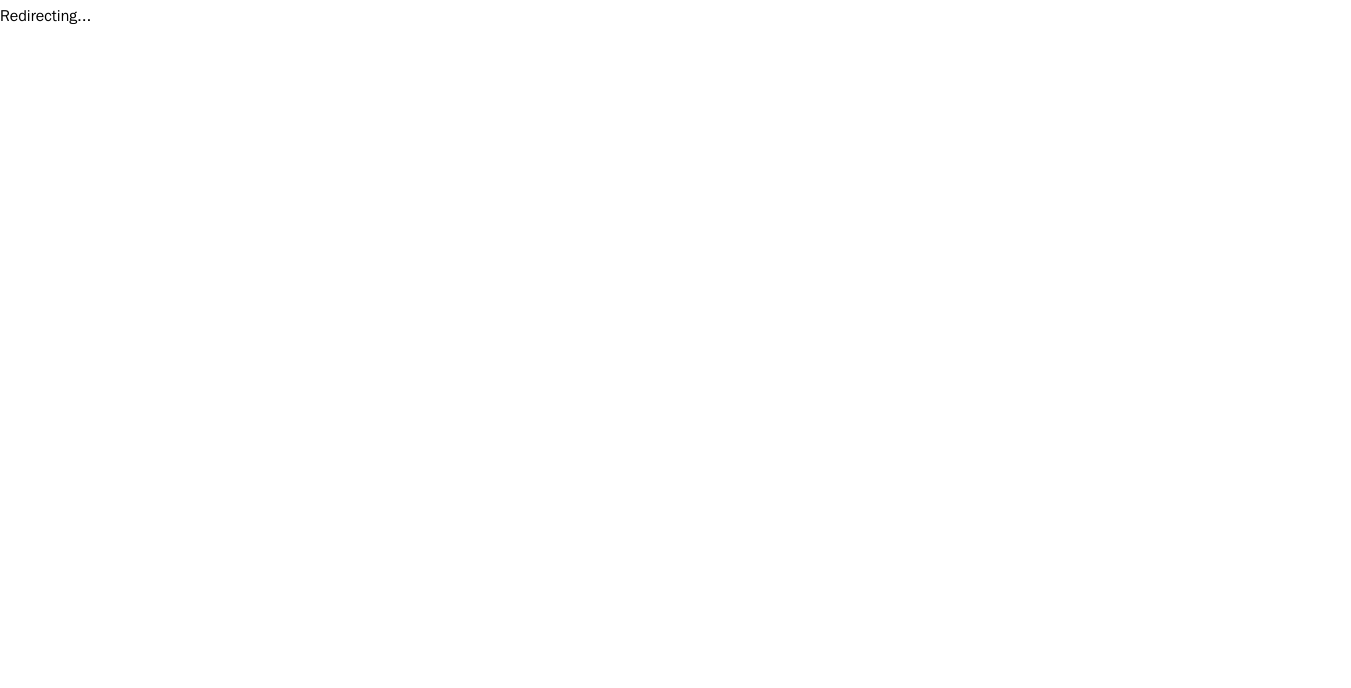 scroll, scrollTop: 0, scrollLeft: 0, axis: both 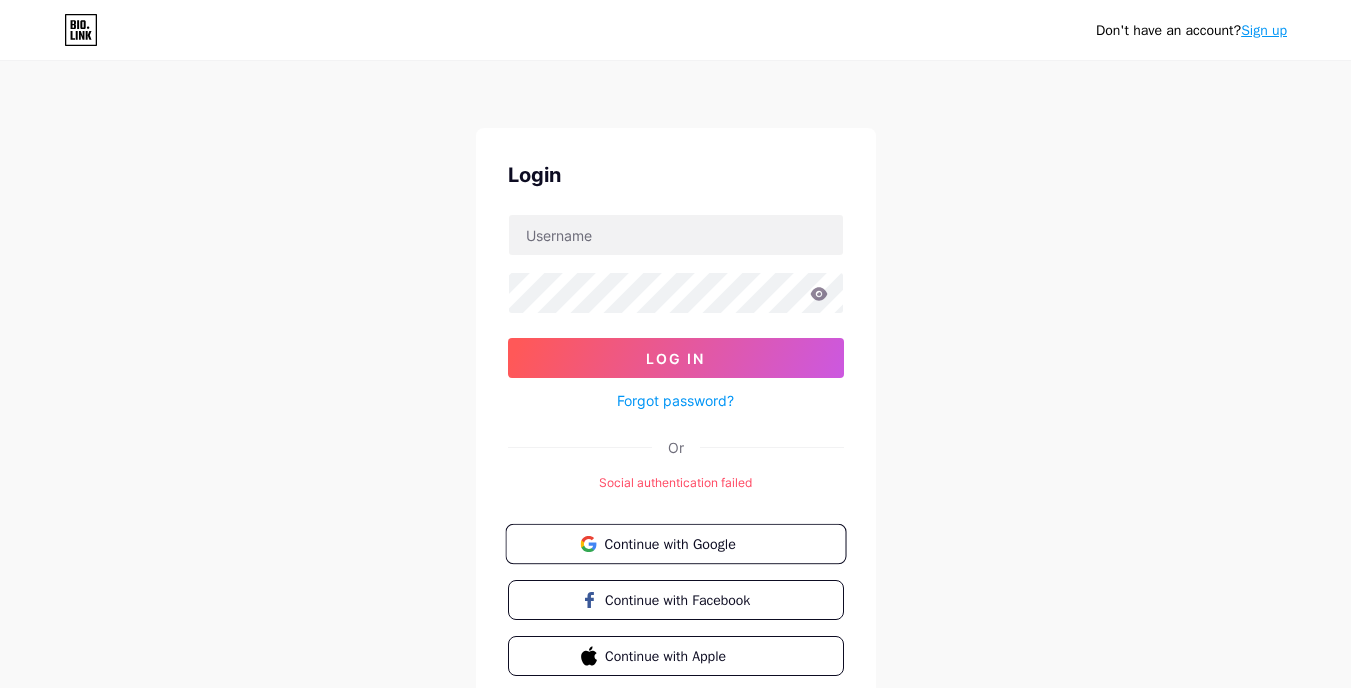 click on "Continue with Google" at bounding box center [687, 543] 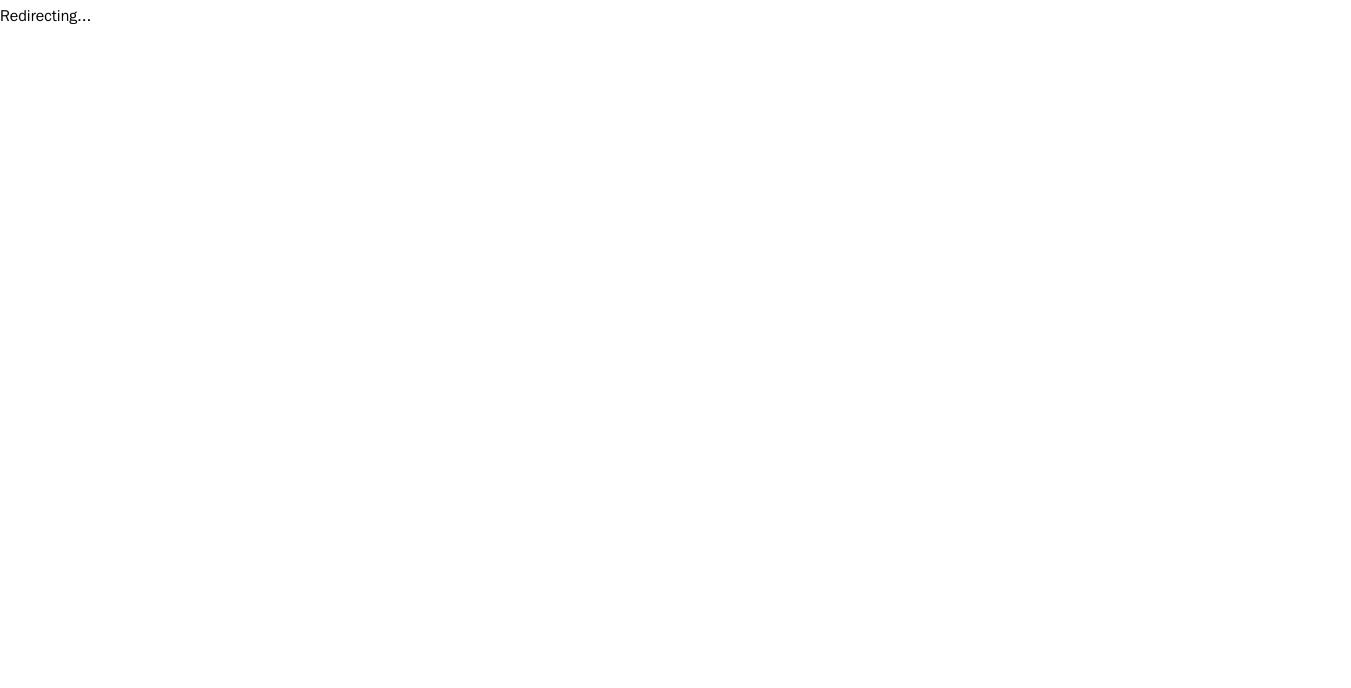 scroll, scrollTop: 0, scrollLeft: 0, axis: both 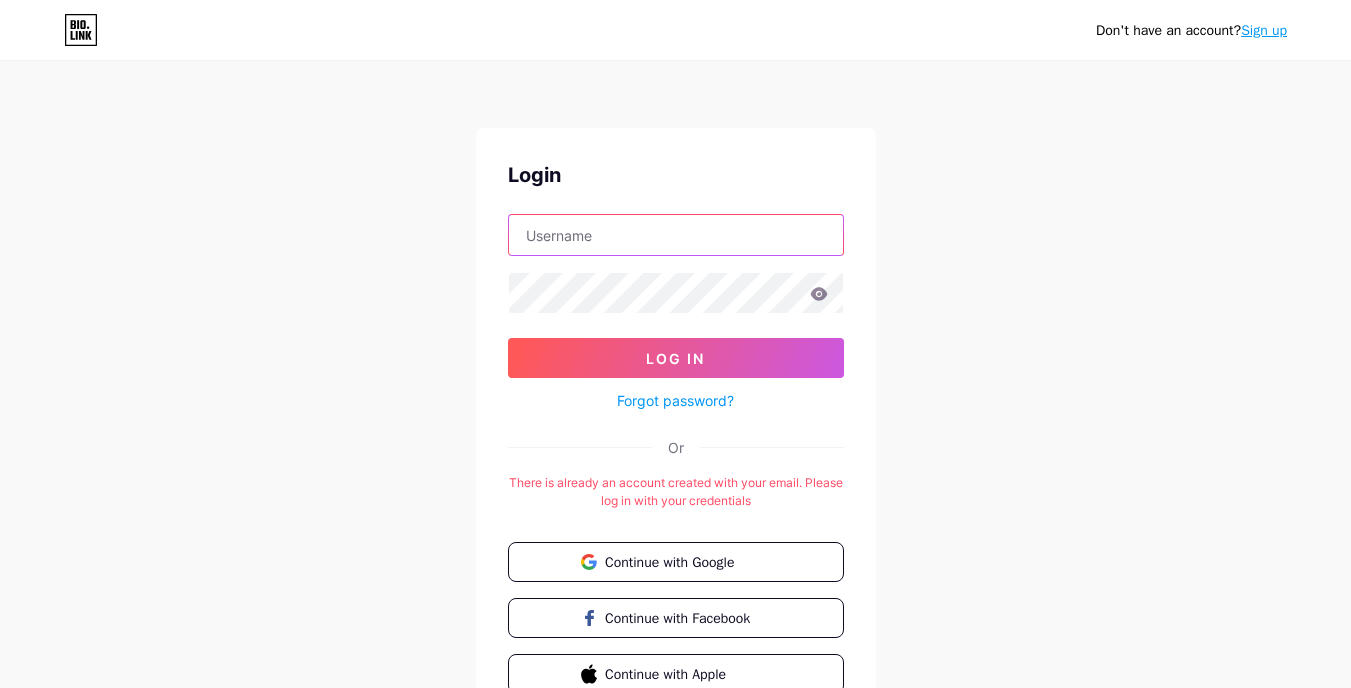 click at bounding box center [676, 235] 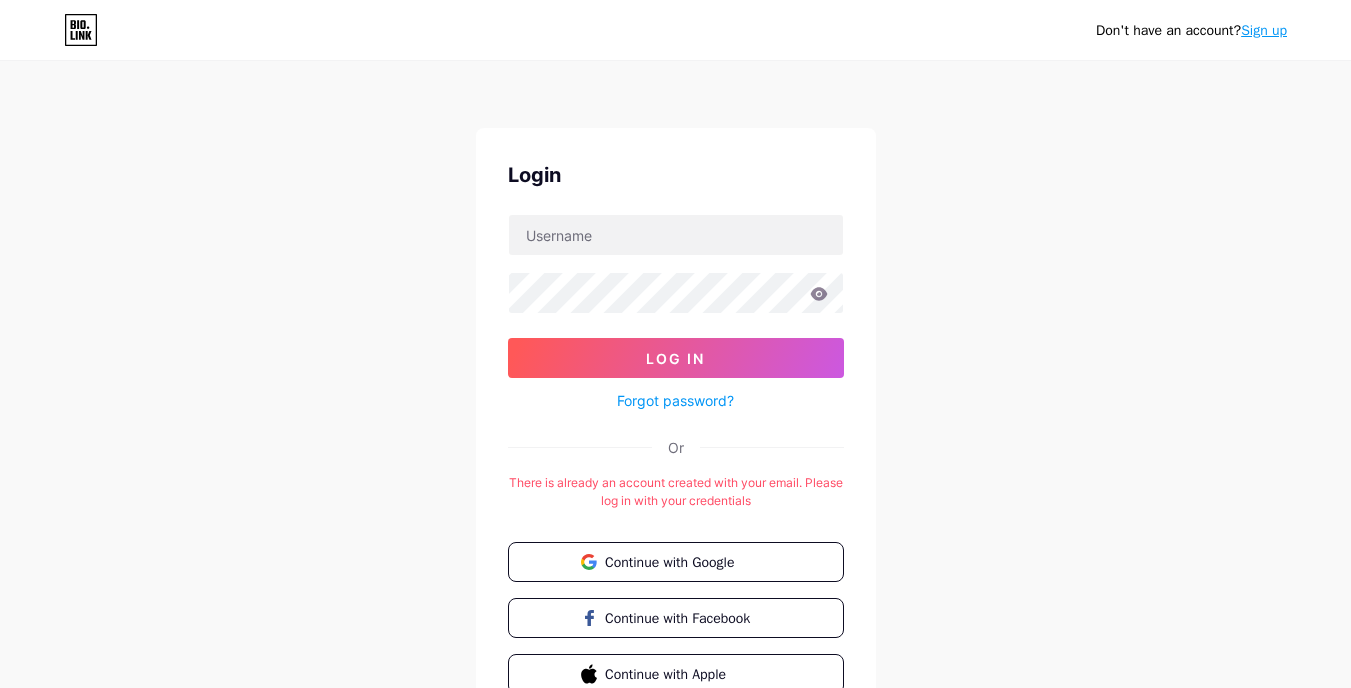 click on "Login                   Log In
Forgot password?
Or     There is already an account created with your email. Please log in with your credentials   Continue with Google     Continue with Facebook
Continue with Apple" at bounding box center (676, 427) 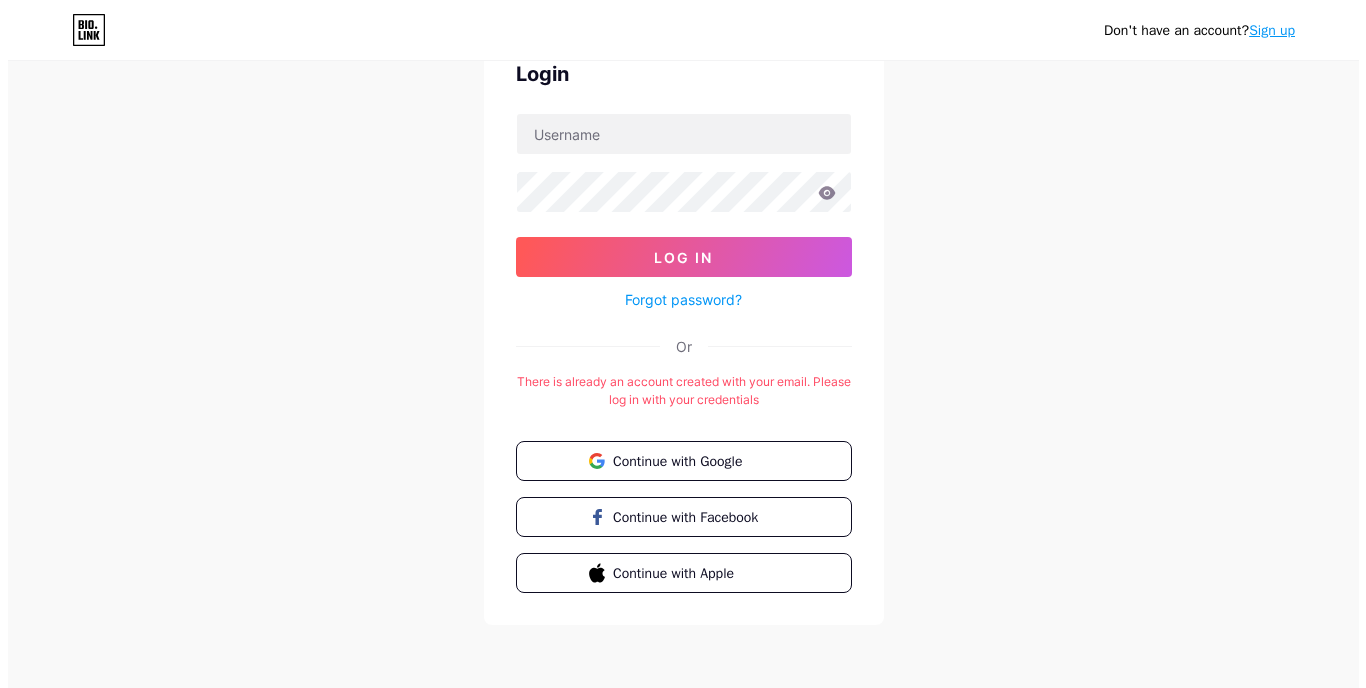 scroll, scrollTop: 0, scrollLeft: 0, axis: both 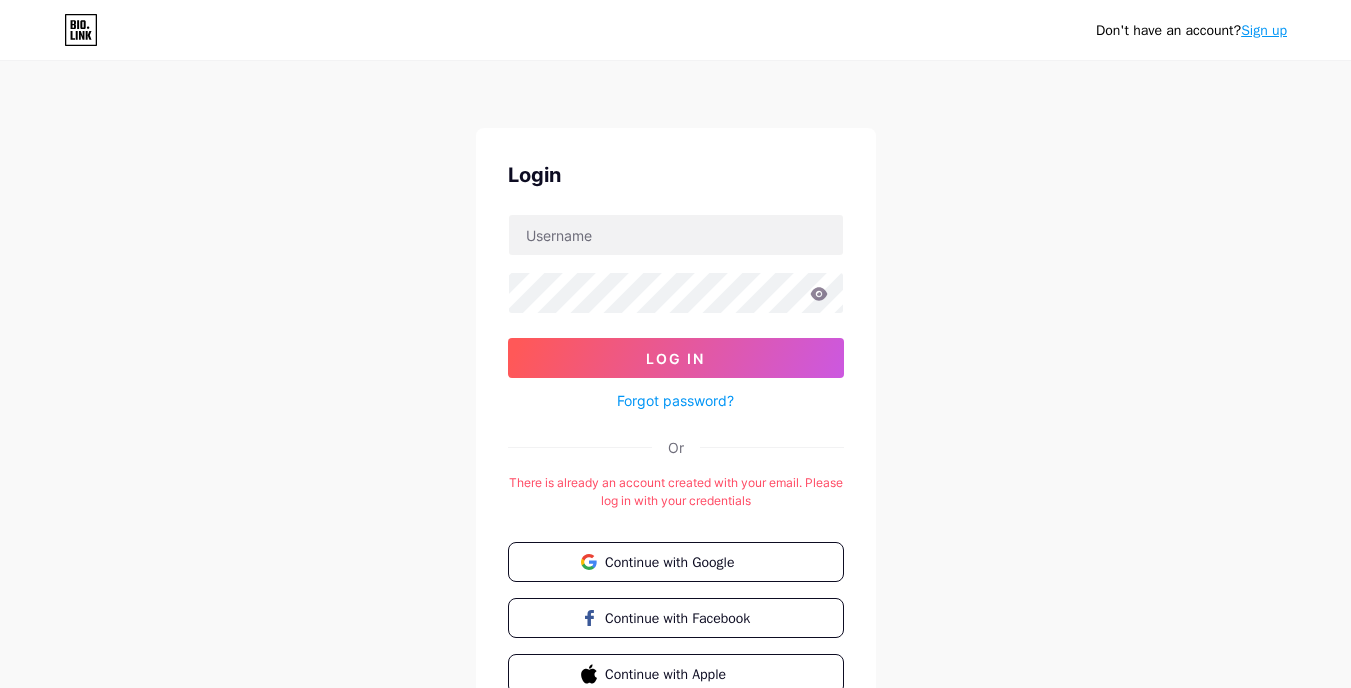 click on "Sign up" at bounding box center [1264, 30] 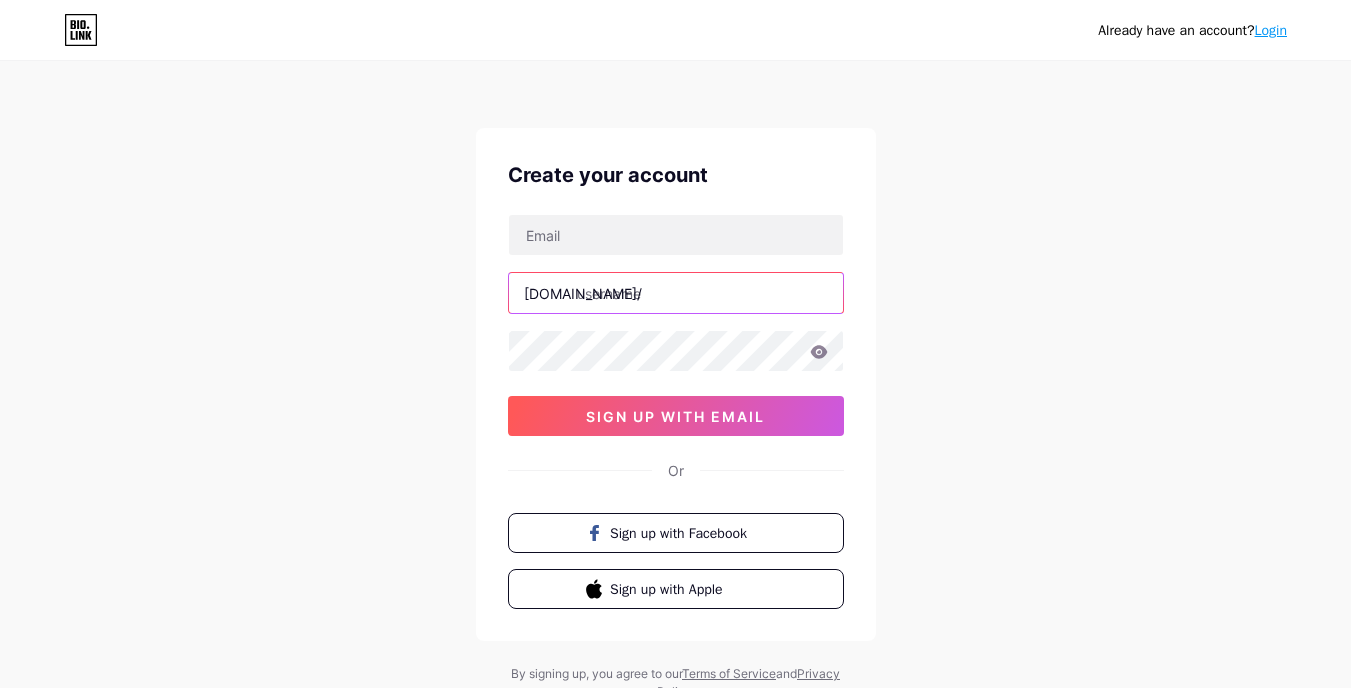 click at bounding box center [676, 293] 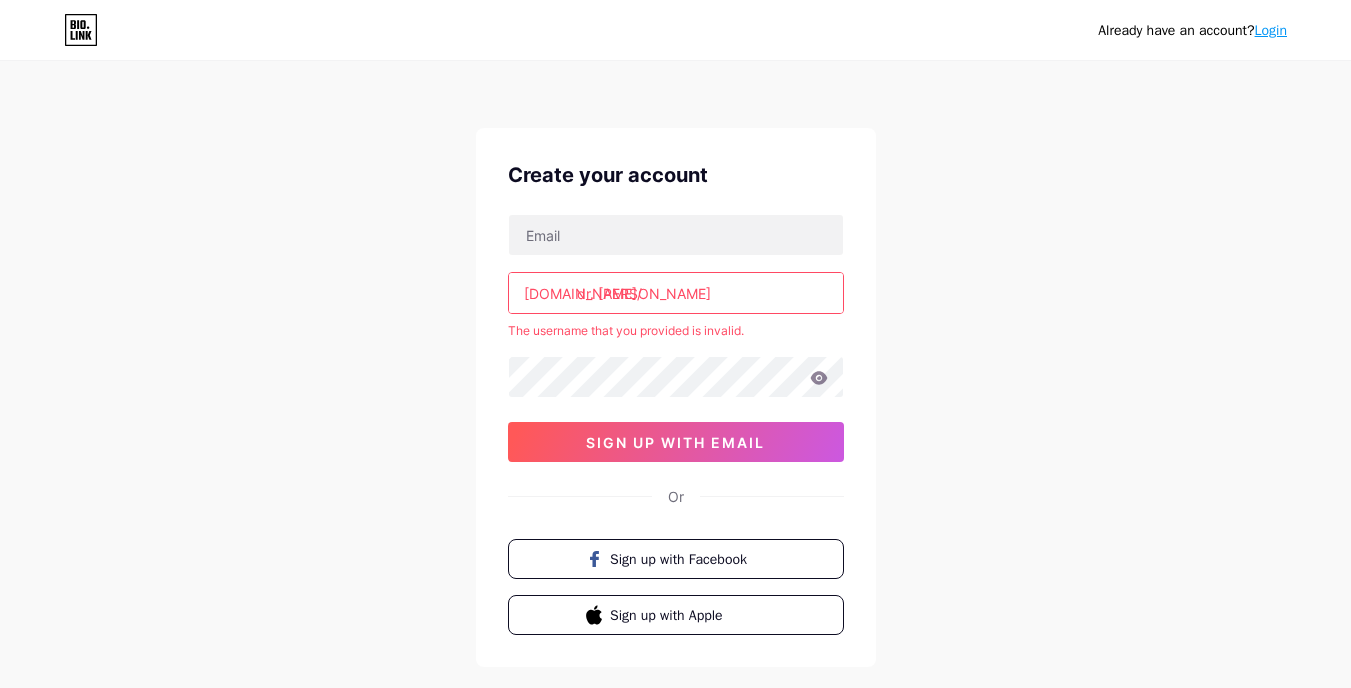 click on "dr. james carter" at bounding box center (676, 293) 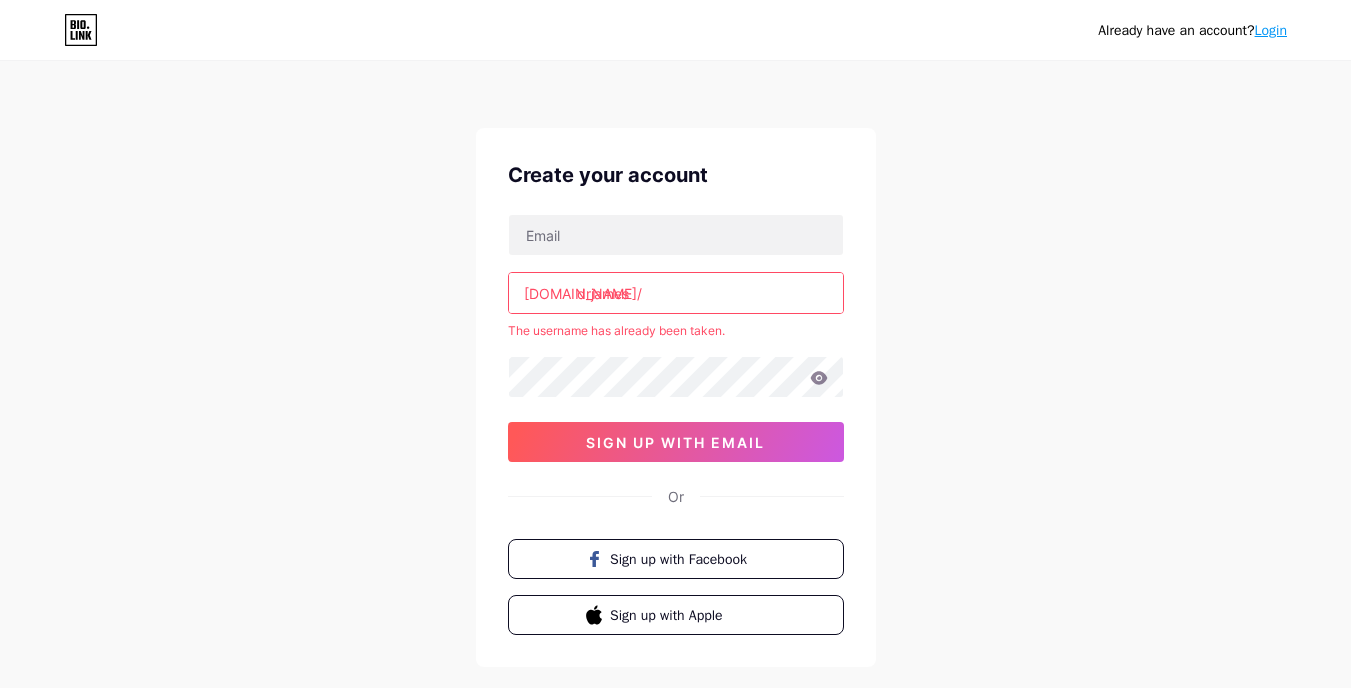 click on "drjames" at bounding box center [676, 293] 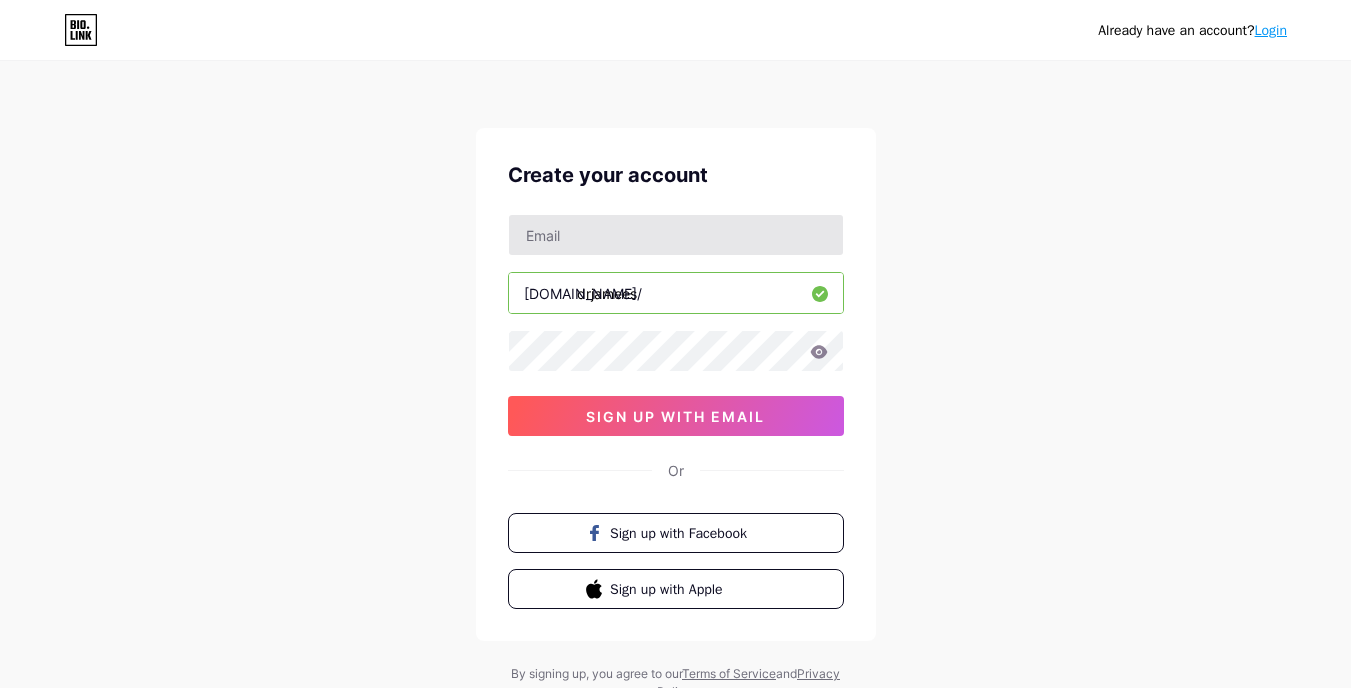 type on "drjamees" 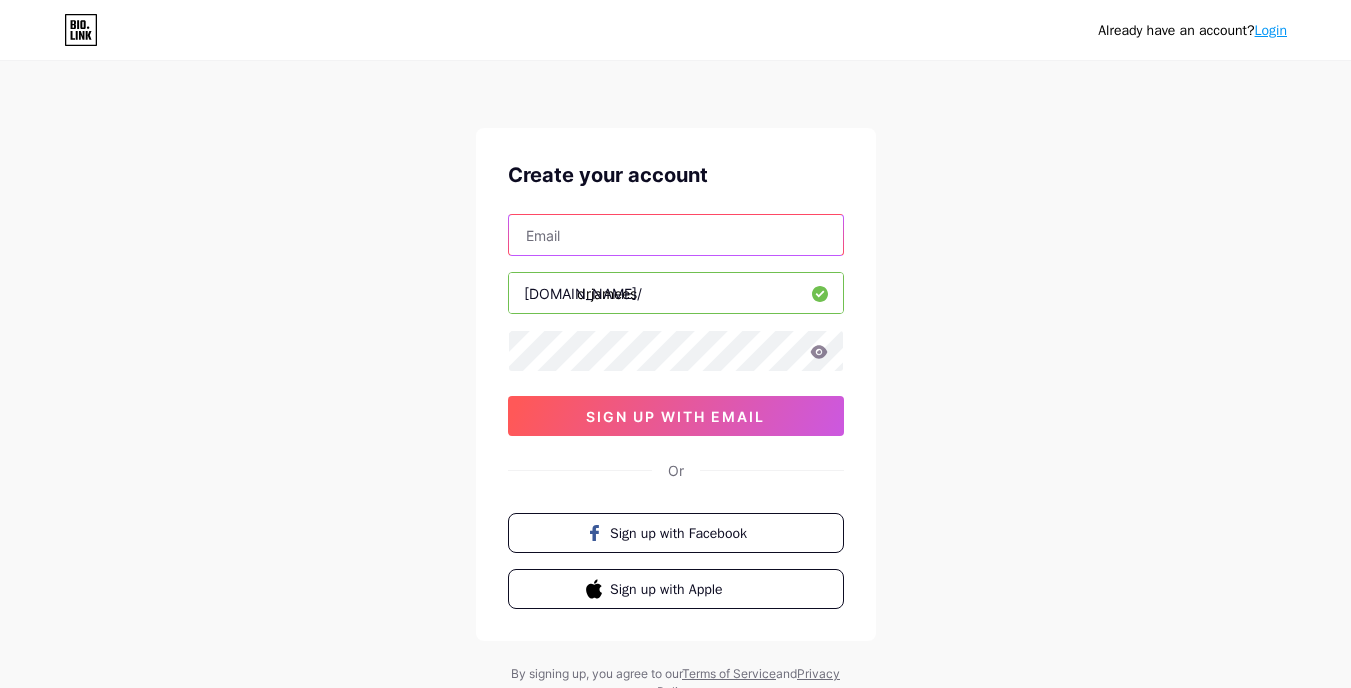 click at bounding box center [676, 235] 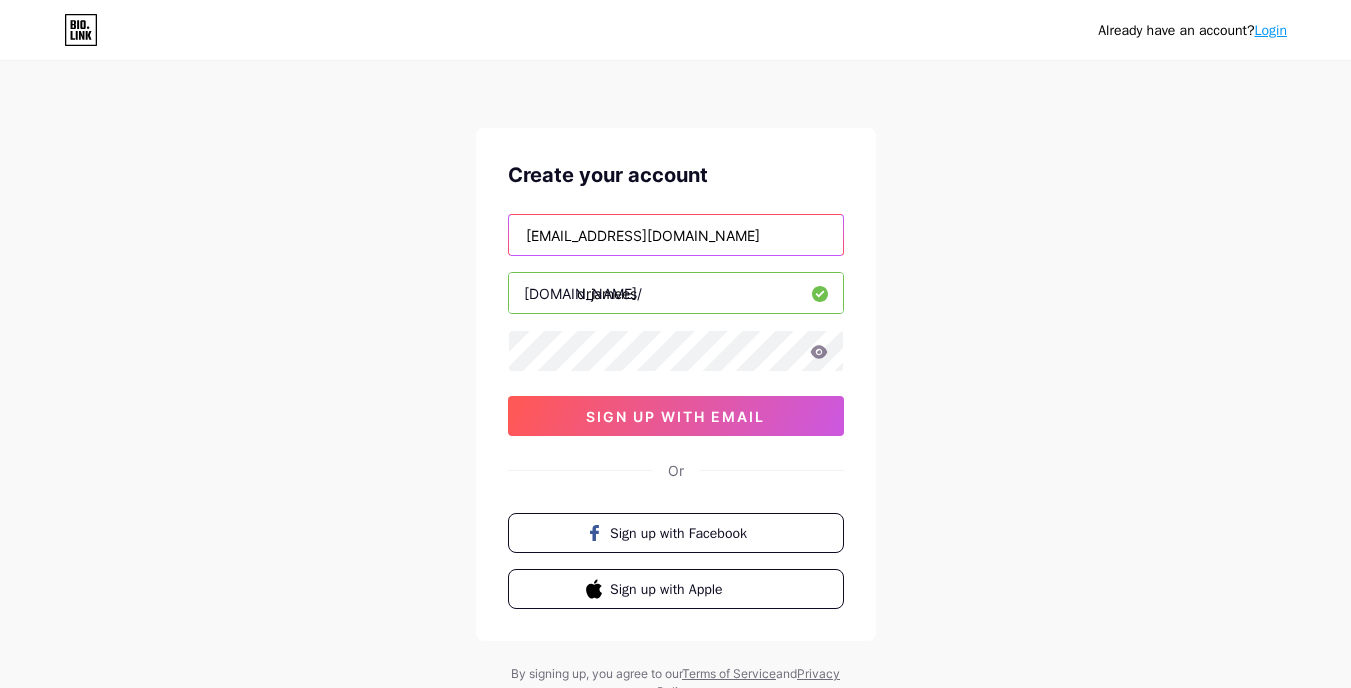 click on "rafaymuneebaffiliate@gmail.com" at bounding box center [676, 235] 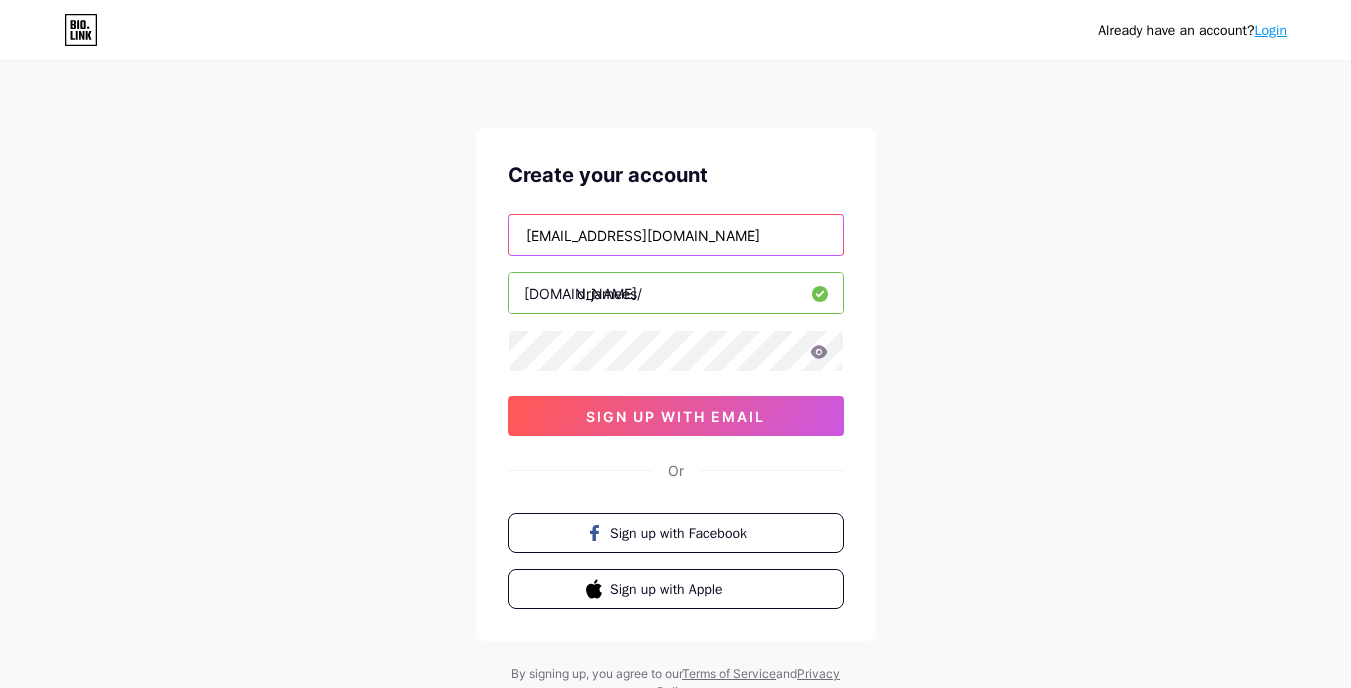 type on "rafaymuneebaffiliate654@gmail.com" 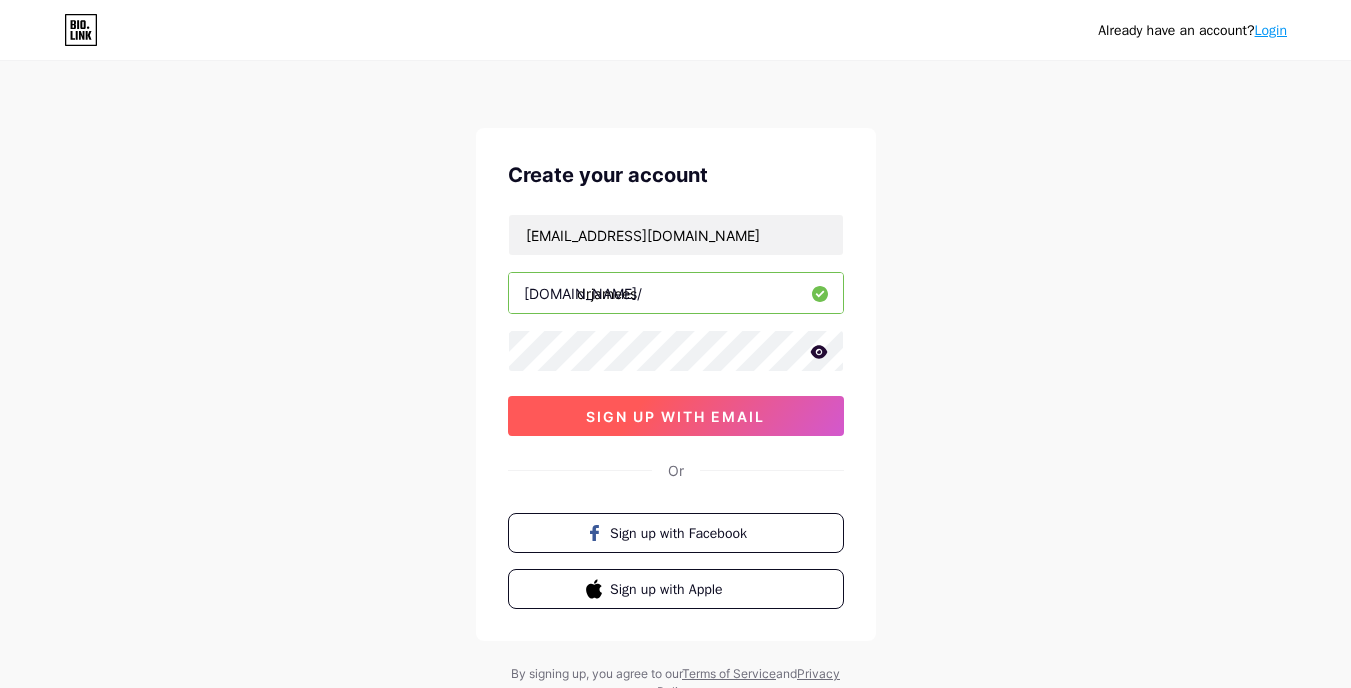 click on "sign up with email" at bounding box center (675, 416) 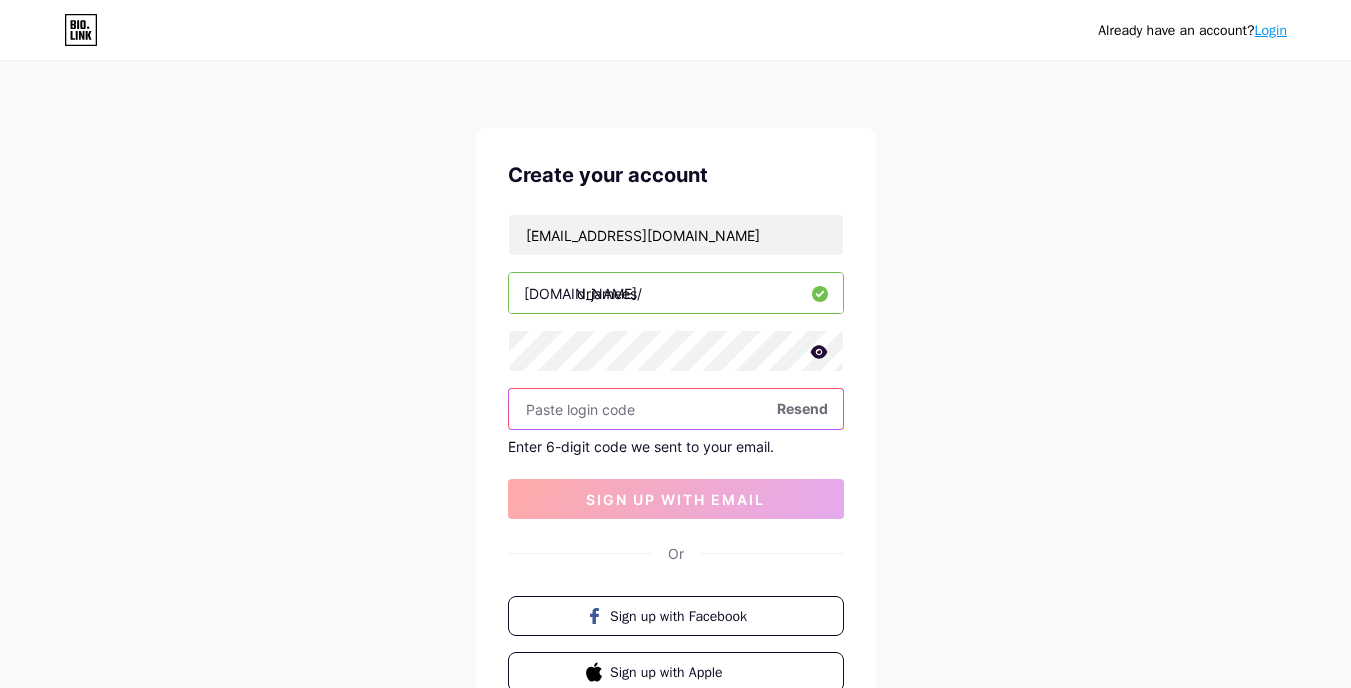 click at bounding box center (676, 409) 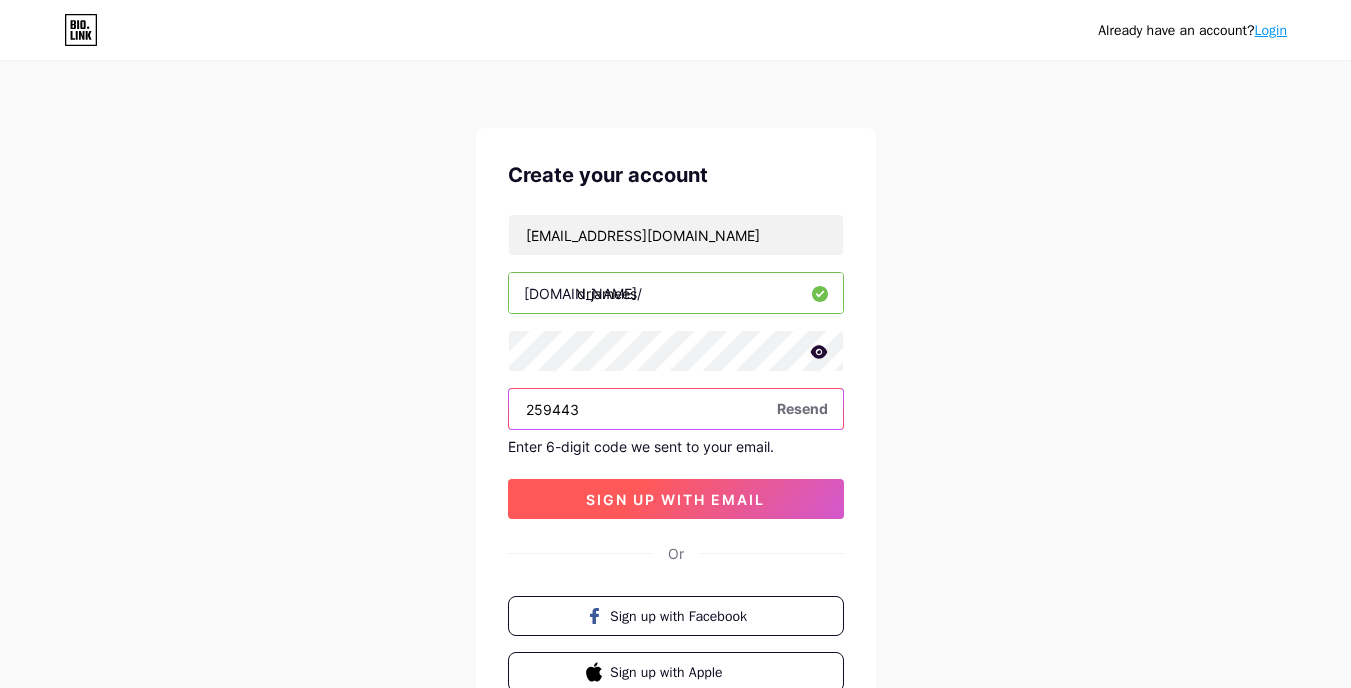 type on "259443" 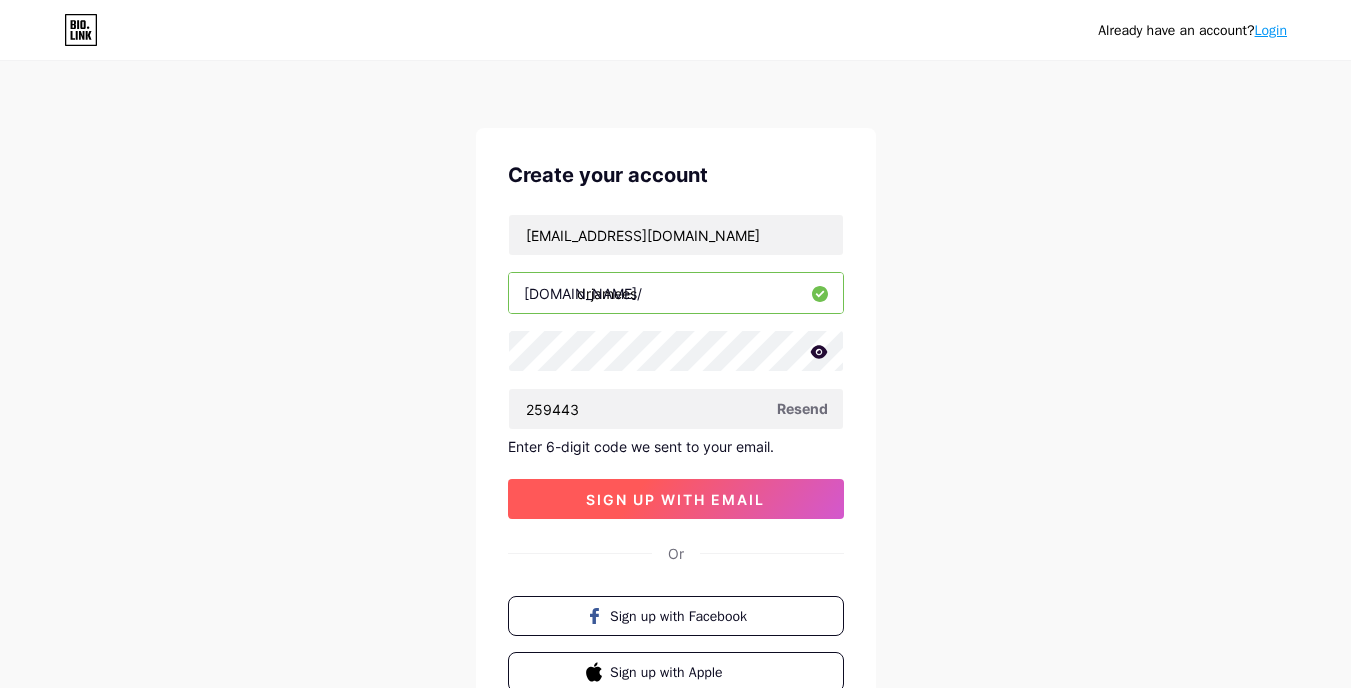 click on "sign up with email" at bounding box center (675, 499) 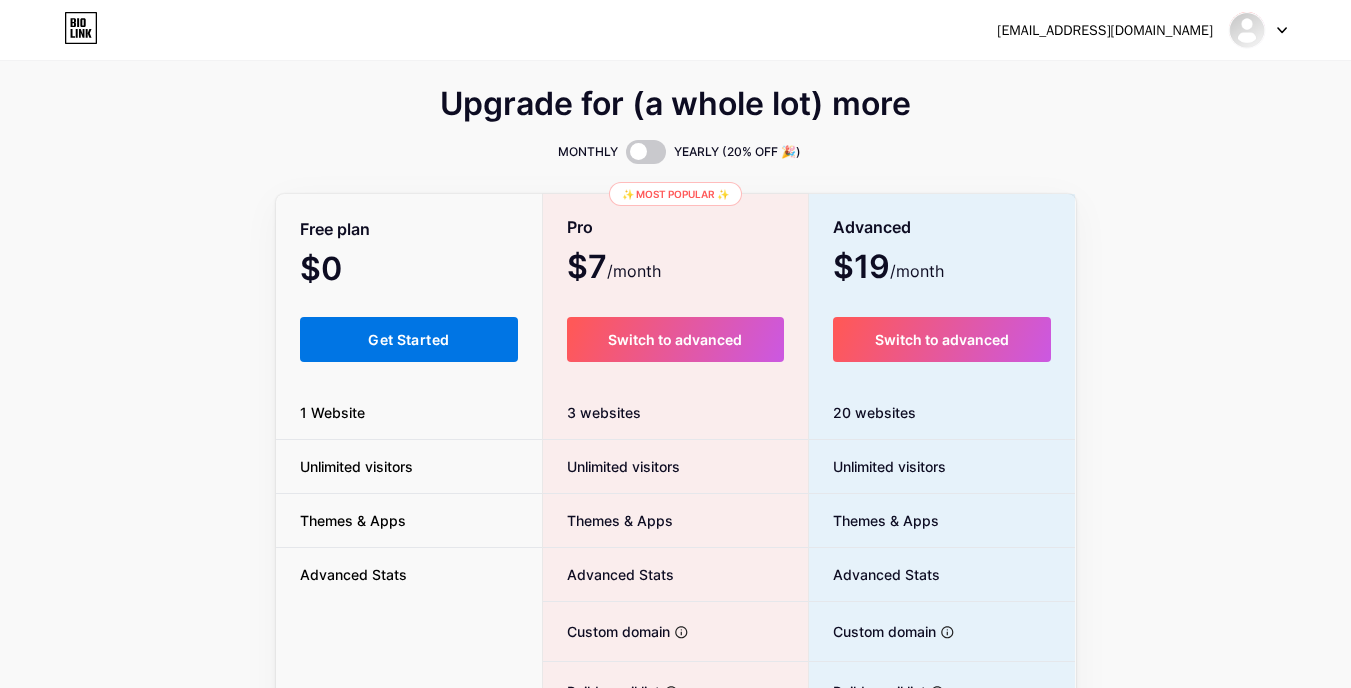 click on "Get Started" at bounding box center [409, 339] 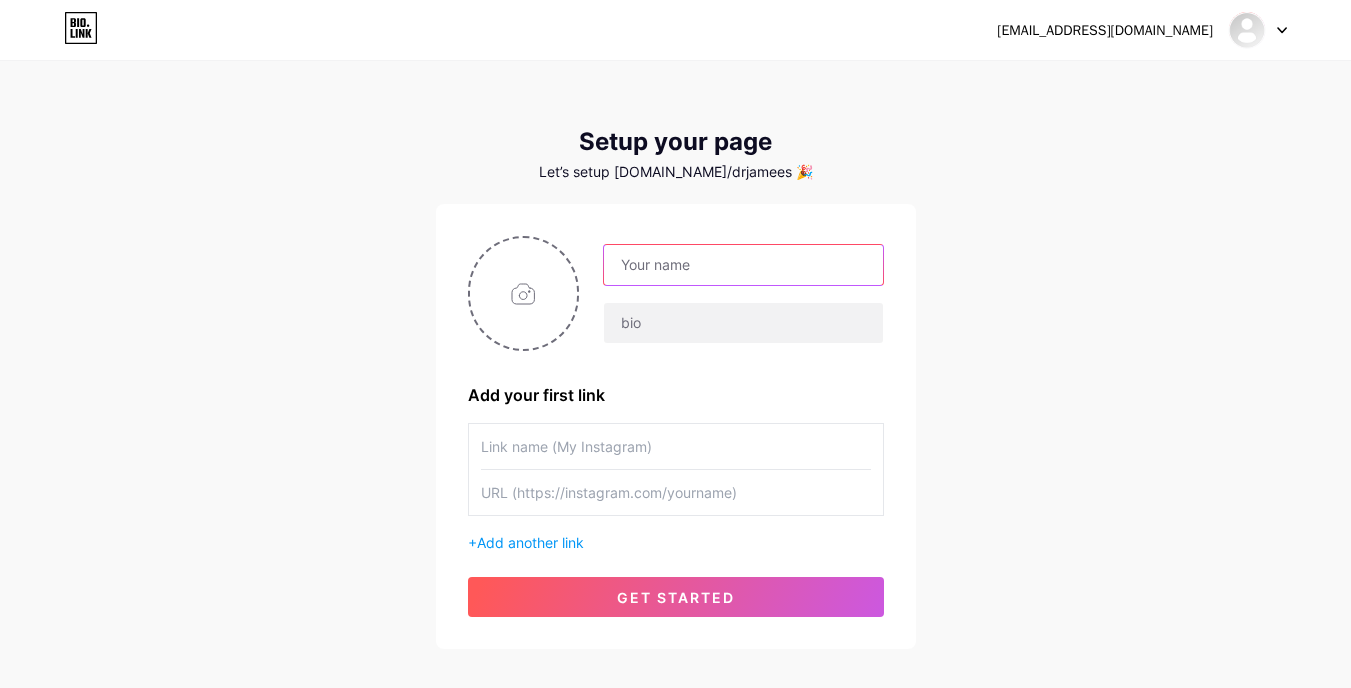 click at bounding box center [743, 265] 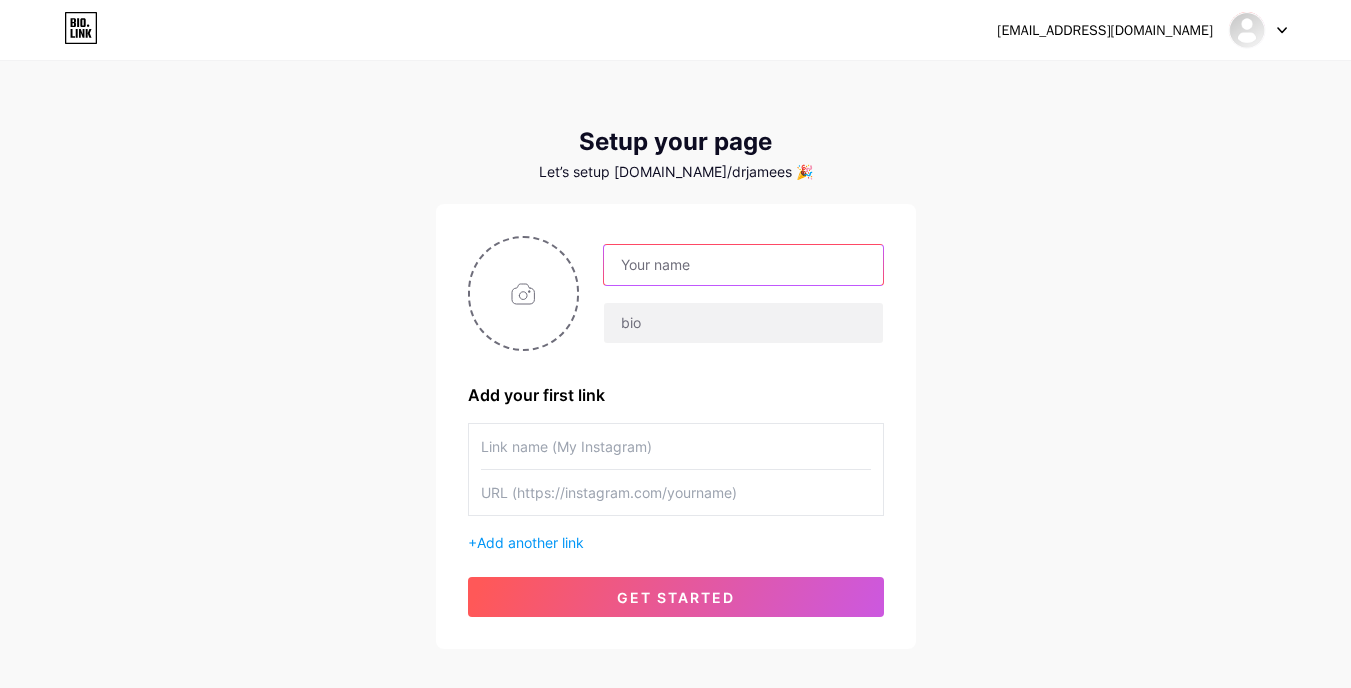 type on "Dr. [PERSON_NAME]" 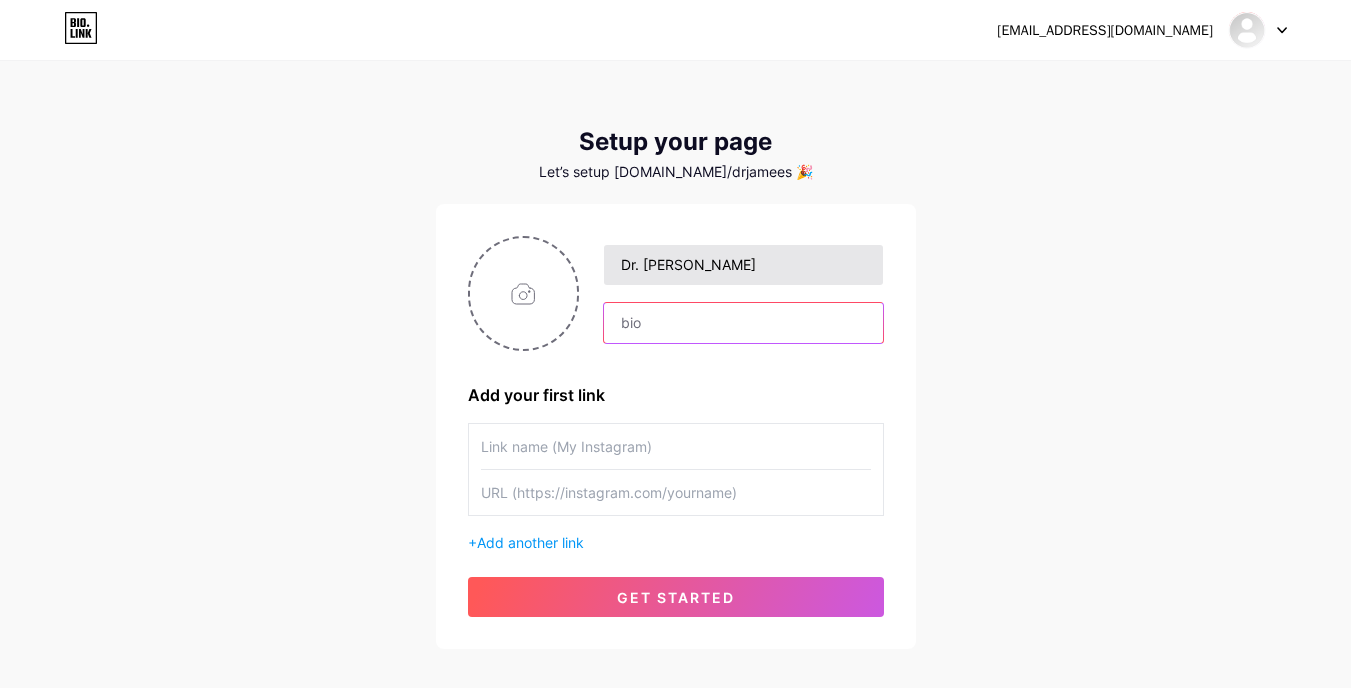 type on "Endocrinologist in [GEOGRAPHIC_DATA]" 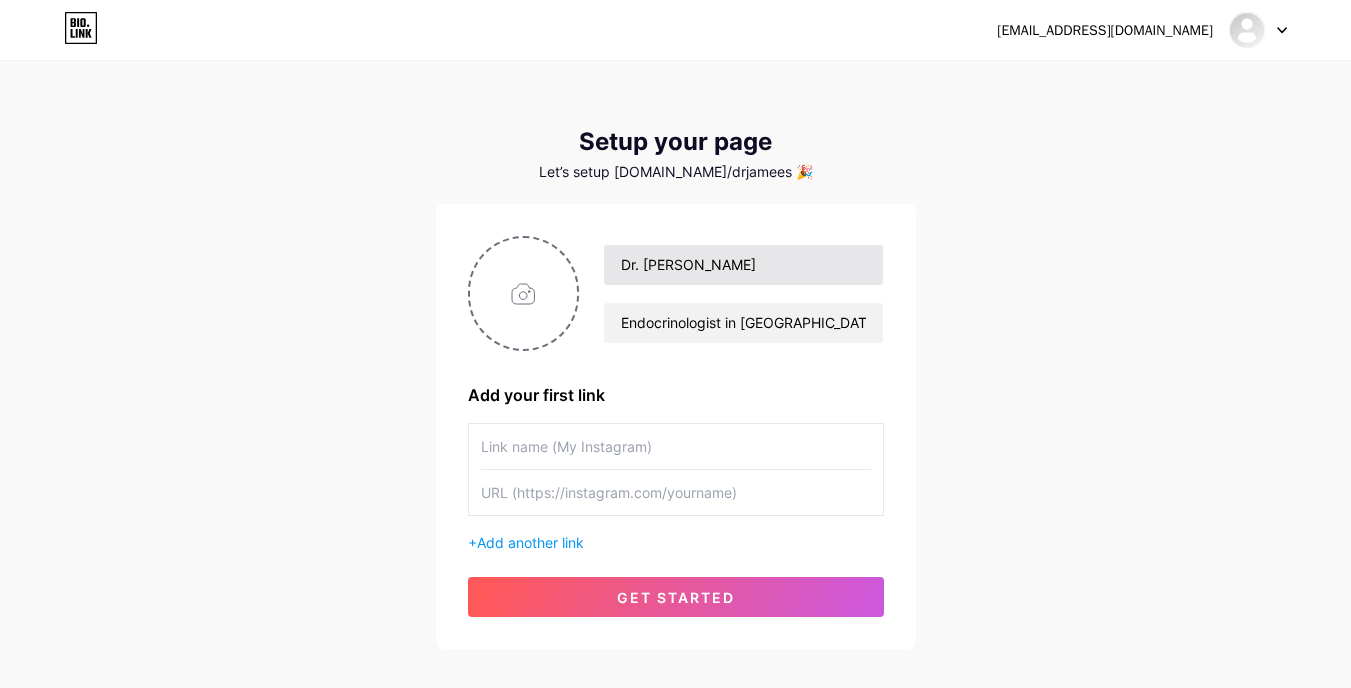 type on "muneeb" 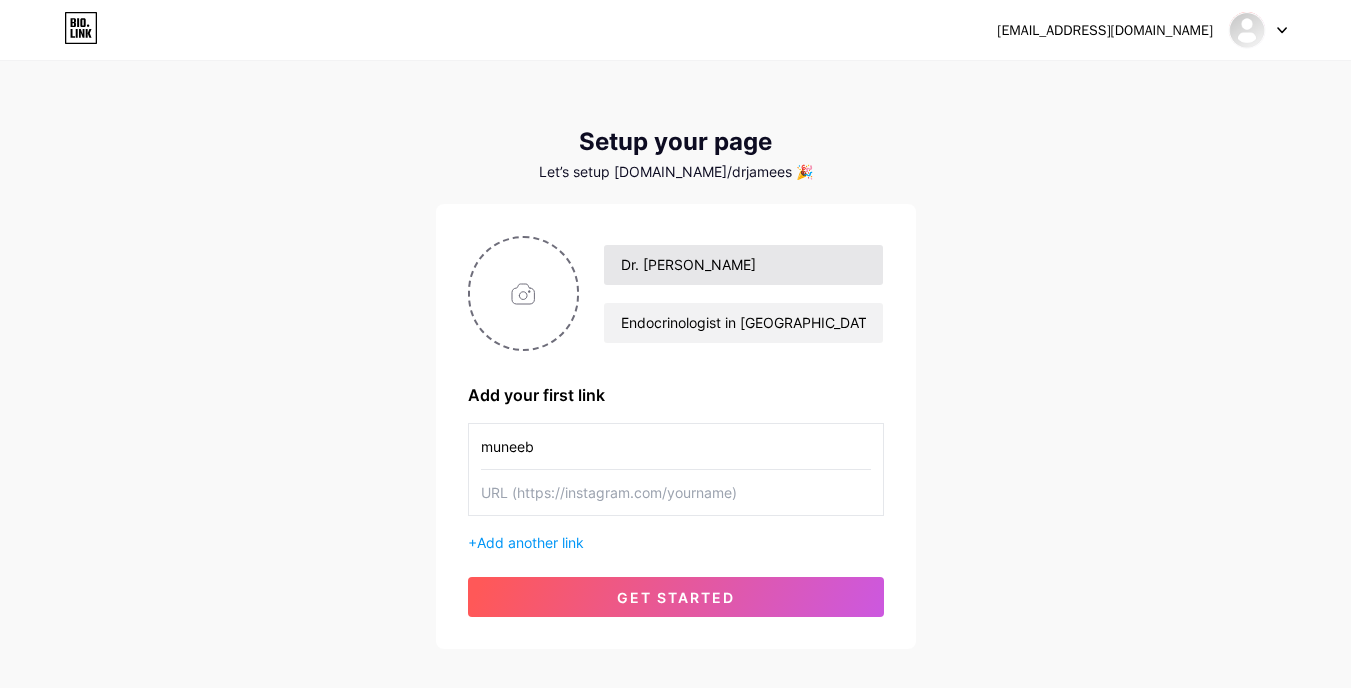 type on "[URL][DOMAIN_NAME][PERSON_NAME]" 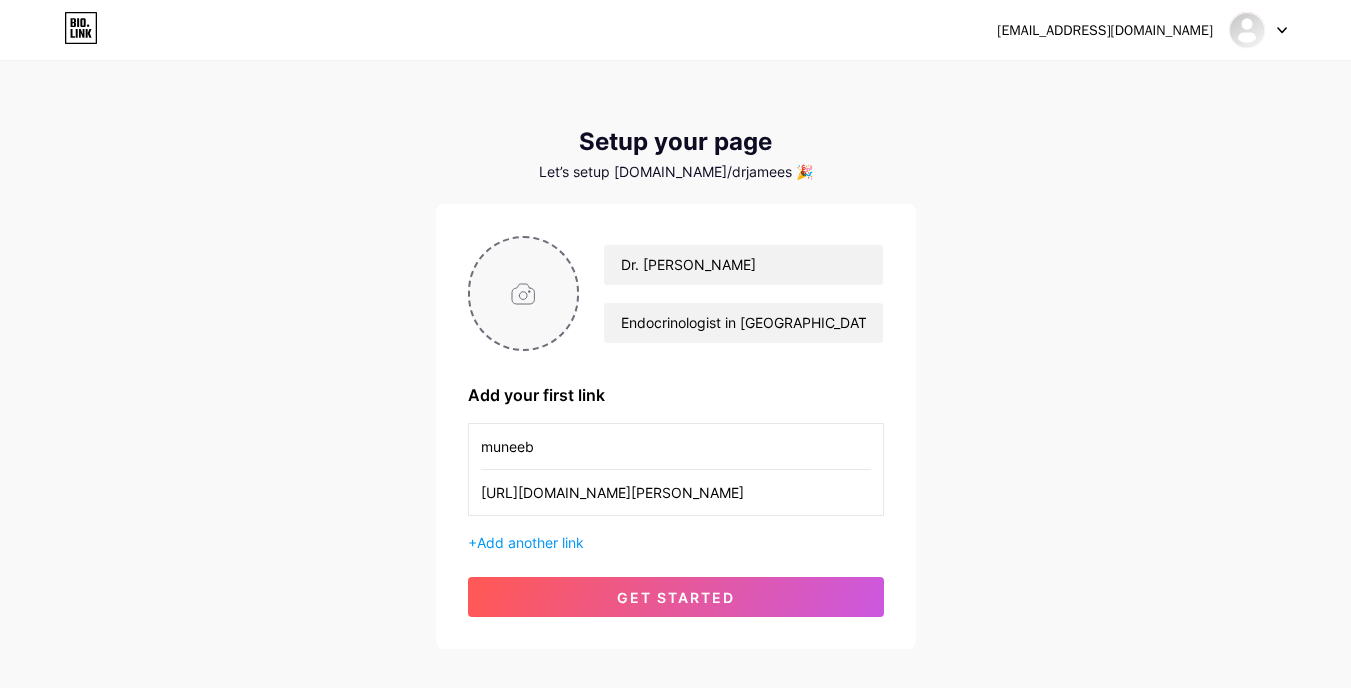 click at bounding box center (524, 293) 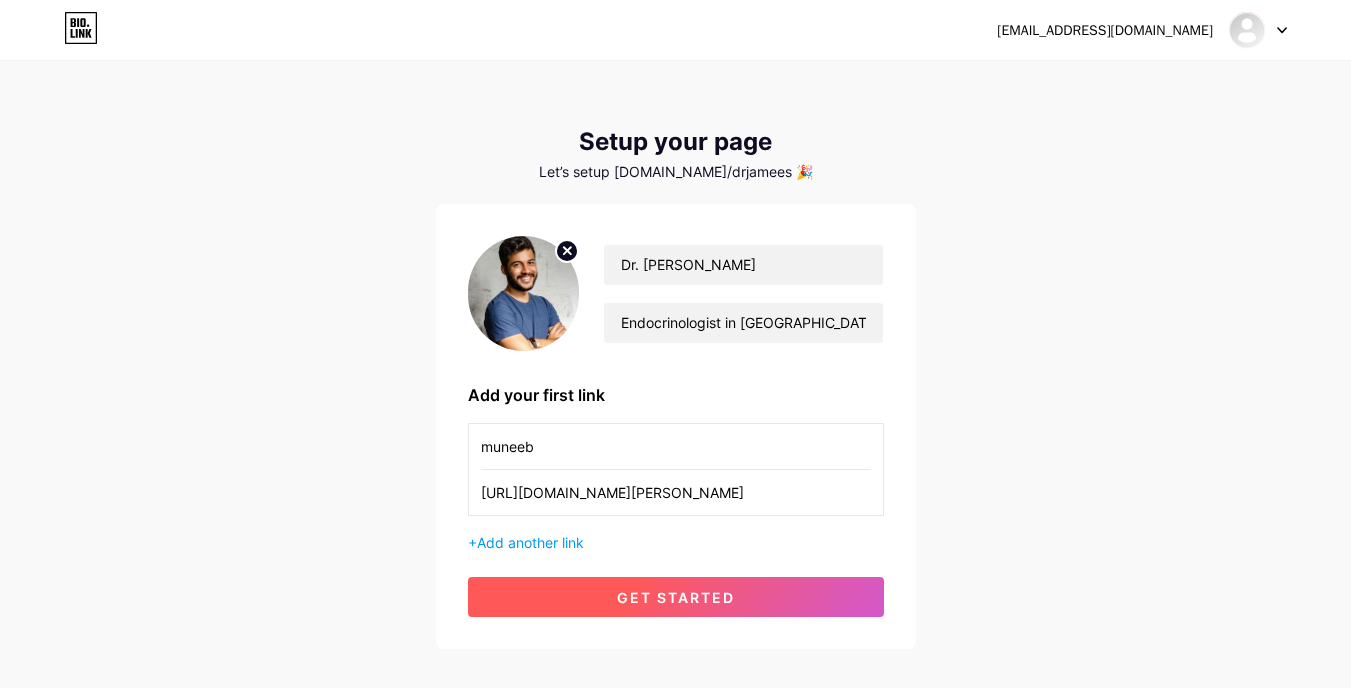 click on "get started" at bounding box center [676, 597] 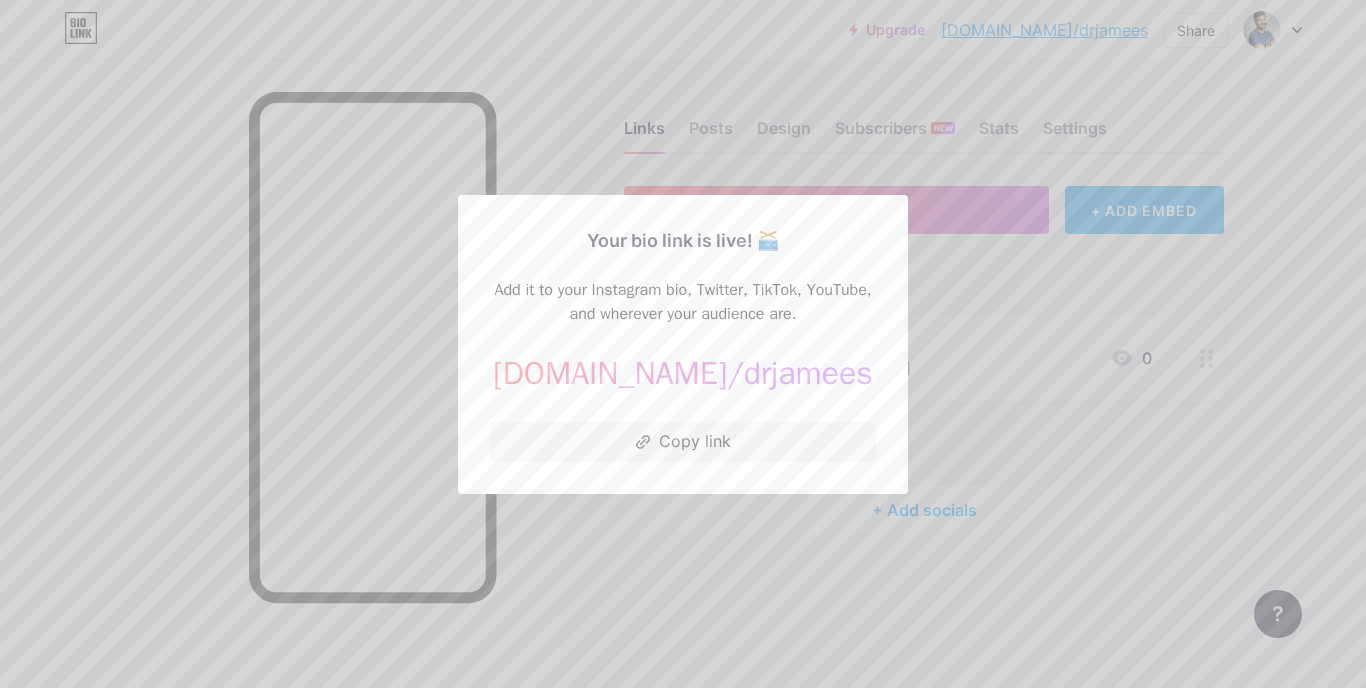 click at bounding box center (683, 344) 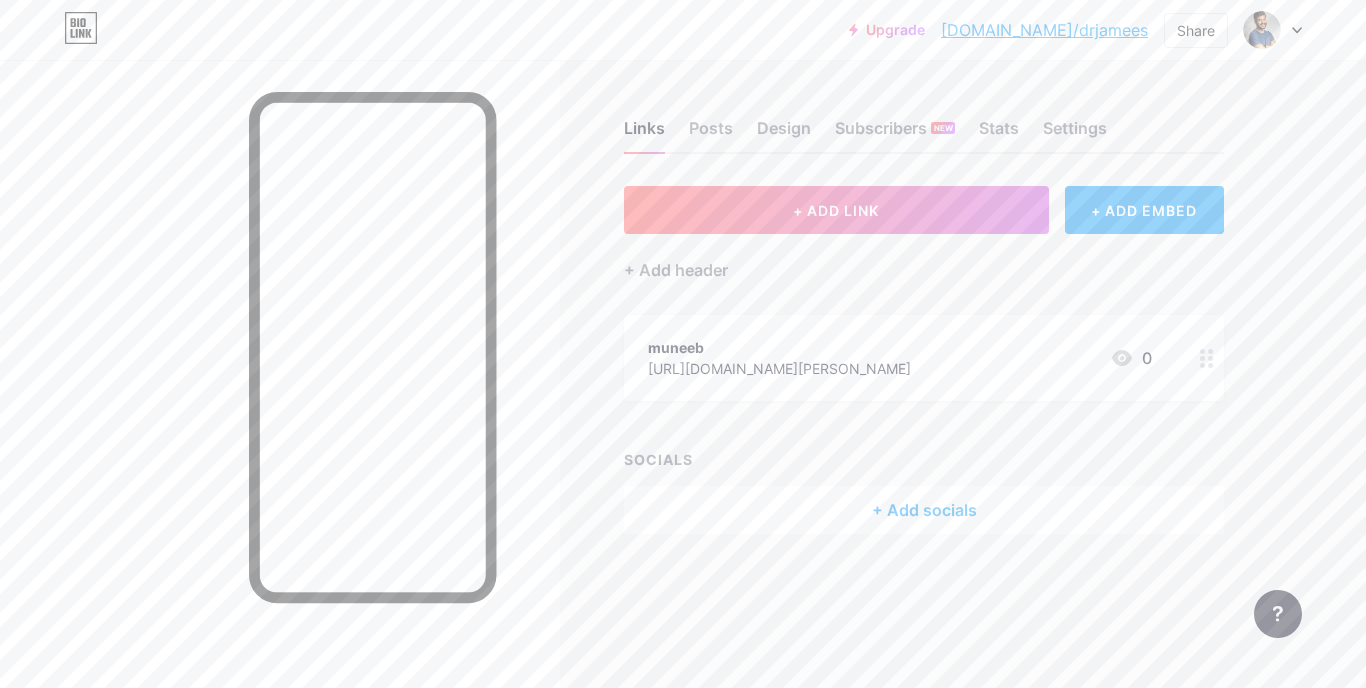 click at bounding box center (1207, 358) 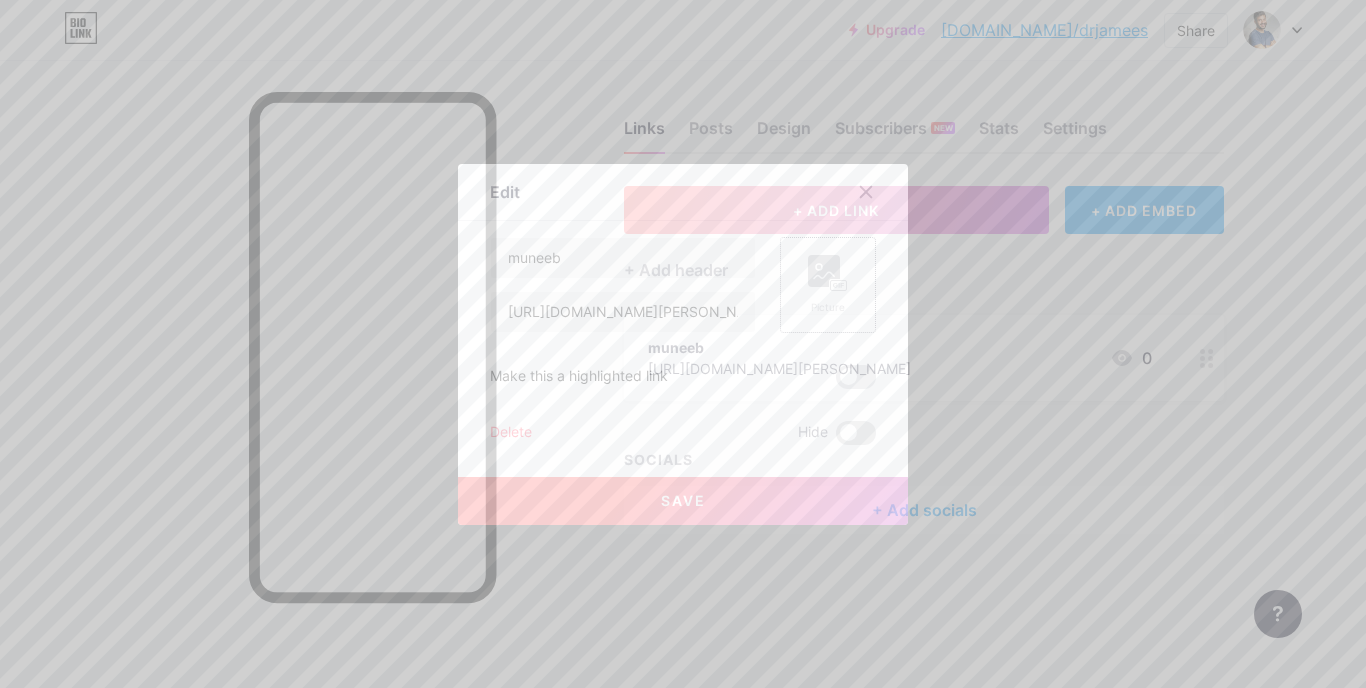 click 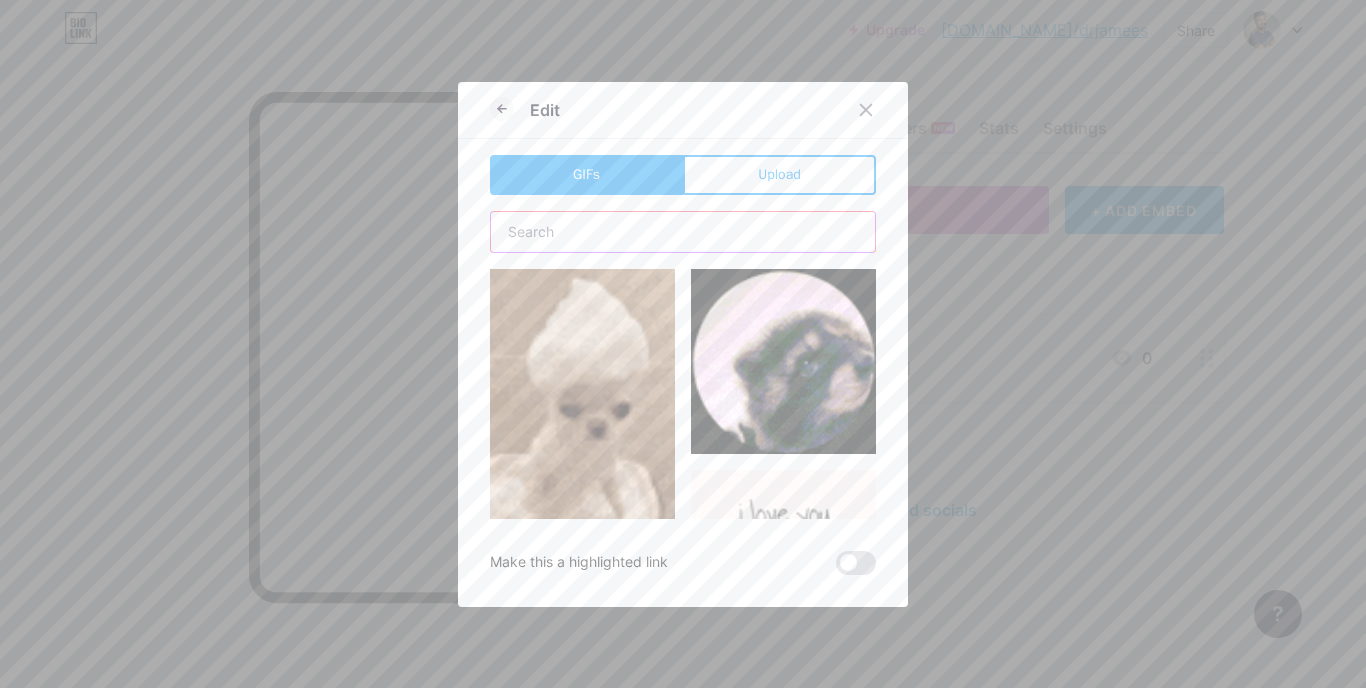 click at bounding box center (683, 232) 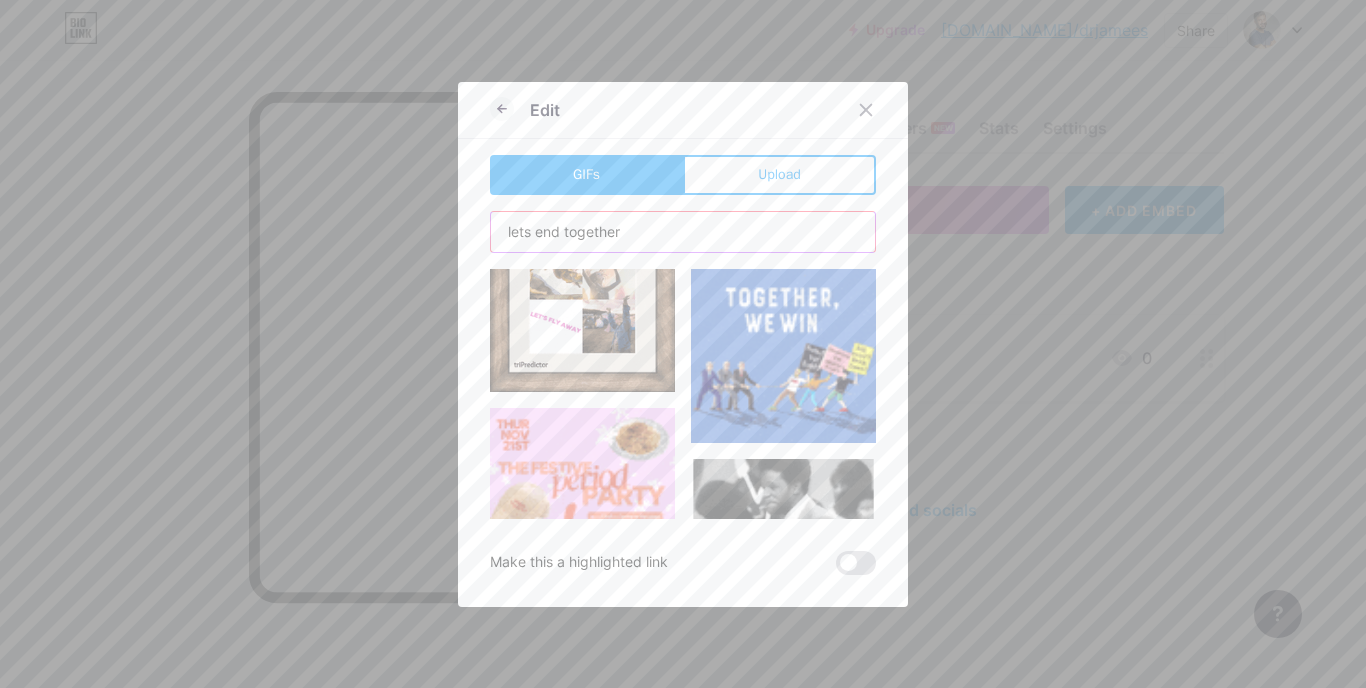 scroll, scrollTop: 1144, scrollLeft: 0, axis: vertical 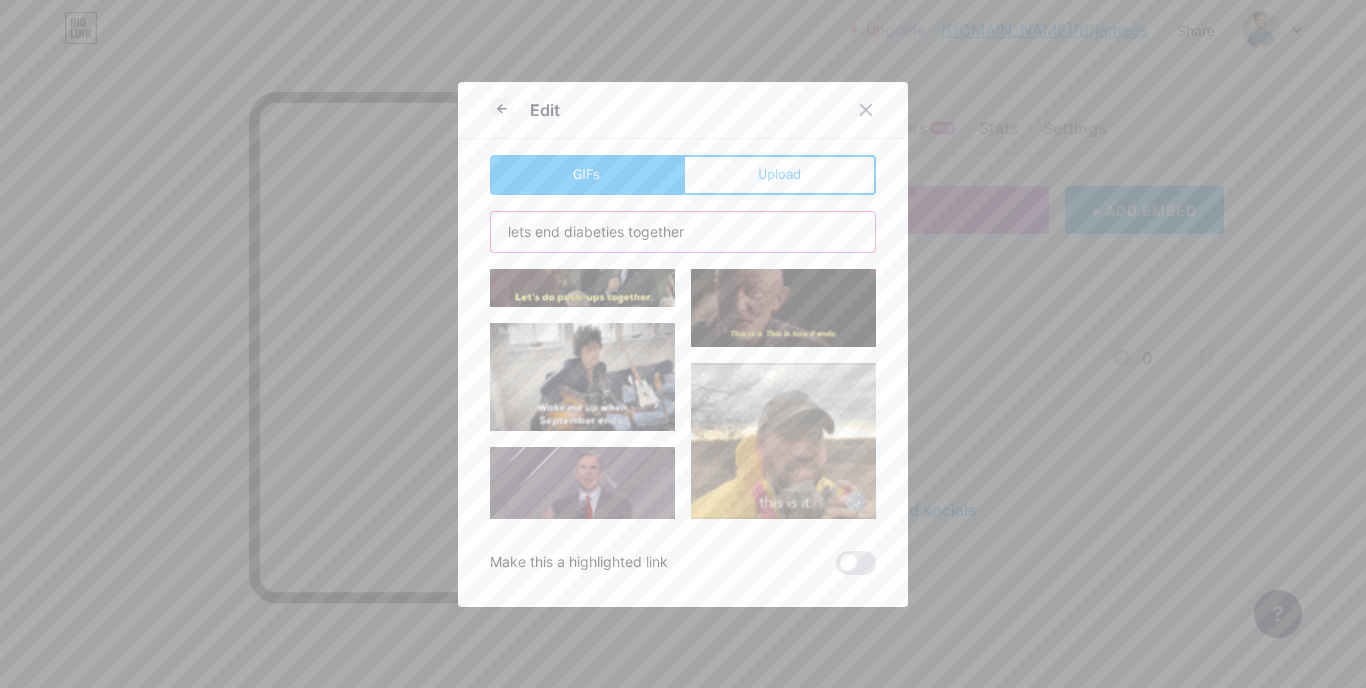 drag, startPoint x: 686, startPoint y: 232, endPoint x: 623, endPoint y: 235, distance: 63.07139 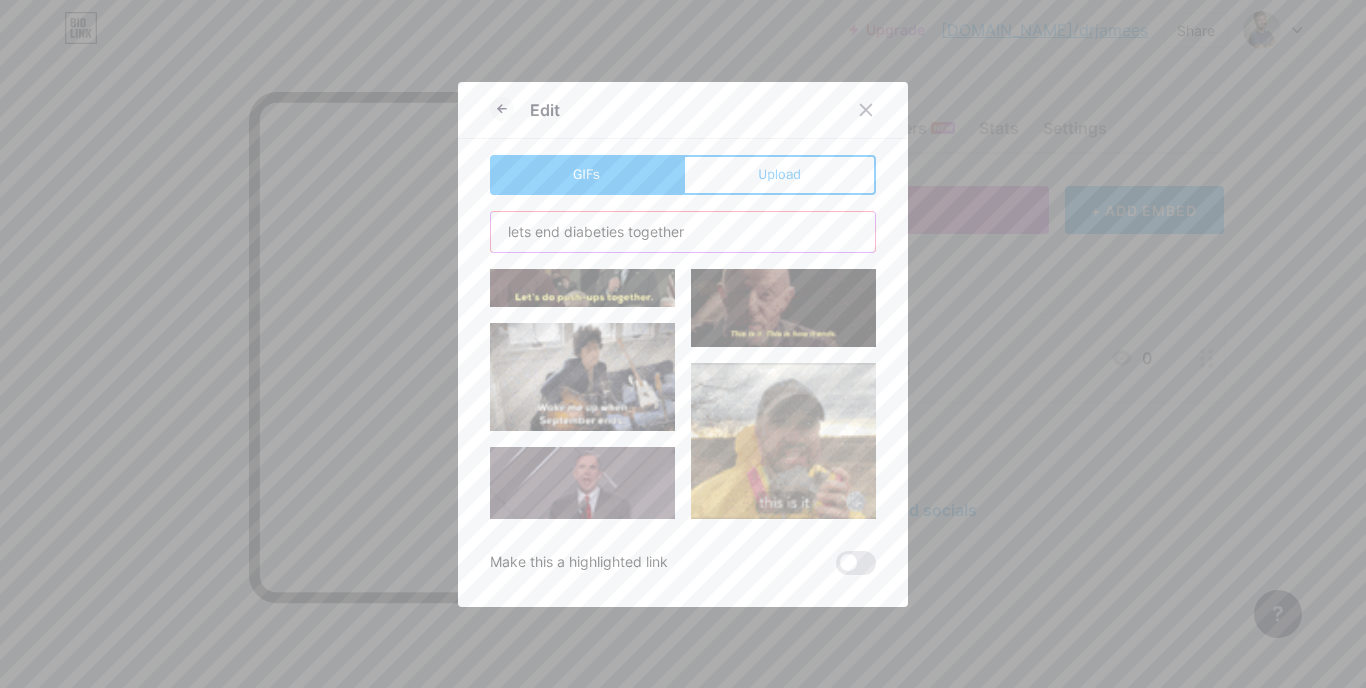 click on "lets end diabeties together" at bounding box center [683, 232] 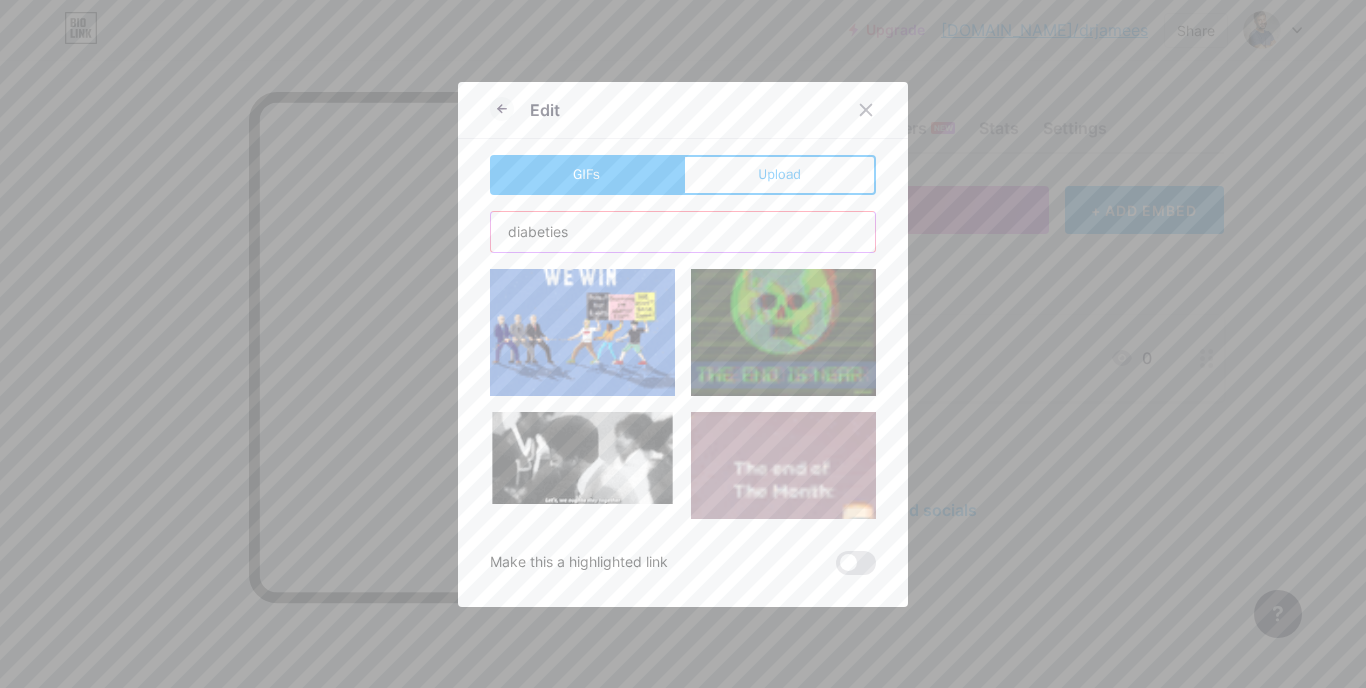 scroll, scrollTop: 0, scrollLeft: 0, axis: both 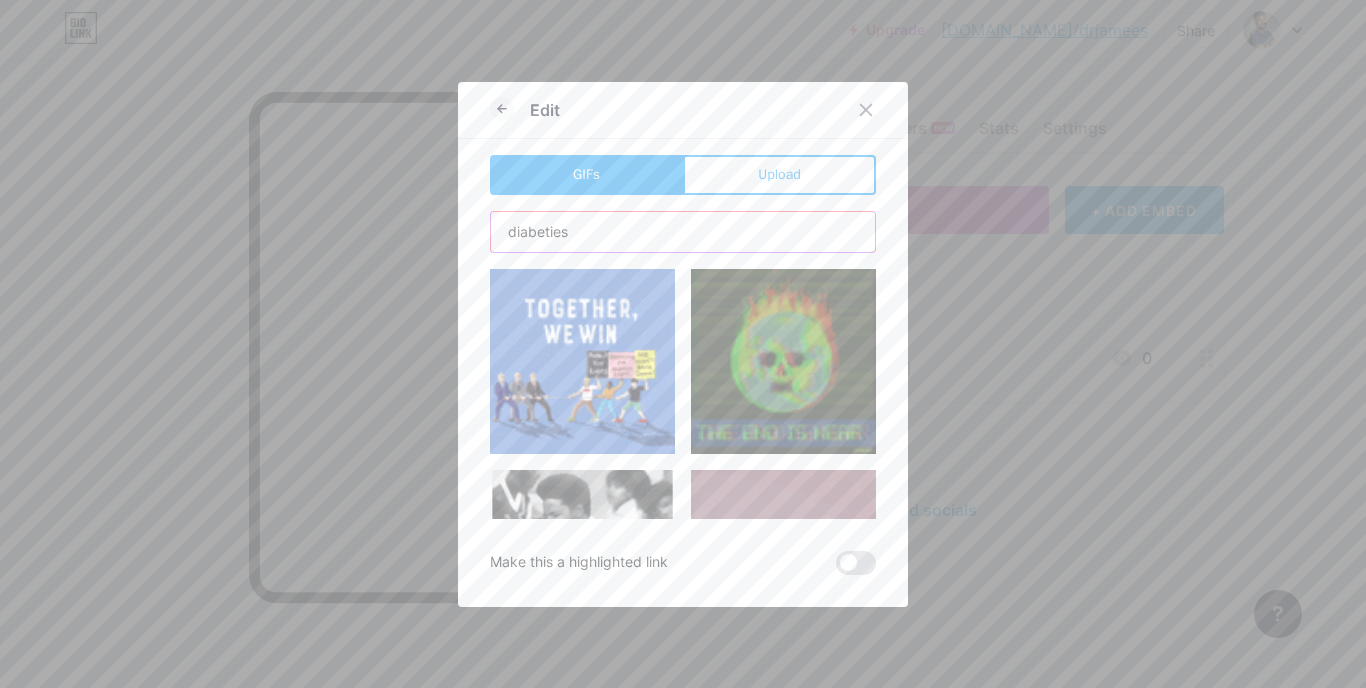 click on "diabeties" at bounding box center [683, 232] 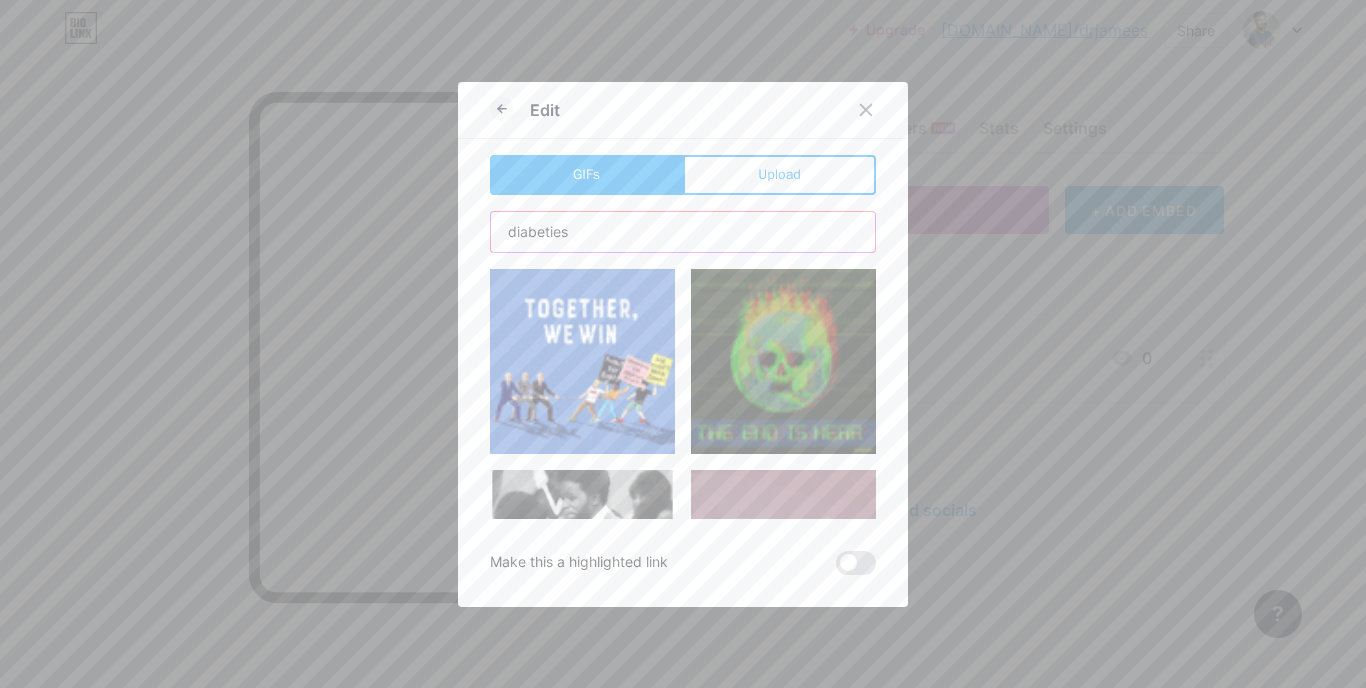 type on "diabeties" 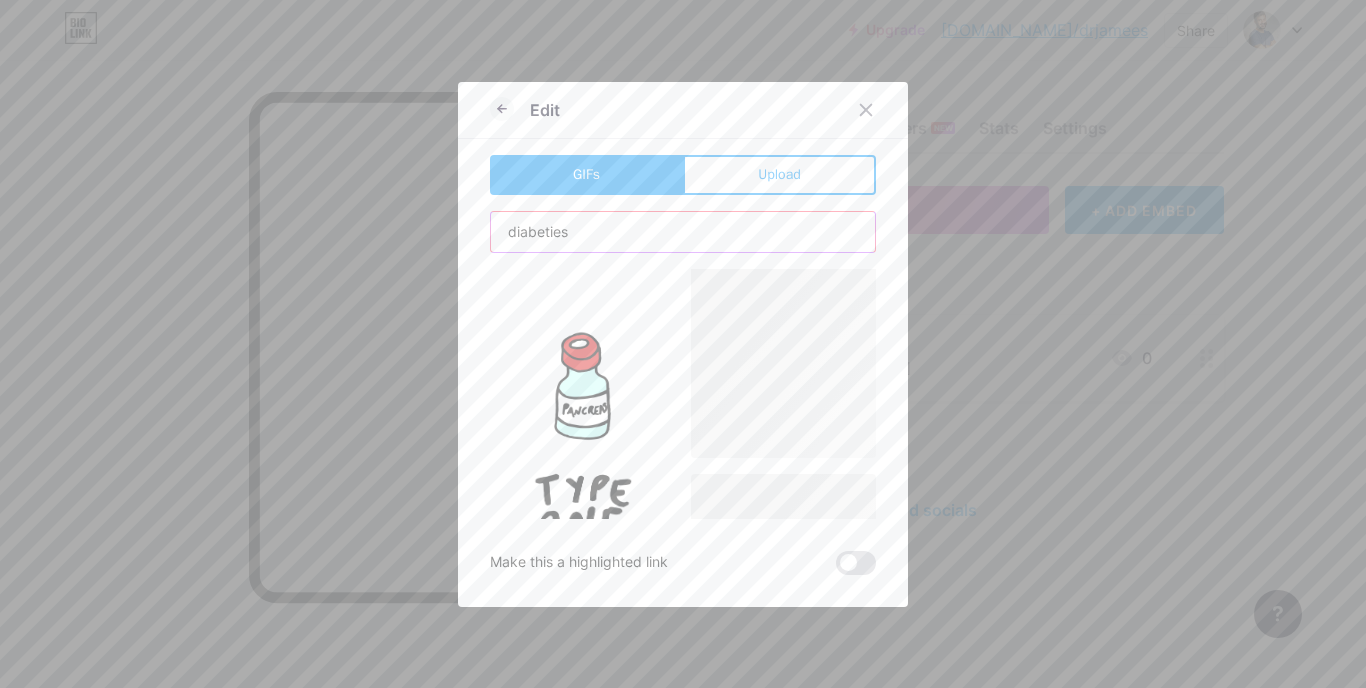 scroll, scrollTop: 1183, scrollLeft: 0, axis: vertical 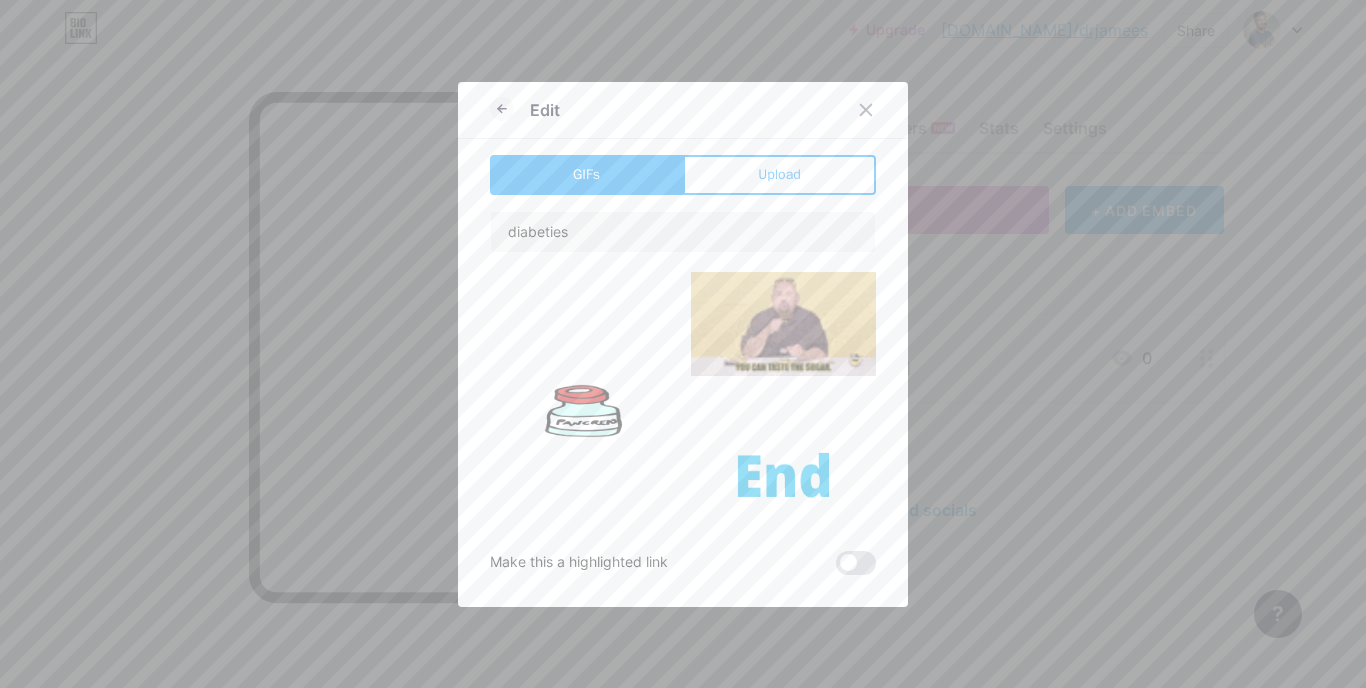 click at bounding box center [783, 484] 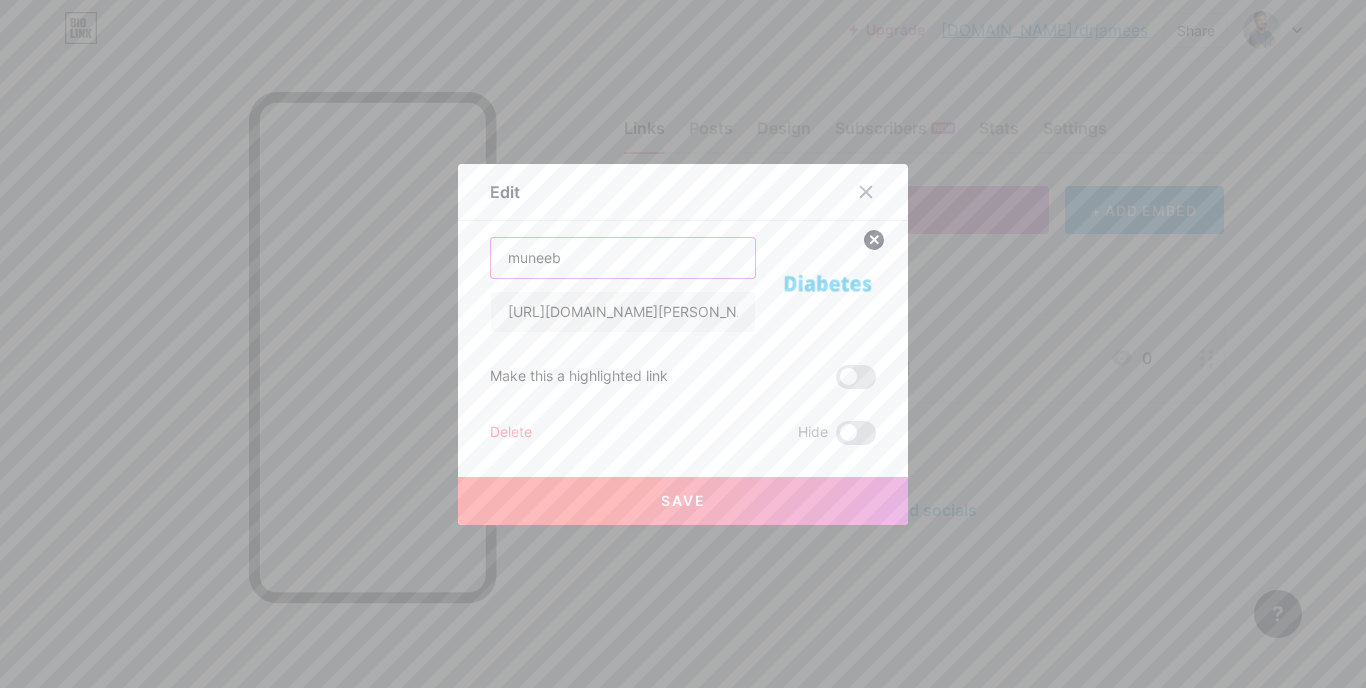 drag, startPoint x: 629, startPoint y: 263, endPoint x: 317, endPoint y: 300, distance: 314.18625 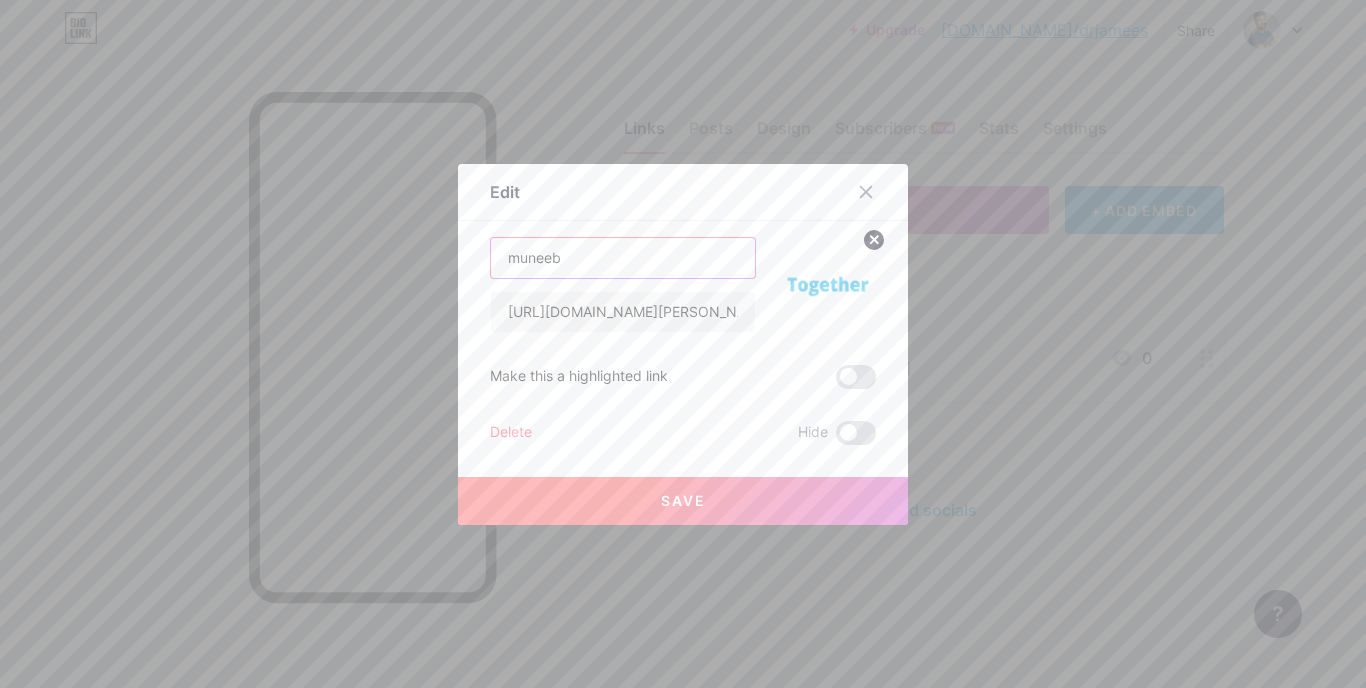 click on "Edit           Content
YouTube
Play YouTube video without leaving your page.
ADD
Vimeo
Play Vimeo video without leaving your page.
ADD
Tiktok
Grow your TikTok following
ADD
Tweet
Embed a tweet.
ADD
Reddit
Showcase your Reddit profile
ADD
Spotify
Embed Spotify to play the preview of a track.
ADD
Twitch
Play Twitch video without leaving your page.
ADD
SoundCloud" at bounding box center [683, 344] 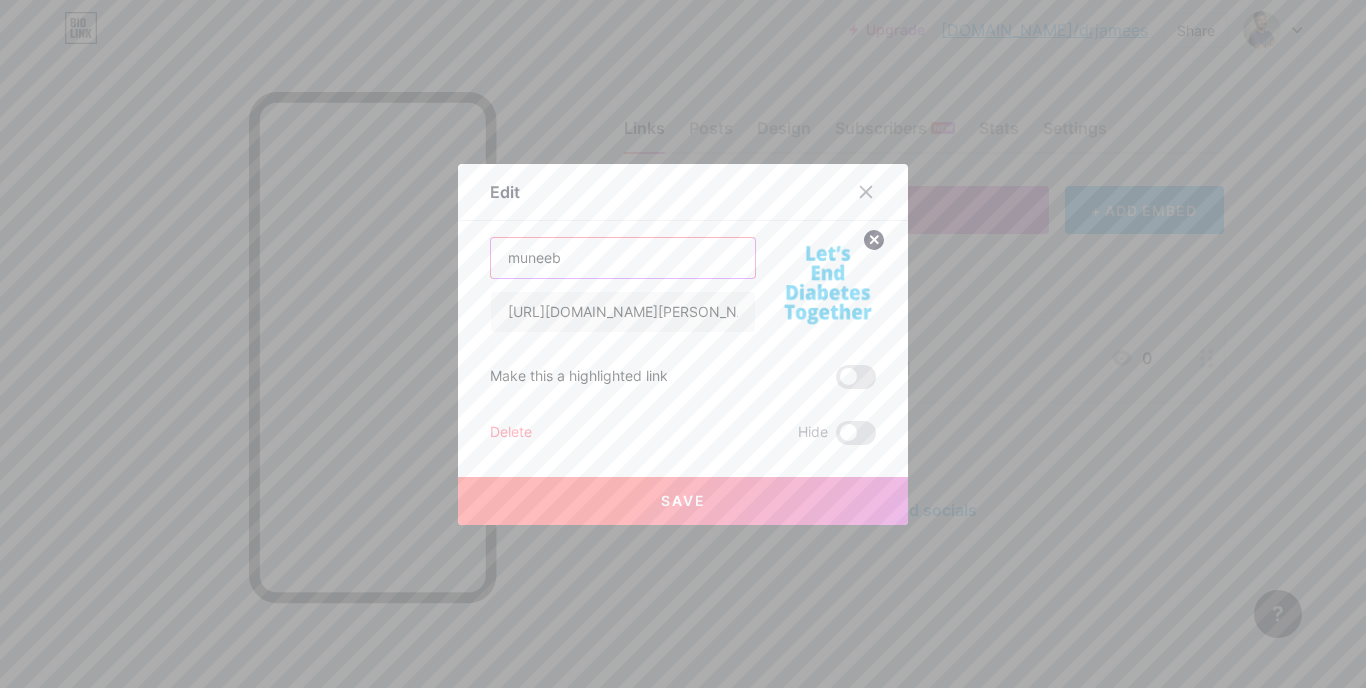 paste on "Reverse Your Diabetes. Click Here👈 Reverse Your Diabetes. Click Here👈" 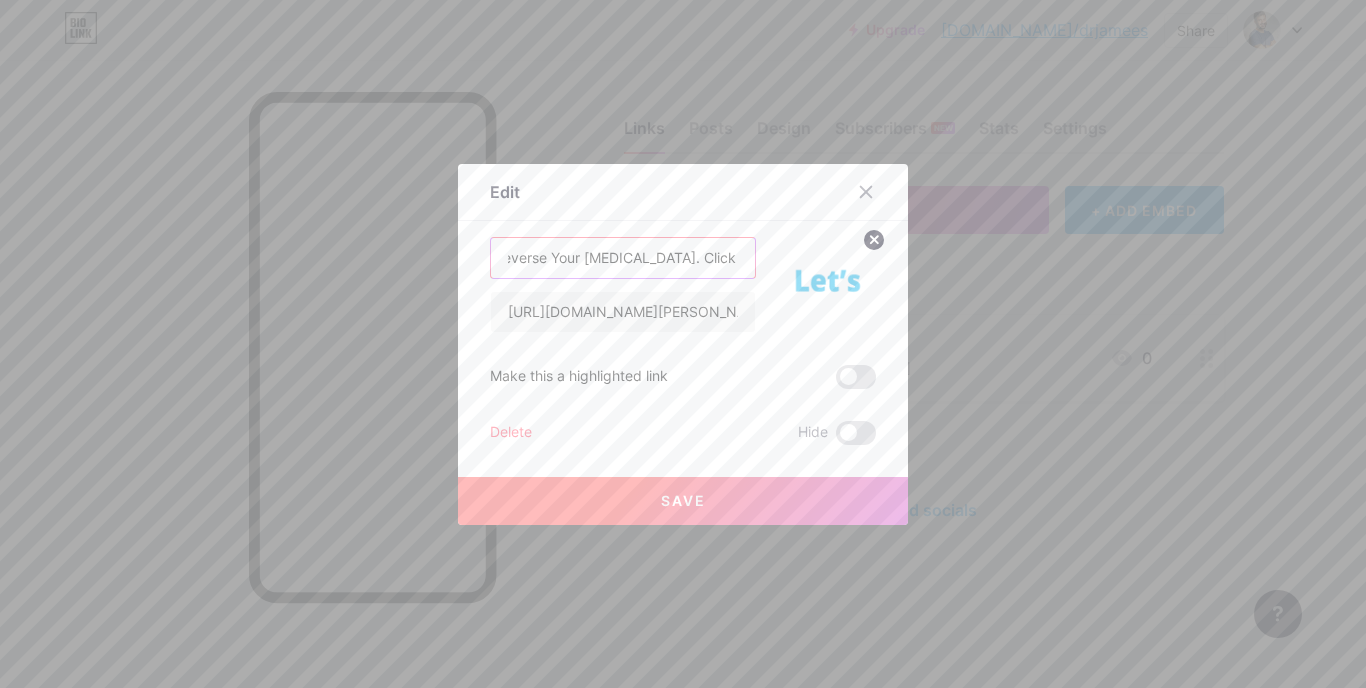 scroll, scrollTop: 0, scrollLeft: 0, axis: both 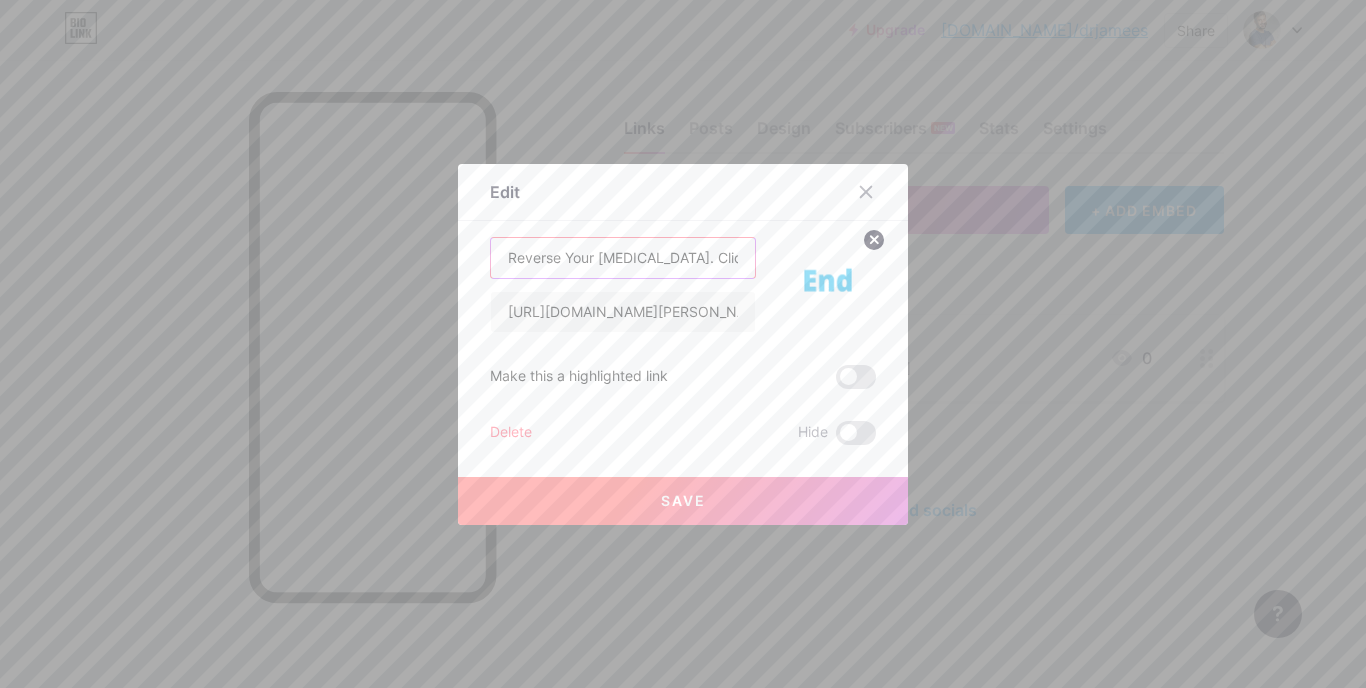 type on "Reverse Your [MEDICAL_DATA]. Click Here👈" 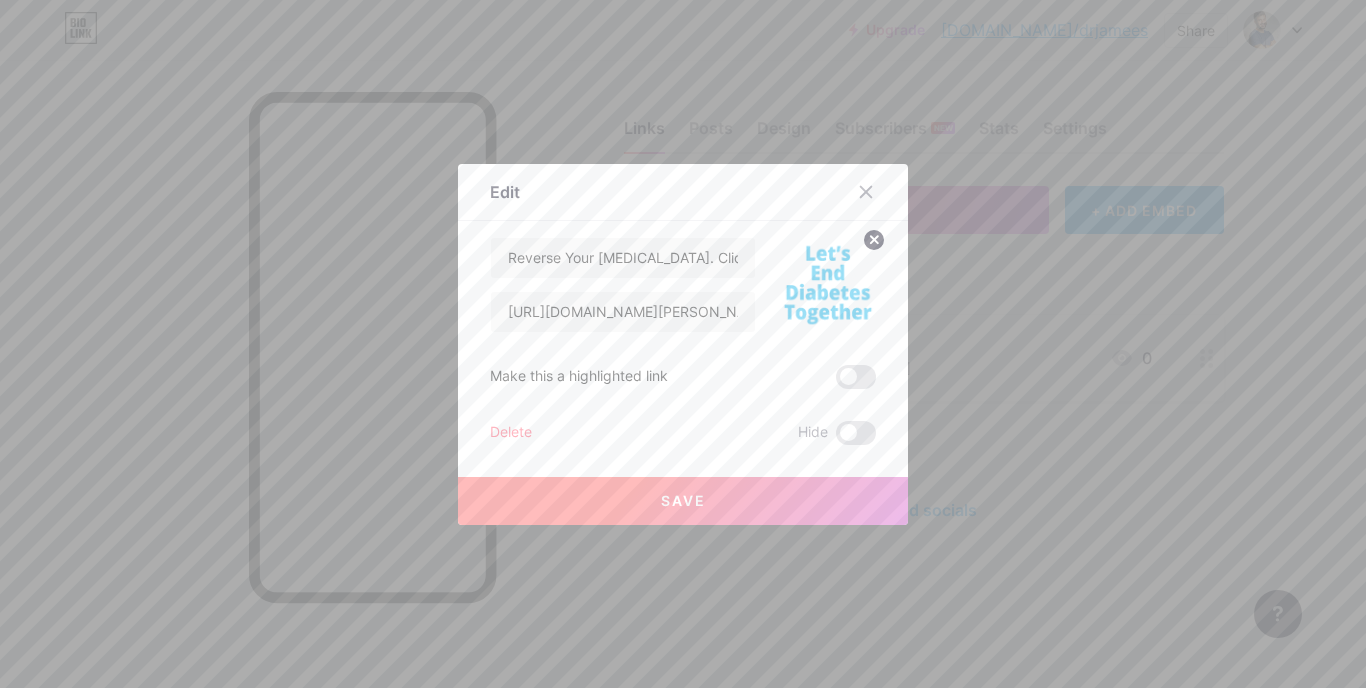 click at bounding box center (683, 344) 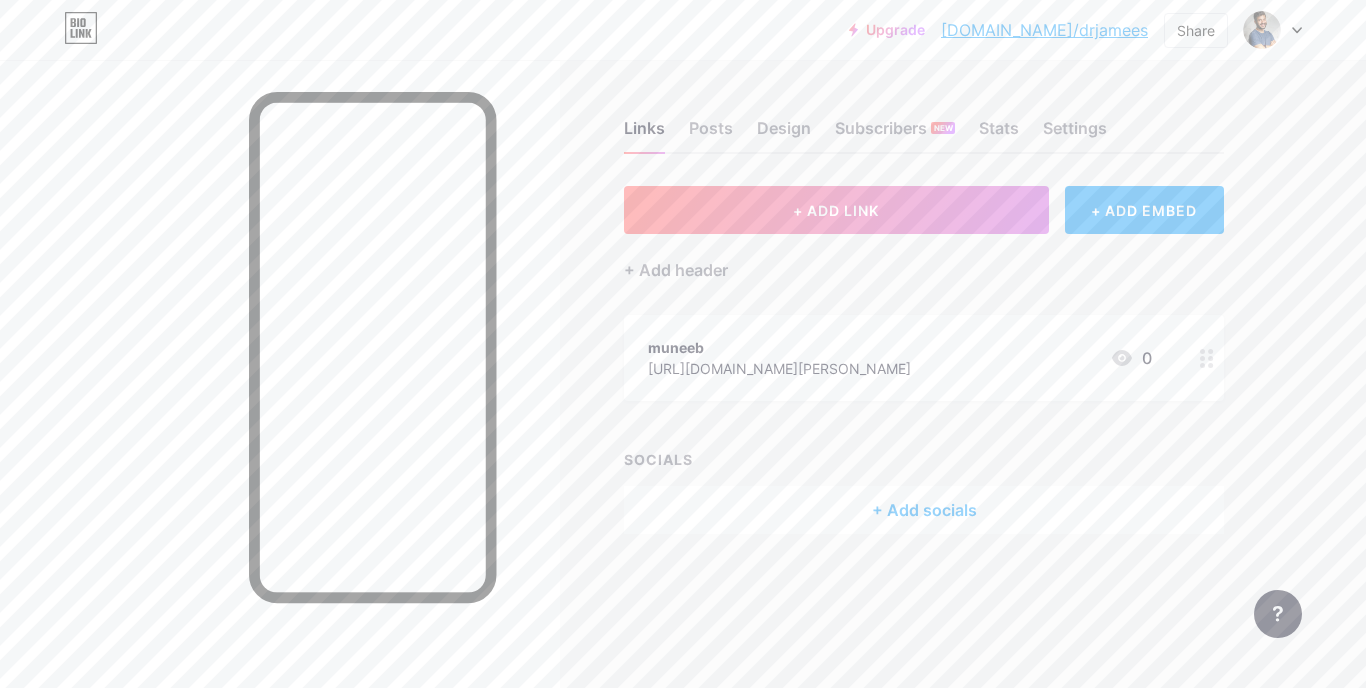 click 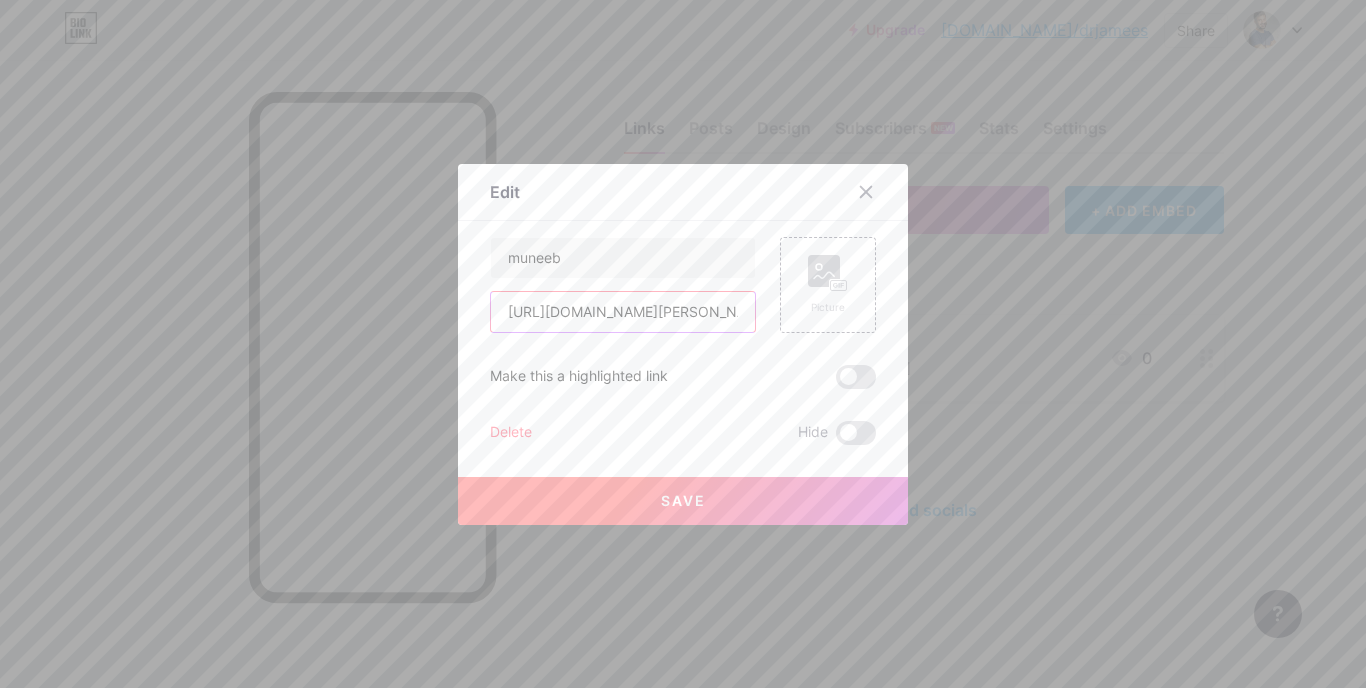 click on "[URL][DOMAIN_NAME][PERSON_NAME]" at bounding box center [623, 312] 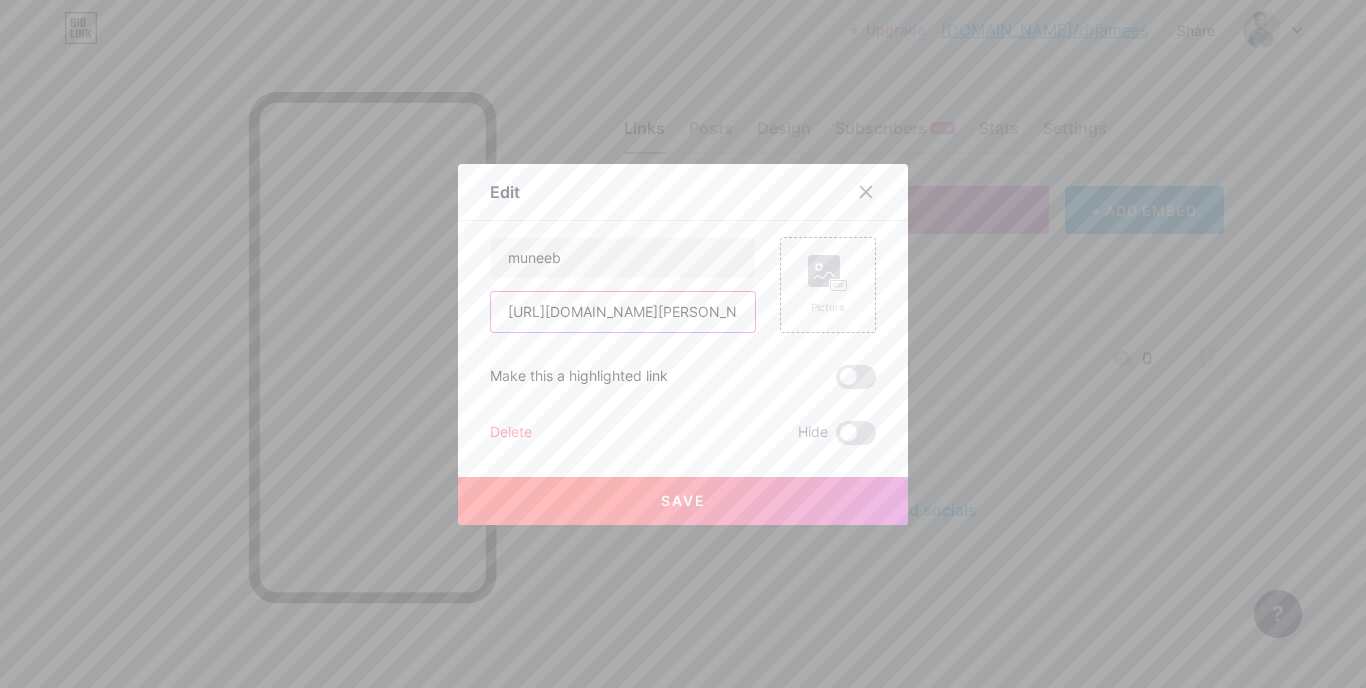 paste on "hop.clickbank.net/?affiliate=zayna00&vendor=gluco6&pid=vsl&tid=" 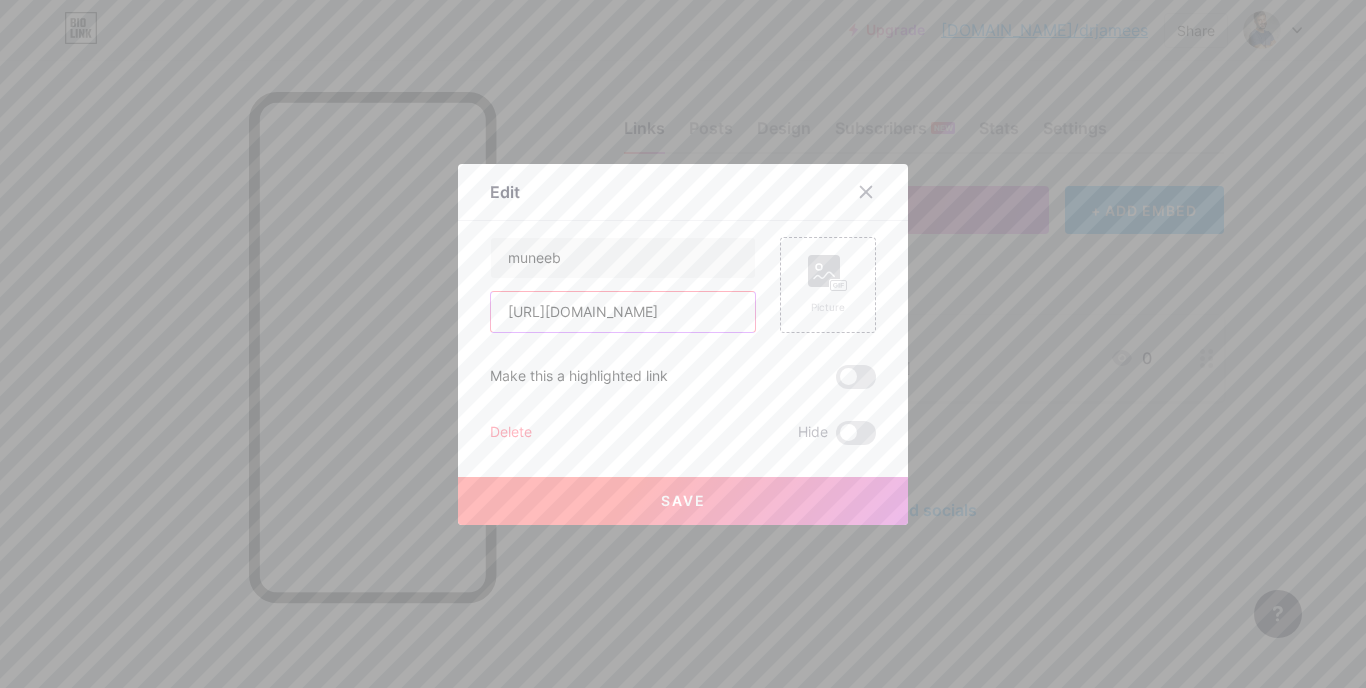 scroll, scrollTop: 0, scrollLeft: 262, axis: horizontal 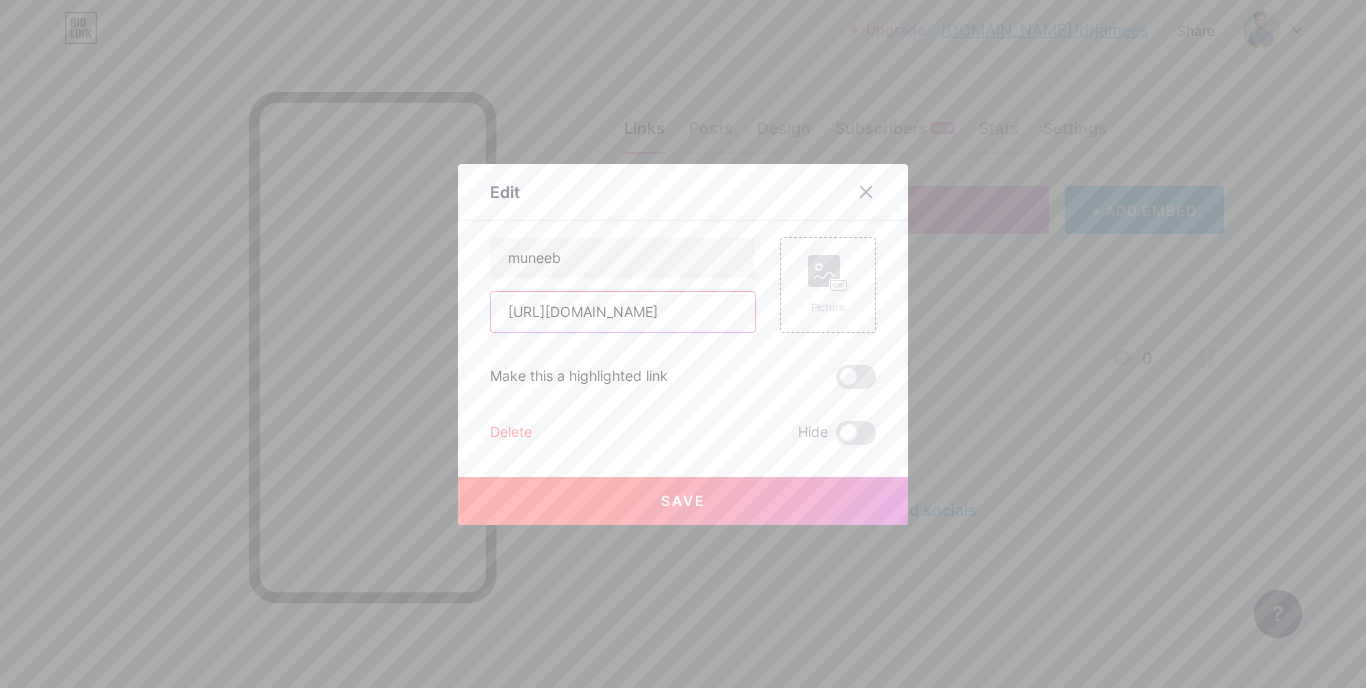 type on "[URL][DOMAIN_NAME]" 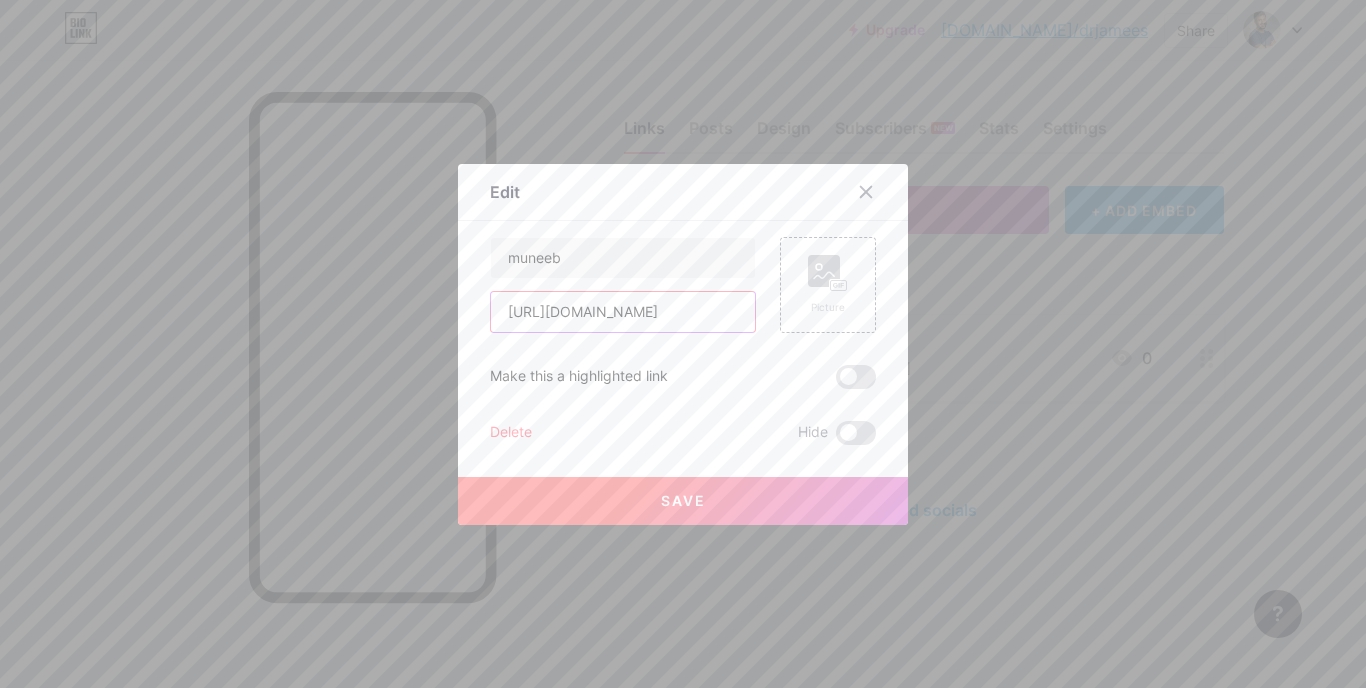 scroll, scrollTop: 0, scrollLeft: 0, axis: both 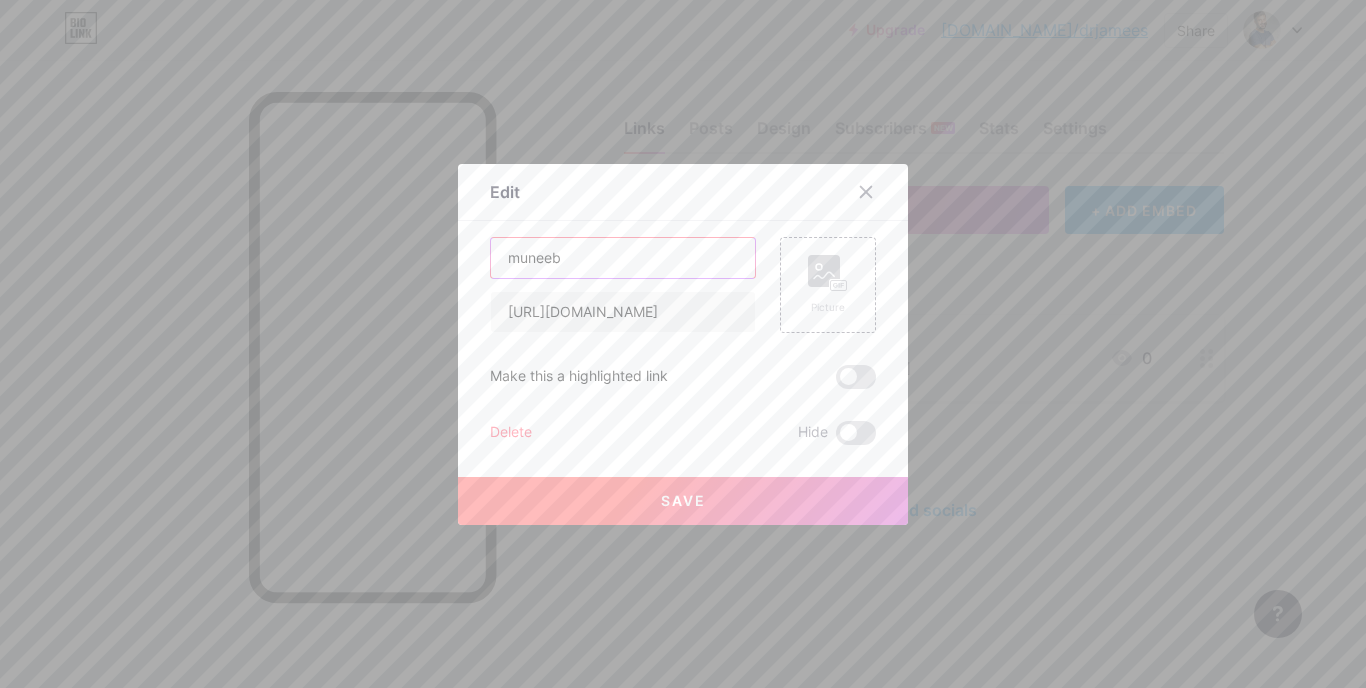 paste on "Reverse Your Diabetes. Click Here👈 Reverse Your Diabetes. Click Here👈" 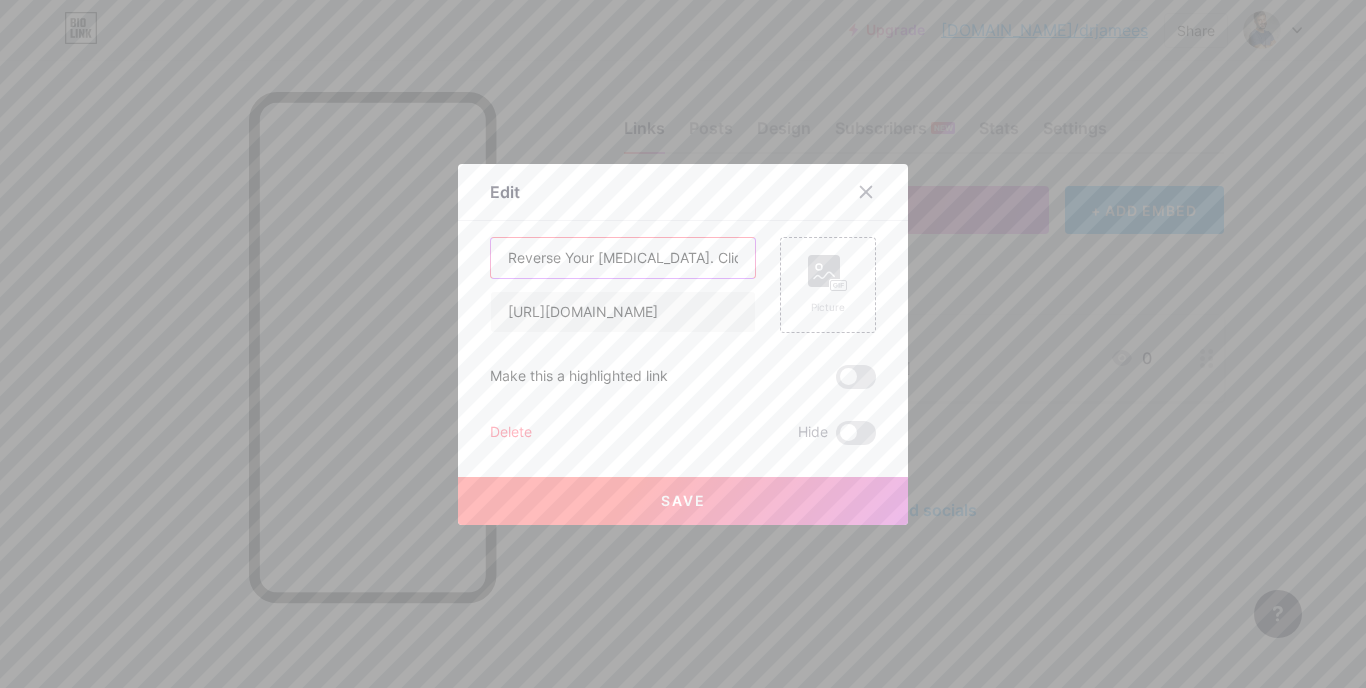 scroll, scrollTop: 0, scrollLeft: 267, axis: horizontal 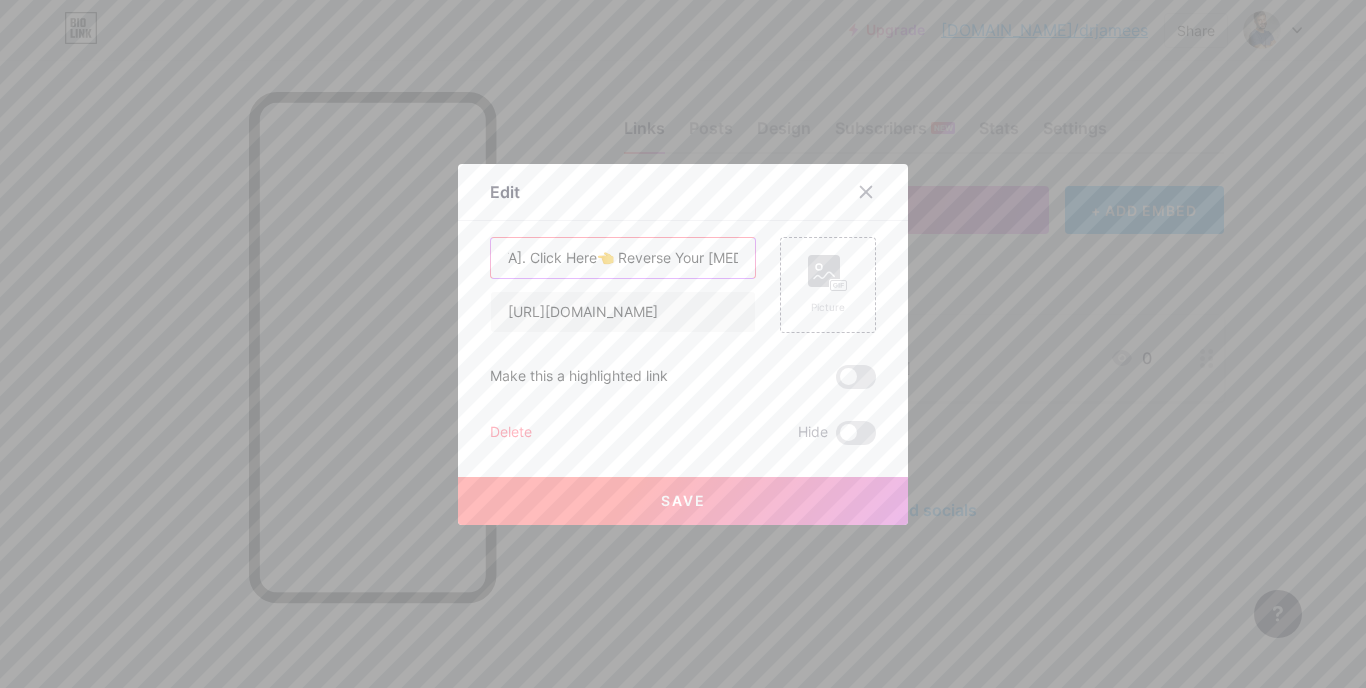 drag, startPoint x: 736, startPoint y: 259, endPoint x: 562, endPoint y: 281, distance: 175.38528 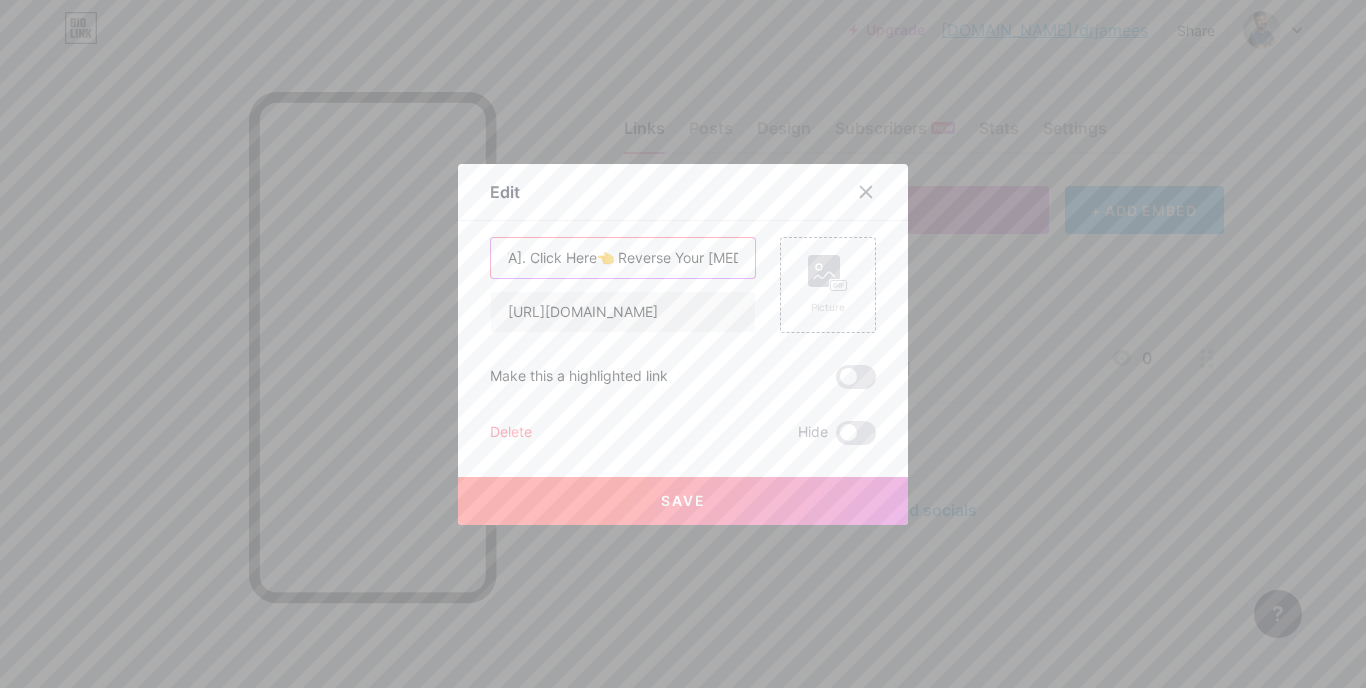 click on "Reverse Your Diabetes. Click Here👈 Reverse Your Diabetes. Click Here👈     https://hop.clickbank.net/?affiliate=zayna00&vendor=gluco6&pid=vsl&tid=" at bounding box center (623, 285) 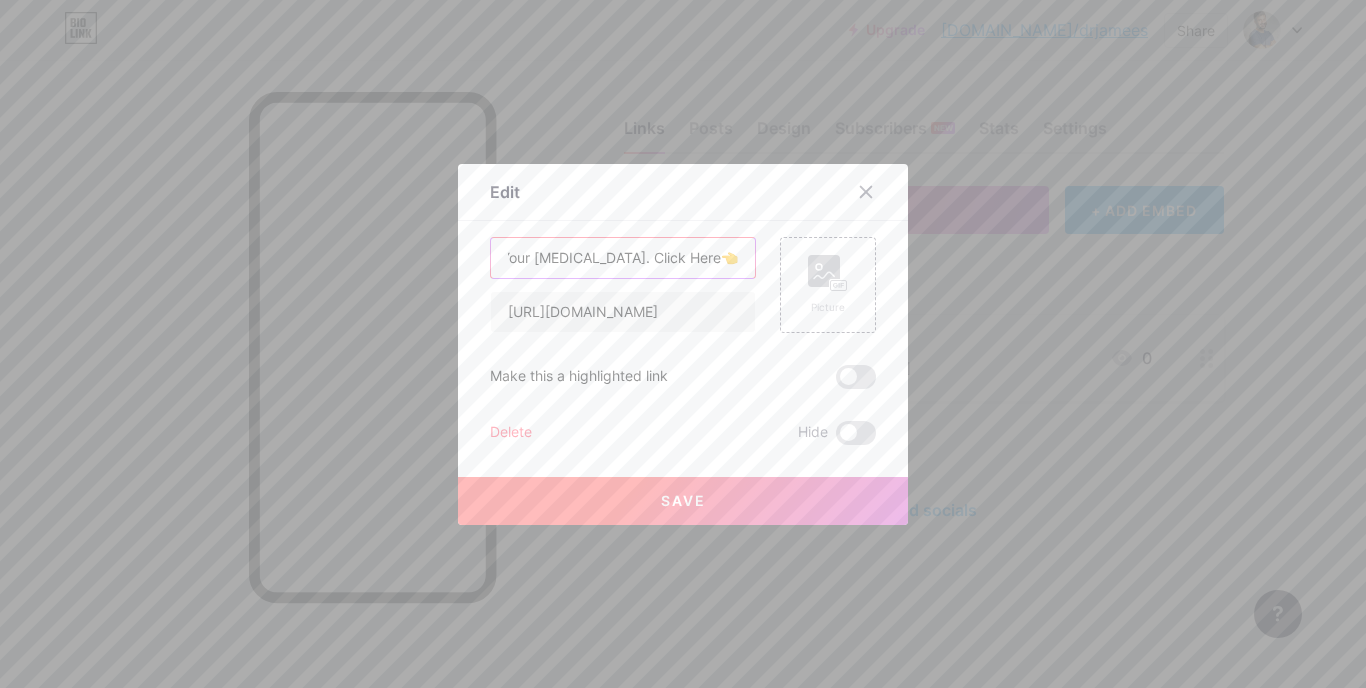 scroll, scrollTop: 0, scrollLeft: 18, axis: horizontal 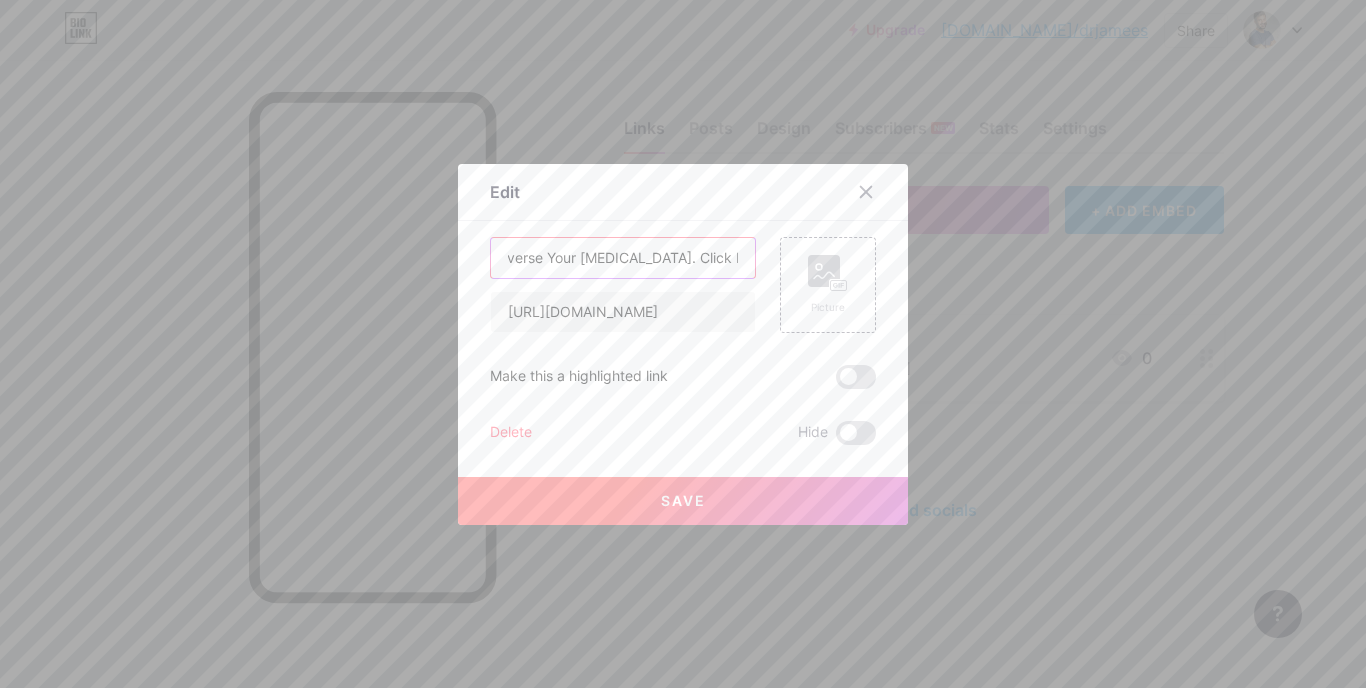 drag, startPoint x: 600, startPoint y: 267, endPoint x: 954, endPoint y: 276, distance: 354.11438 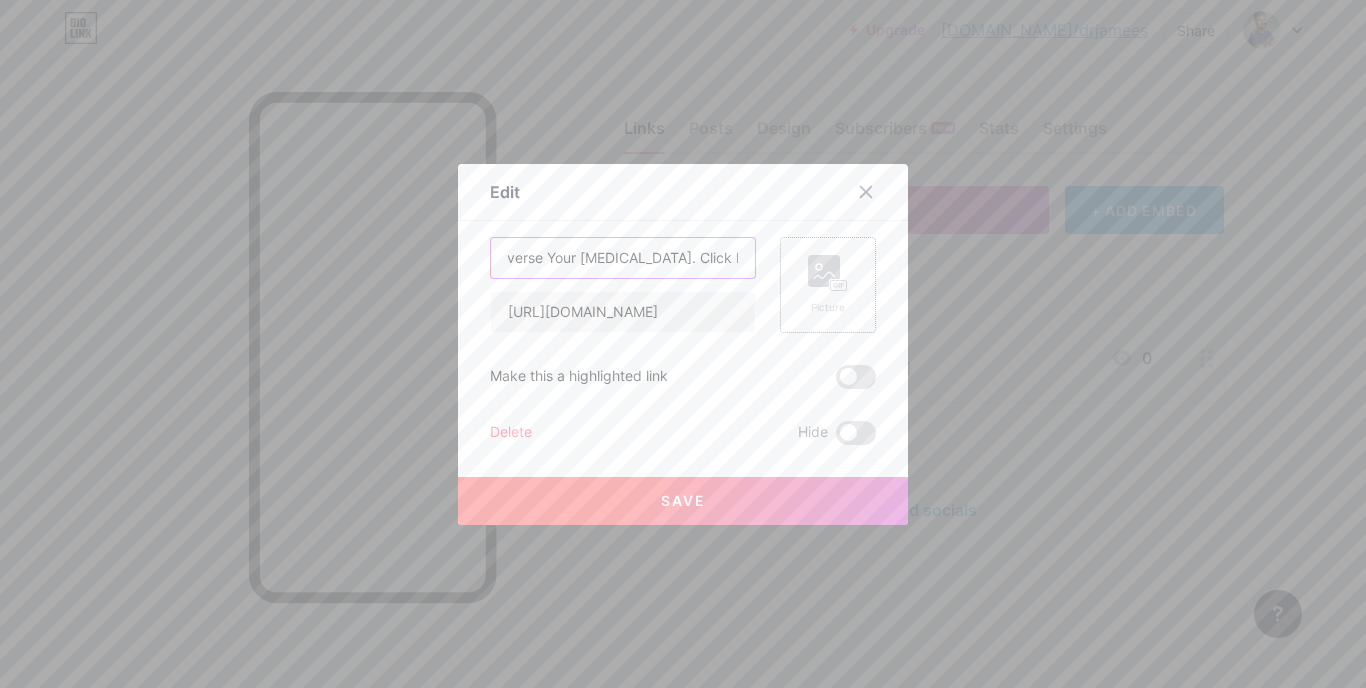 type on "Reverse Your [MEDICAL_DATA]. Click Here👈" 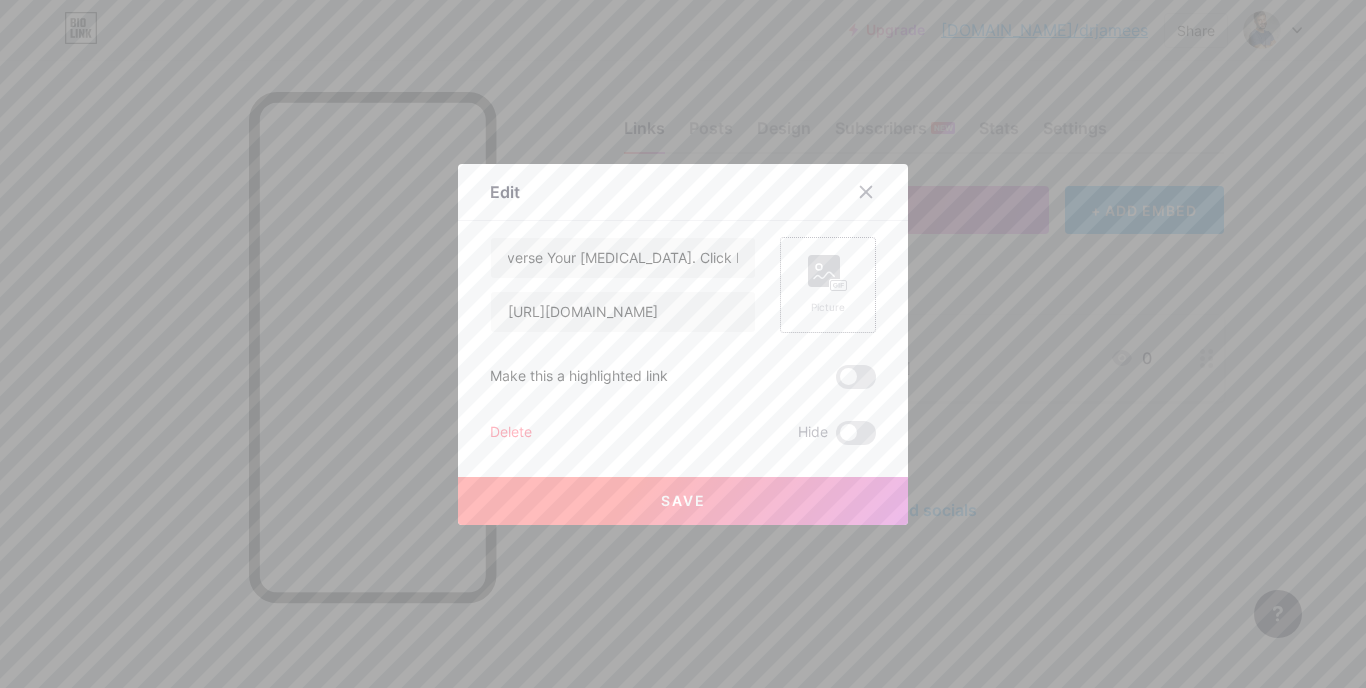 click 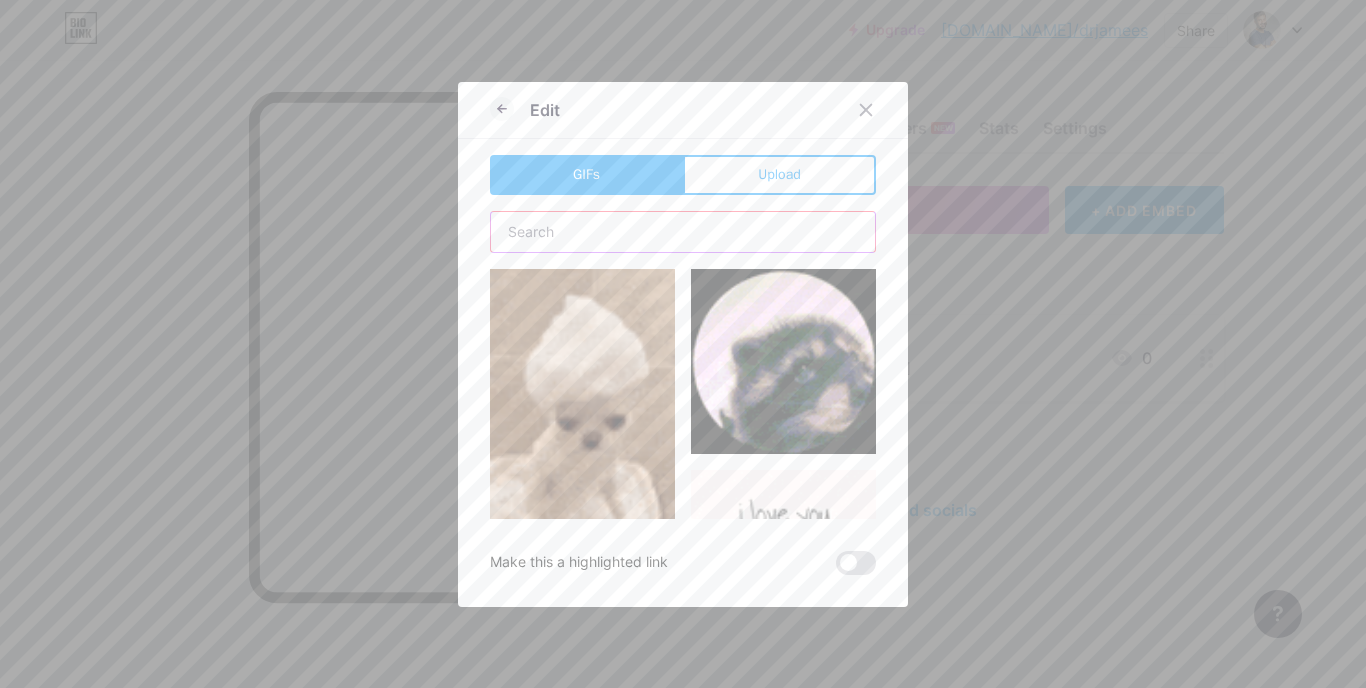 click at bounding box center [683, 232] 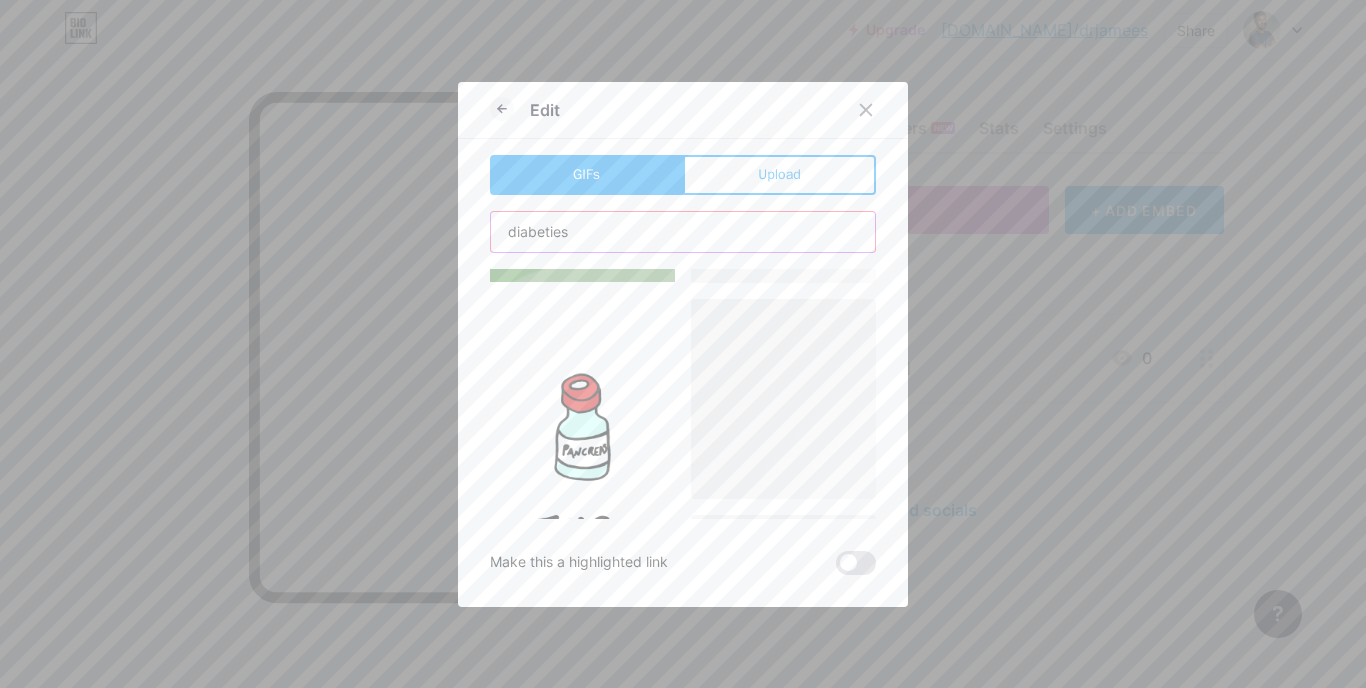scroll, scrollTop: 1148, scrollLeft: 0, axis: vertical 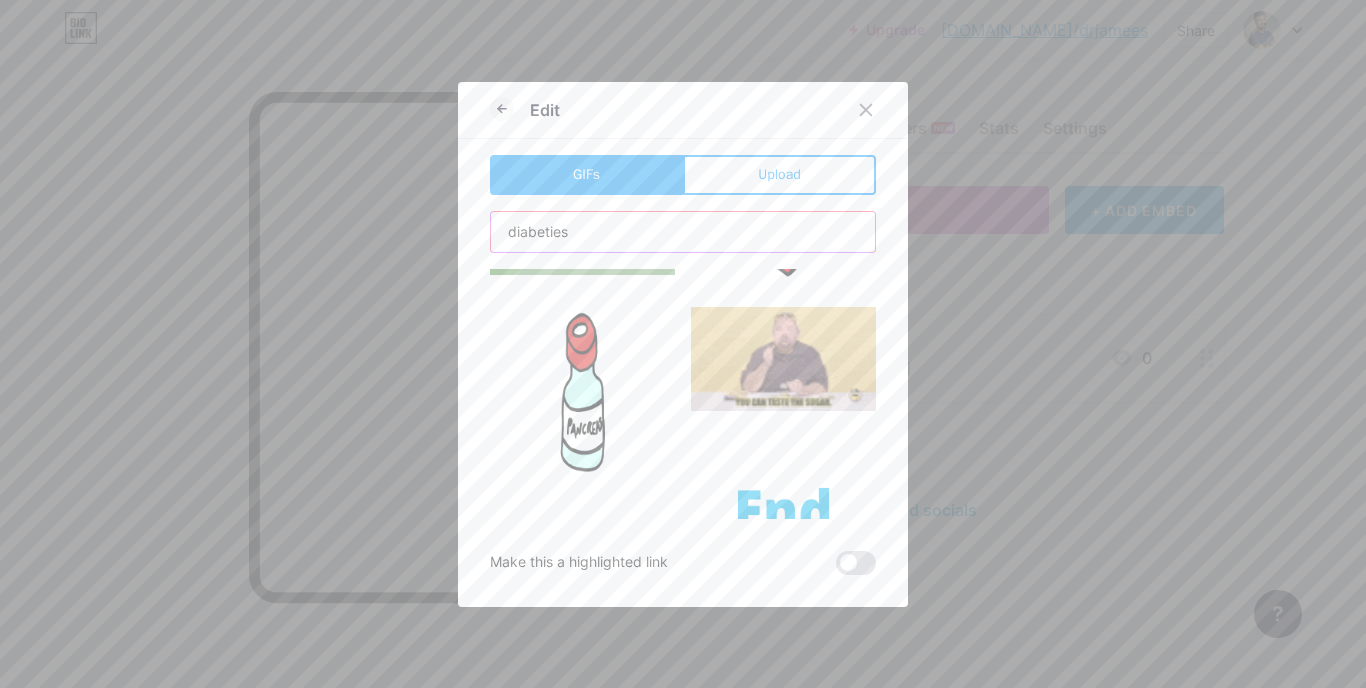 type on "diabeties" 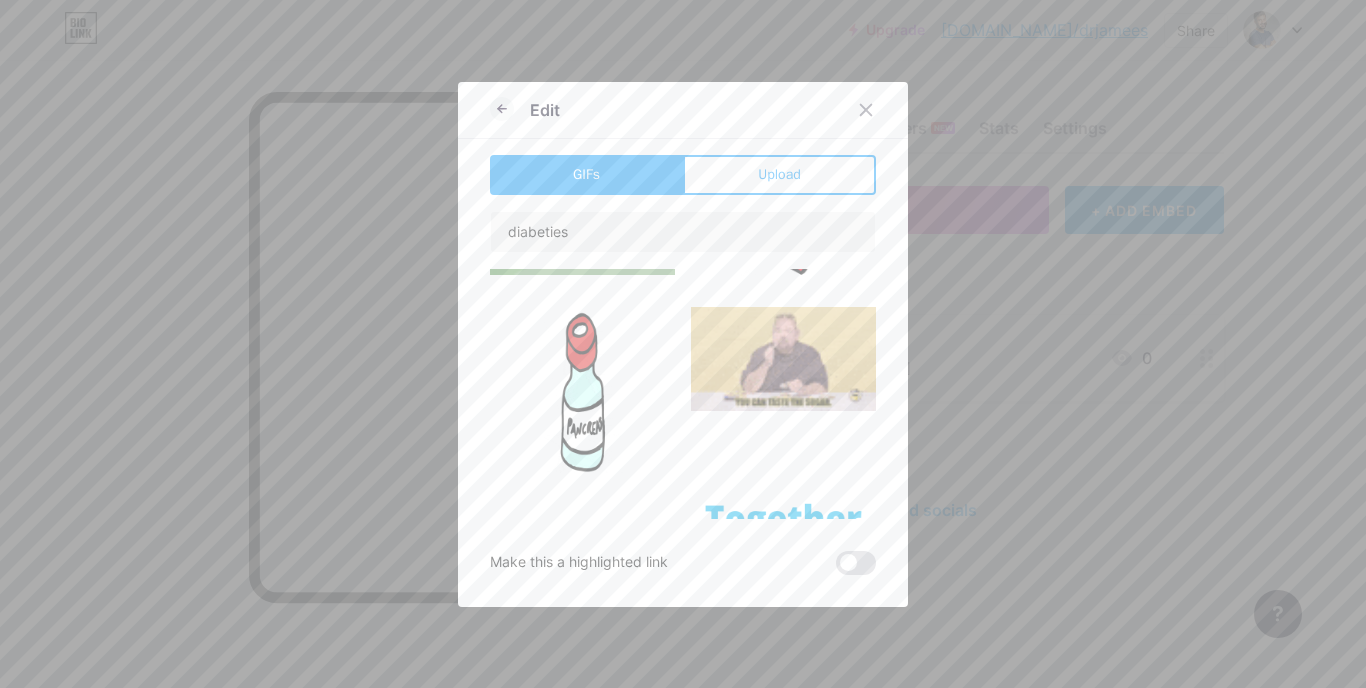 click at bounding box center (783, 519) 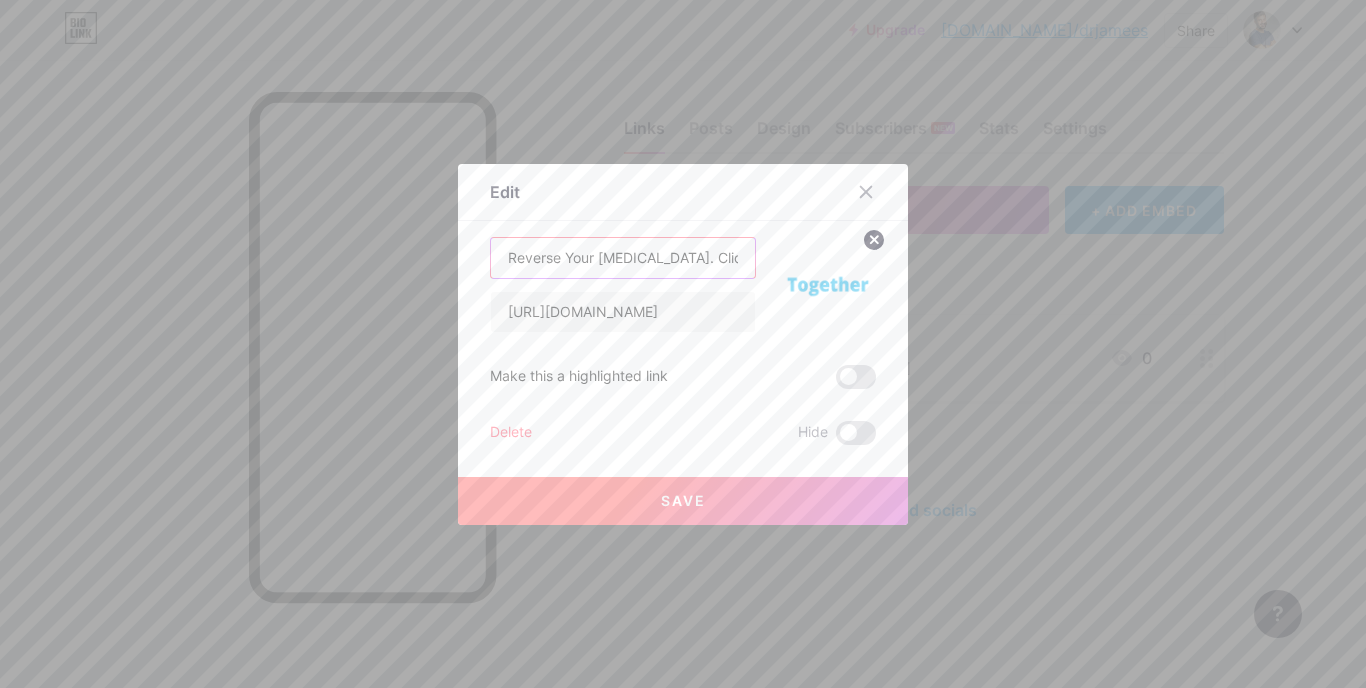 click on "Reverse Your [MEDICAL_DATA]. Click Here👈" at bounding box center (623, 258) 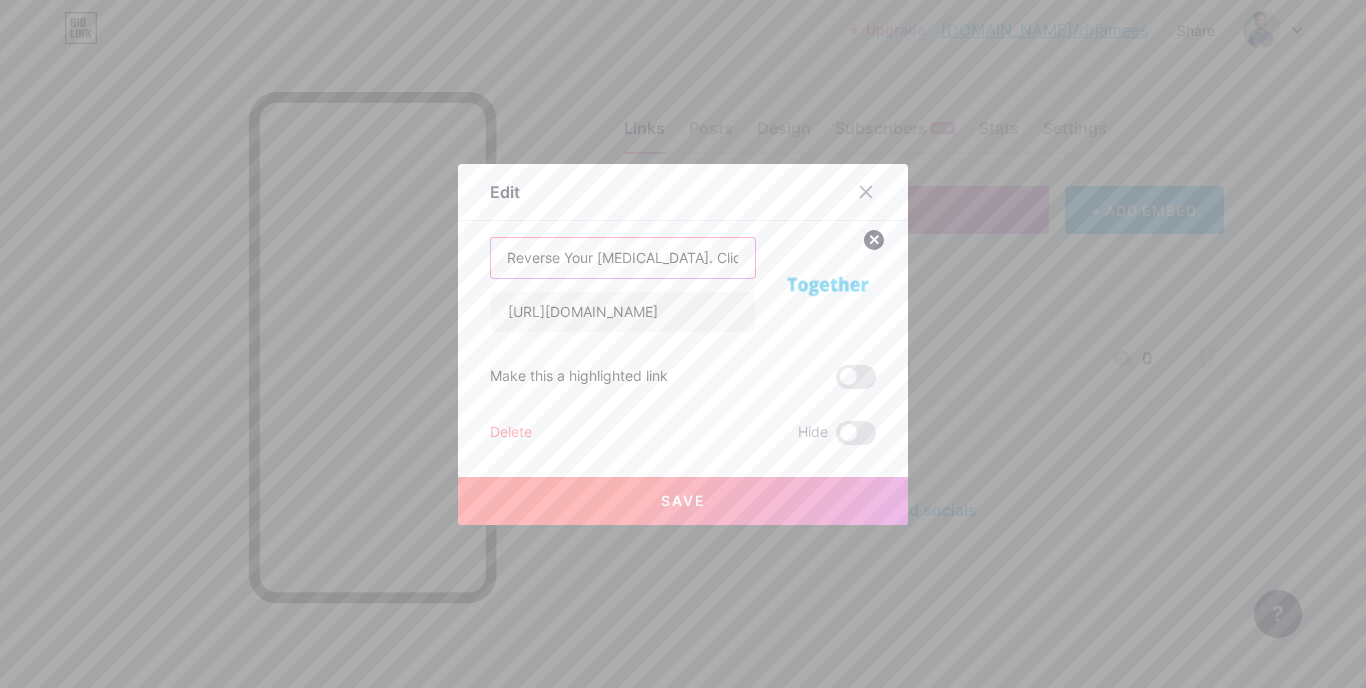 scroll, scrollTop: 0, scrollLeft: 18, axis: horizontal 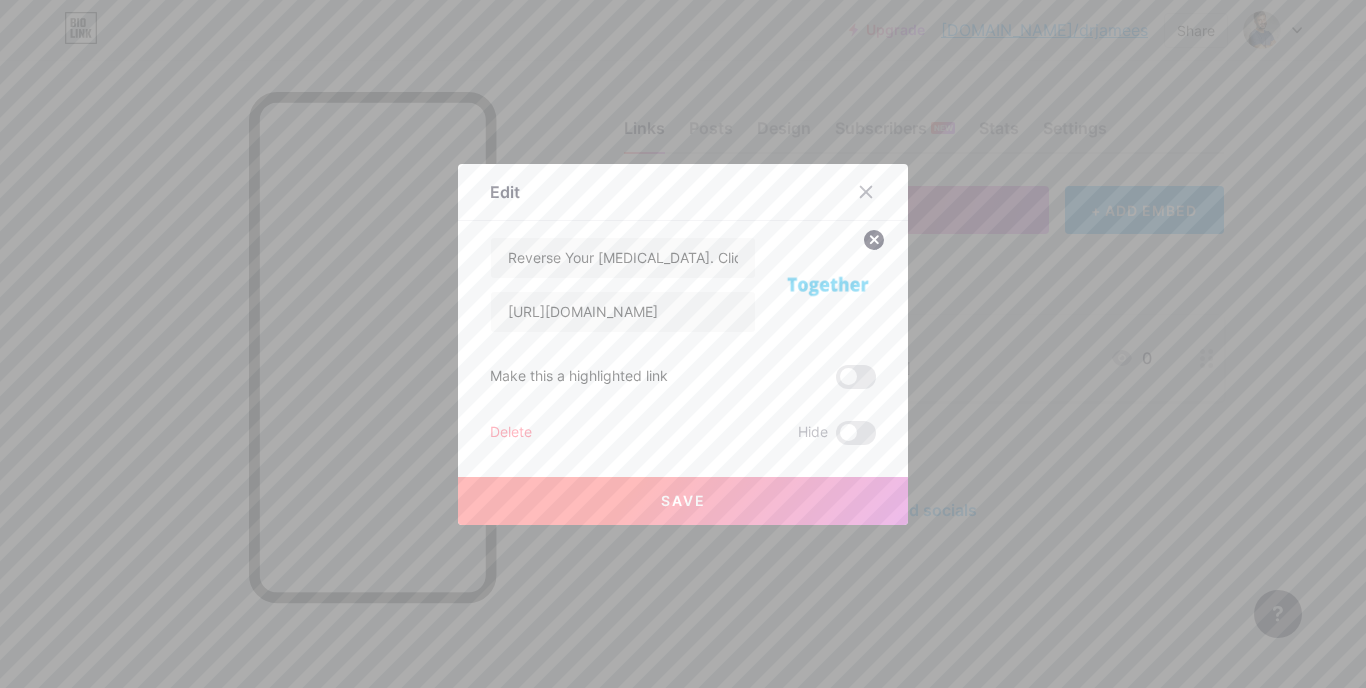 click on "Save" at bounding box center [683, 501] 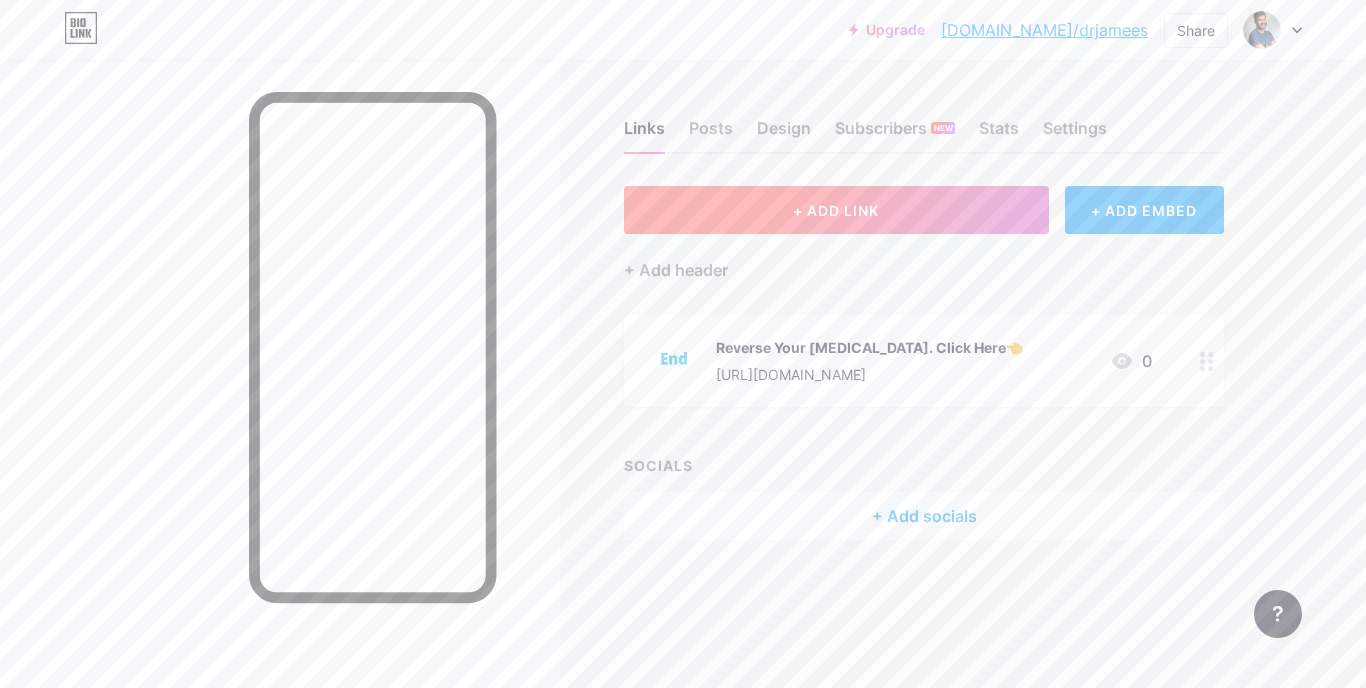 click on "+ ADD LINK" at bounding box center (836, 210) 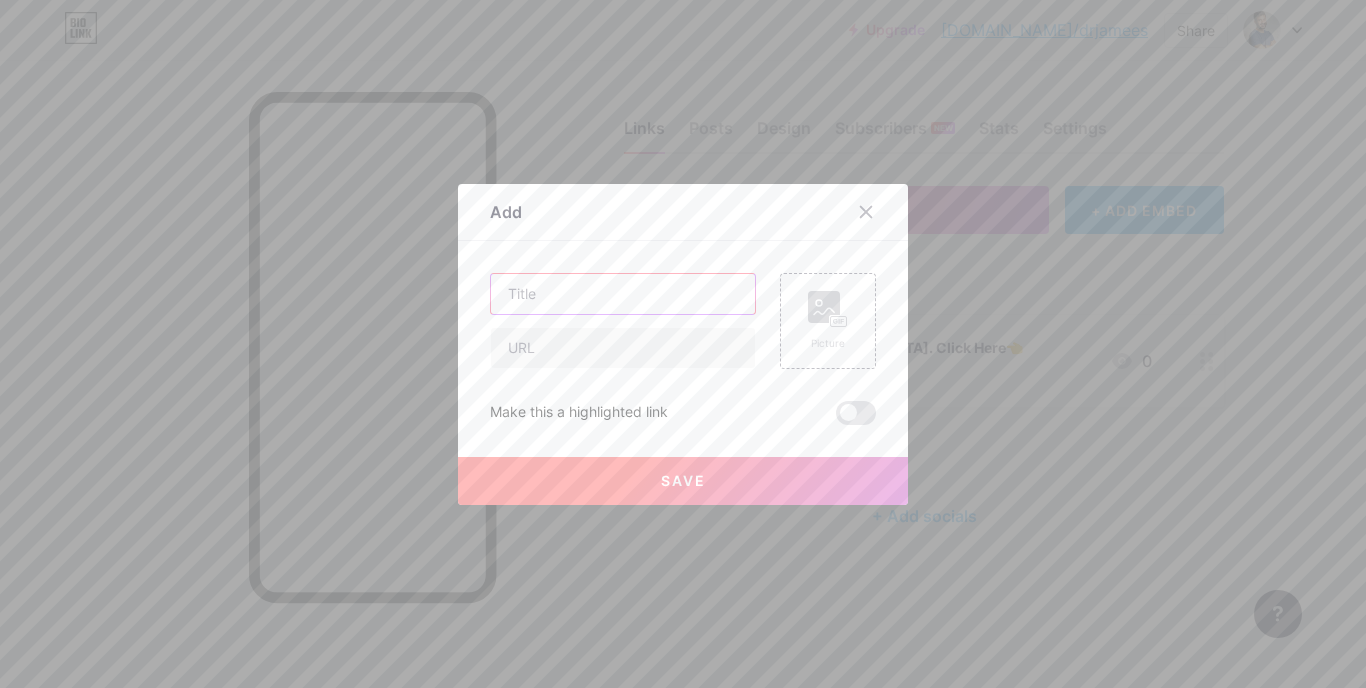 click at bounding box center [623, 294] 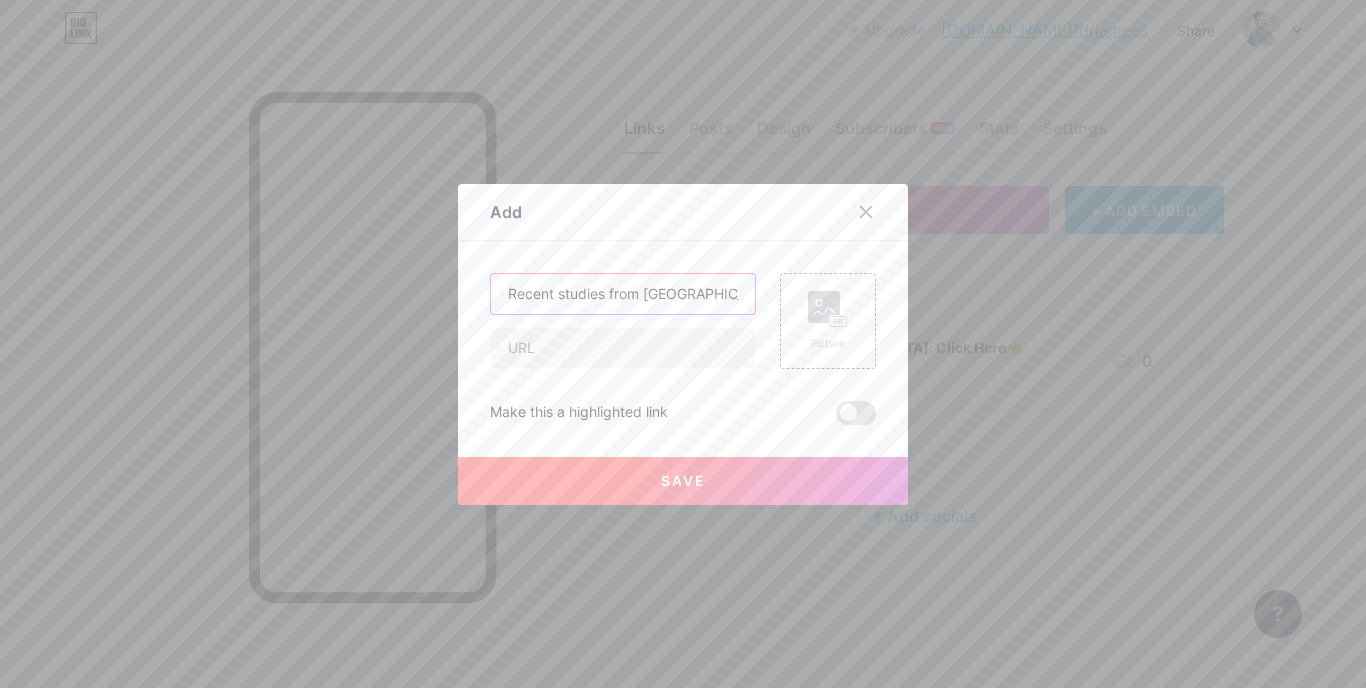 scroll, scrollTop: 0, scrollLeft: 489, axis: horizontal 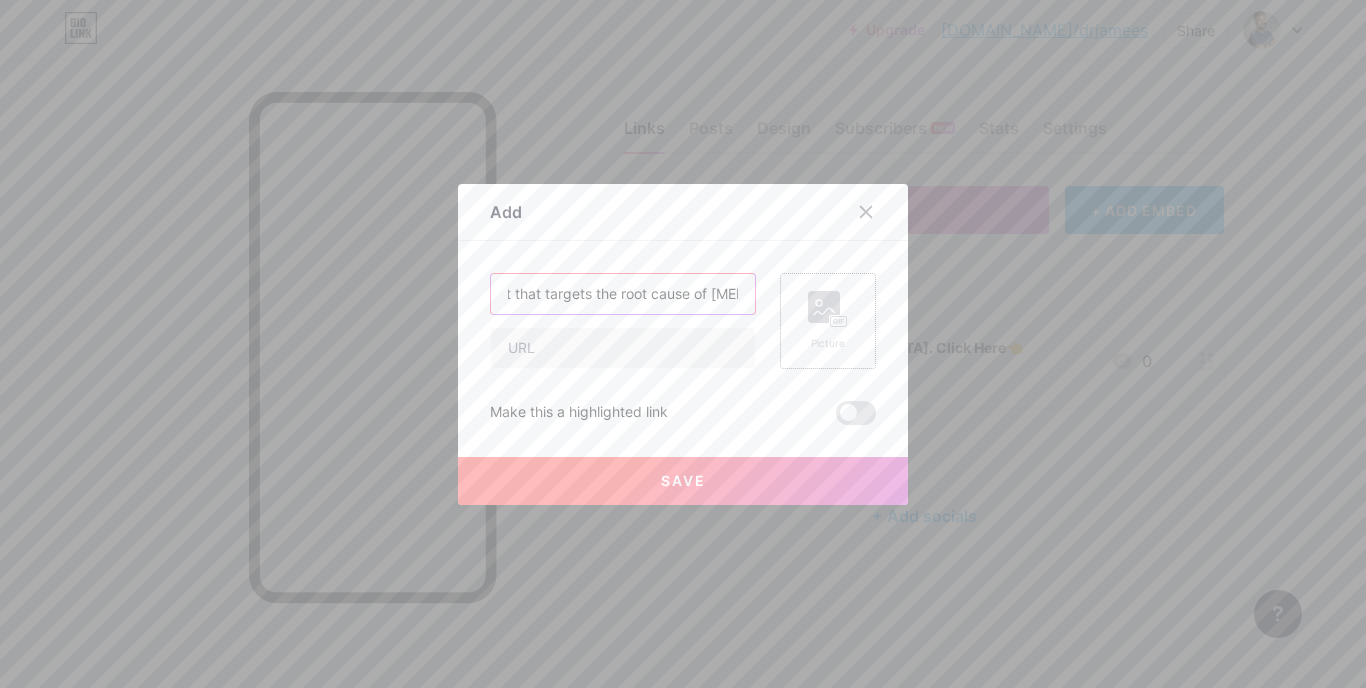 type on "Recent studies from [GEOGRAPHIC_DATA] have discovered a specific plant that targets the root cause of [MEDICAL_DATA]." 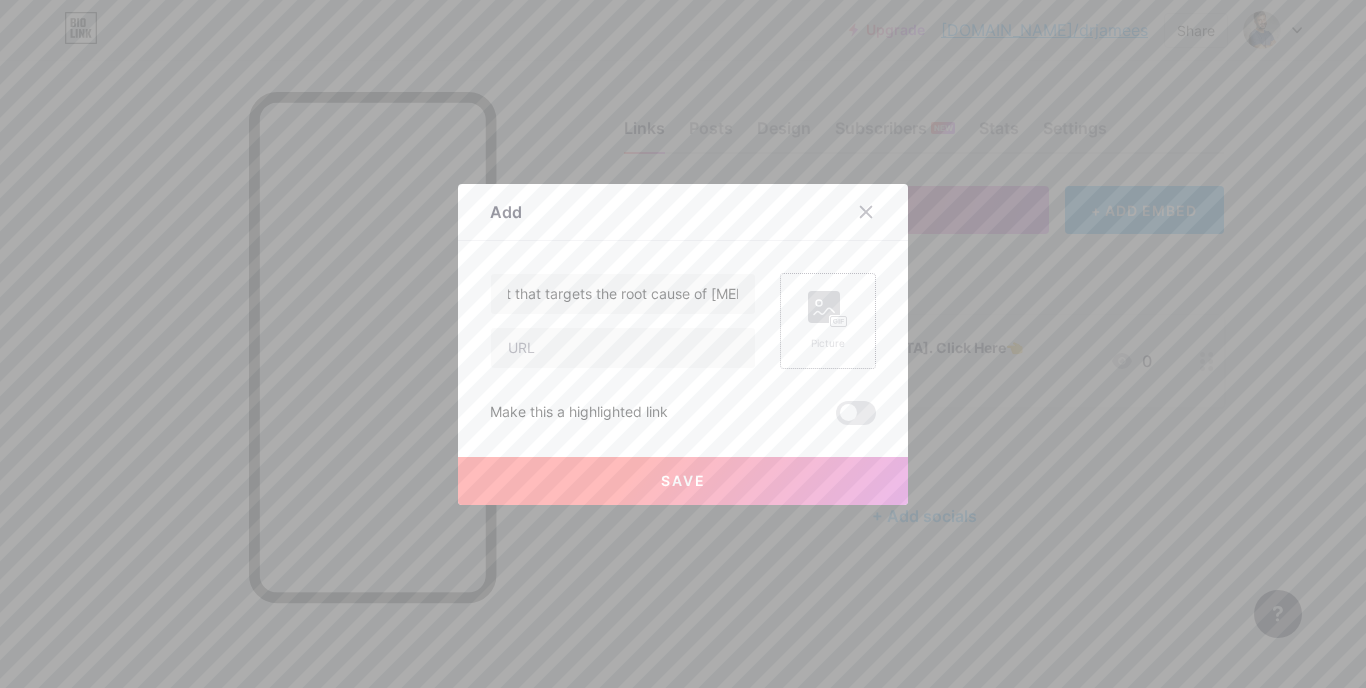 click 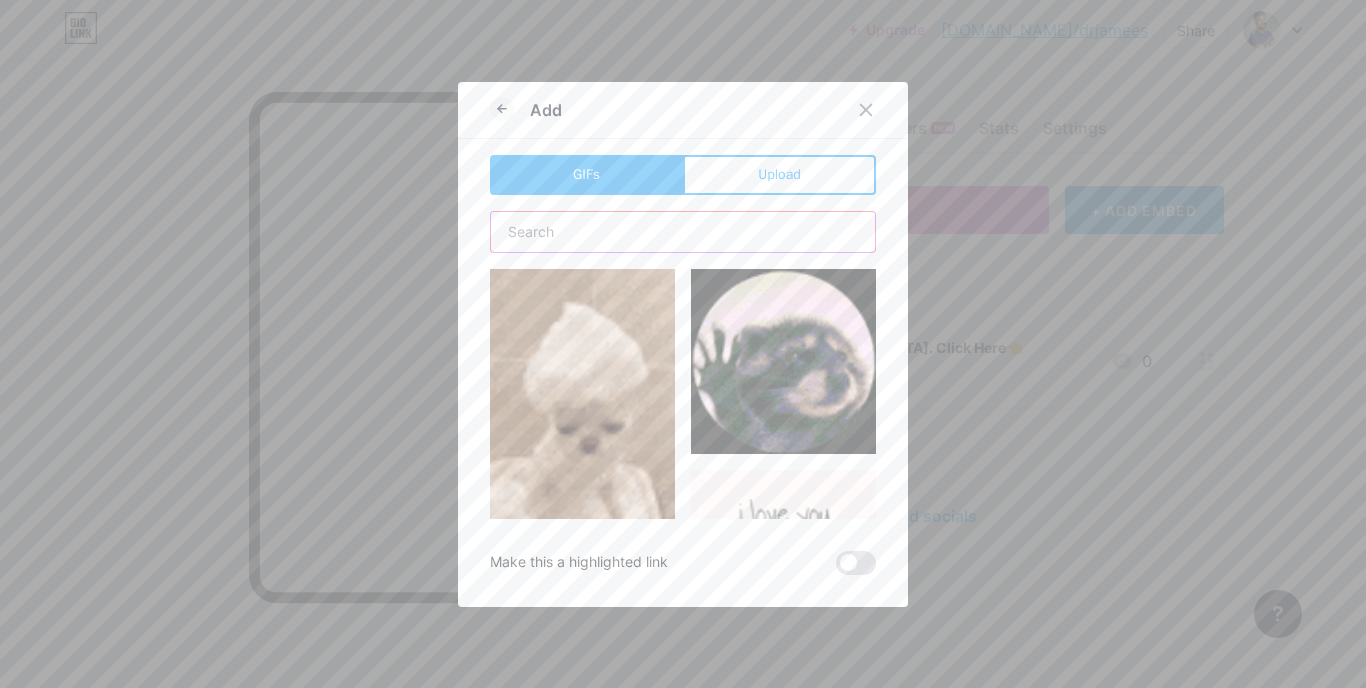 click at bounding box center [683, 232] 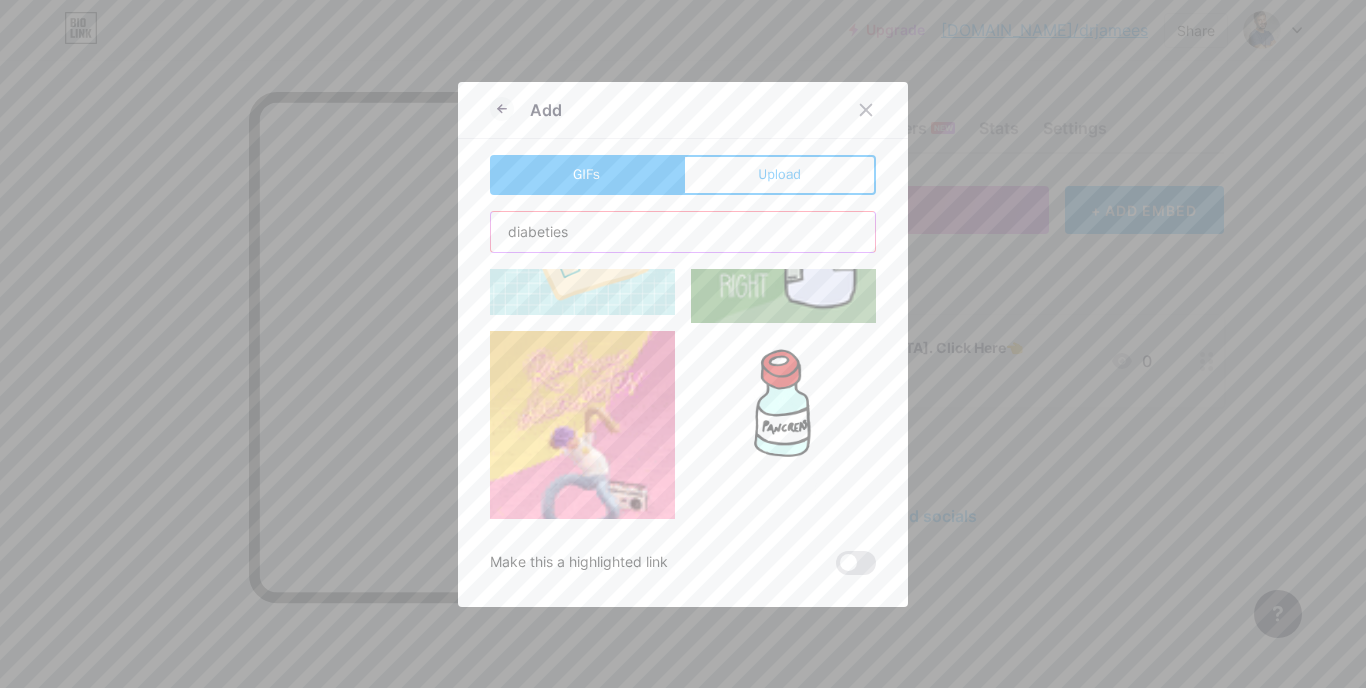 scroll, scrollTop: 113, scrollLeft: 0, axis: vertical 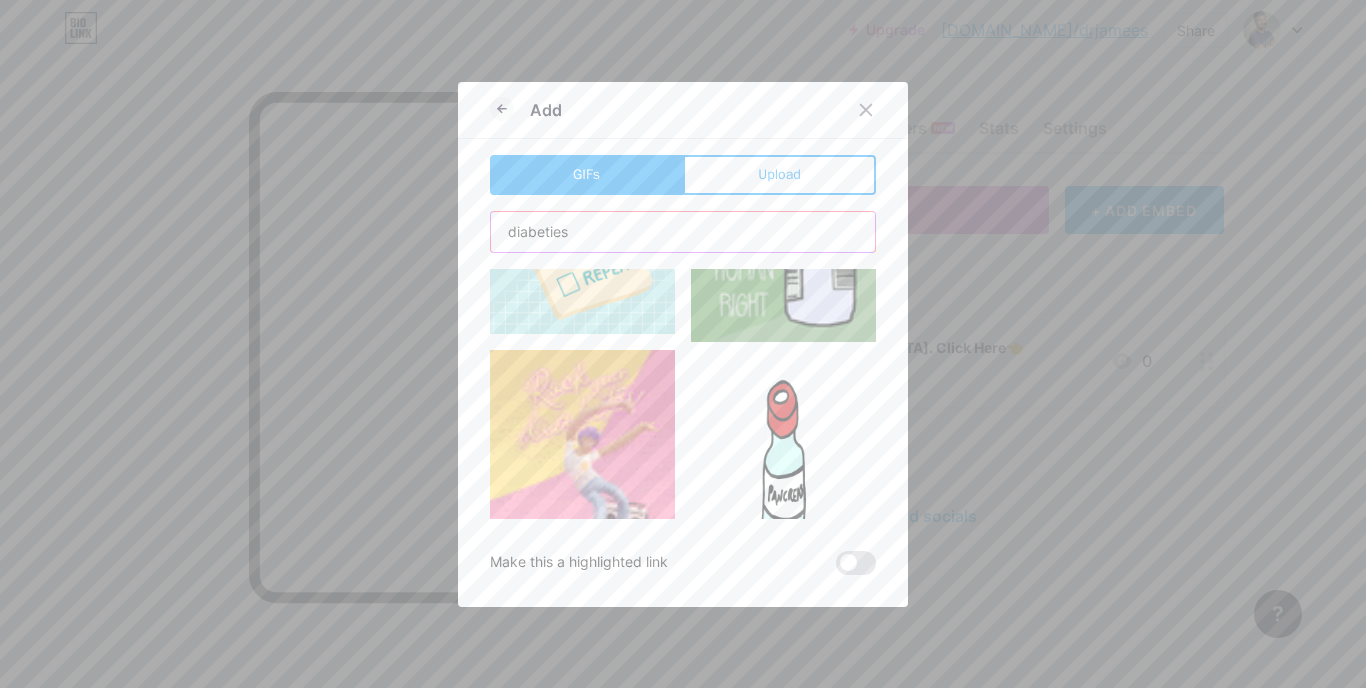 type on "diabeties" 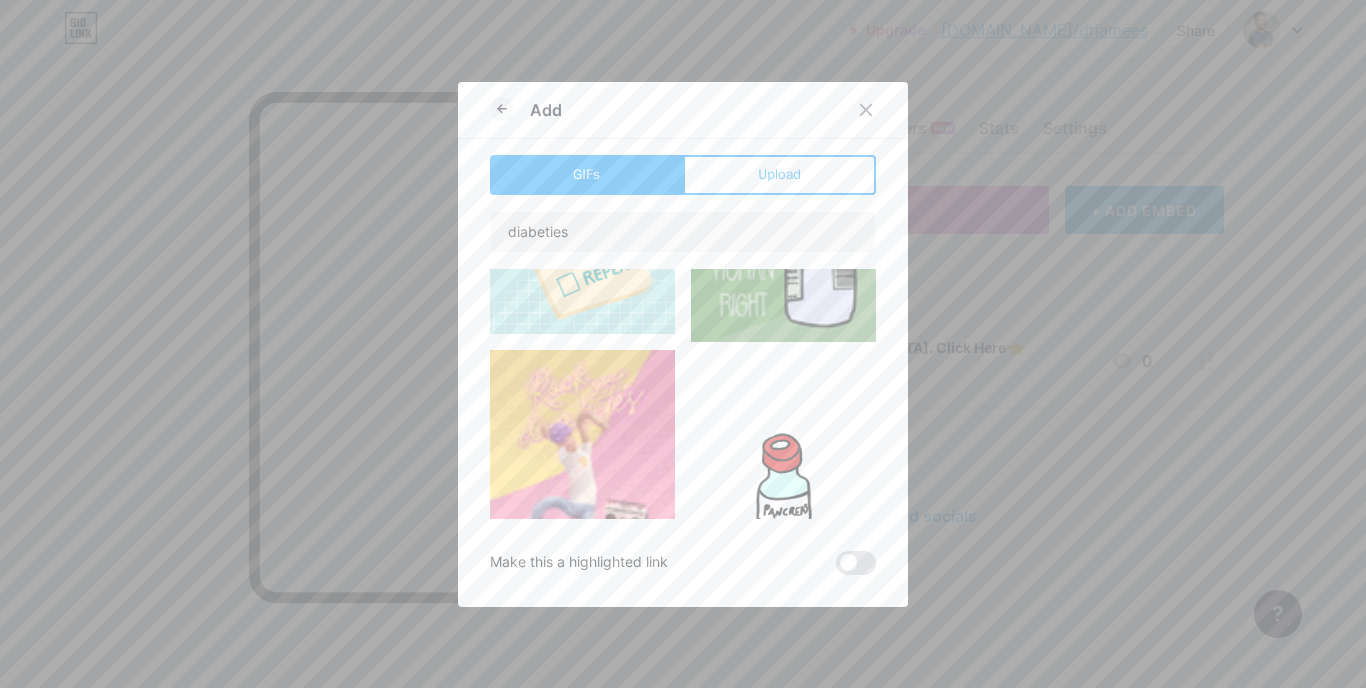 click at bounding box center (582, 245) 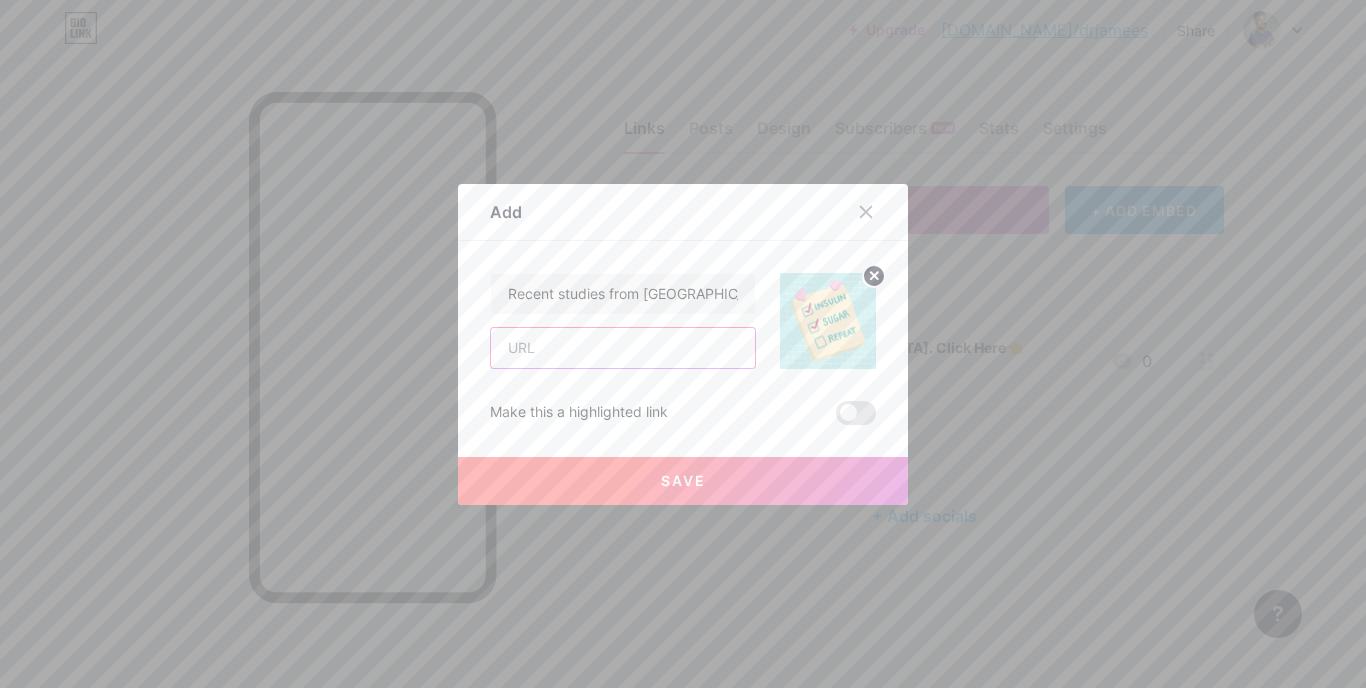 click at bounding box center [623, 348] 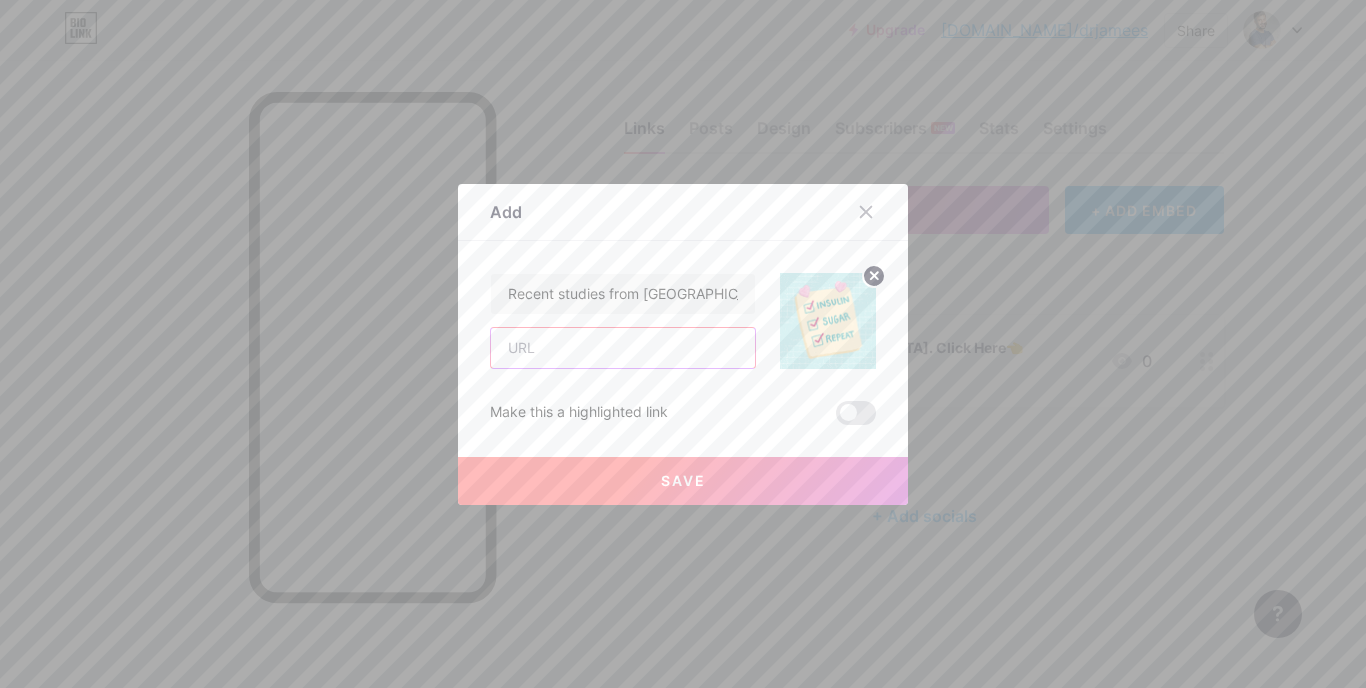 paste on "[URL][DOMAIN_NAME]" 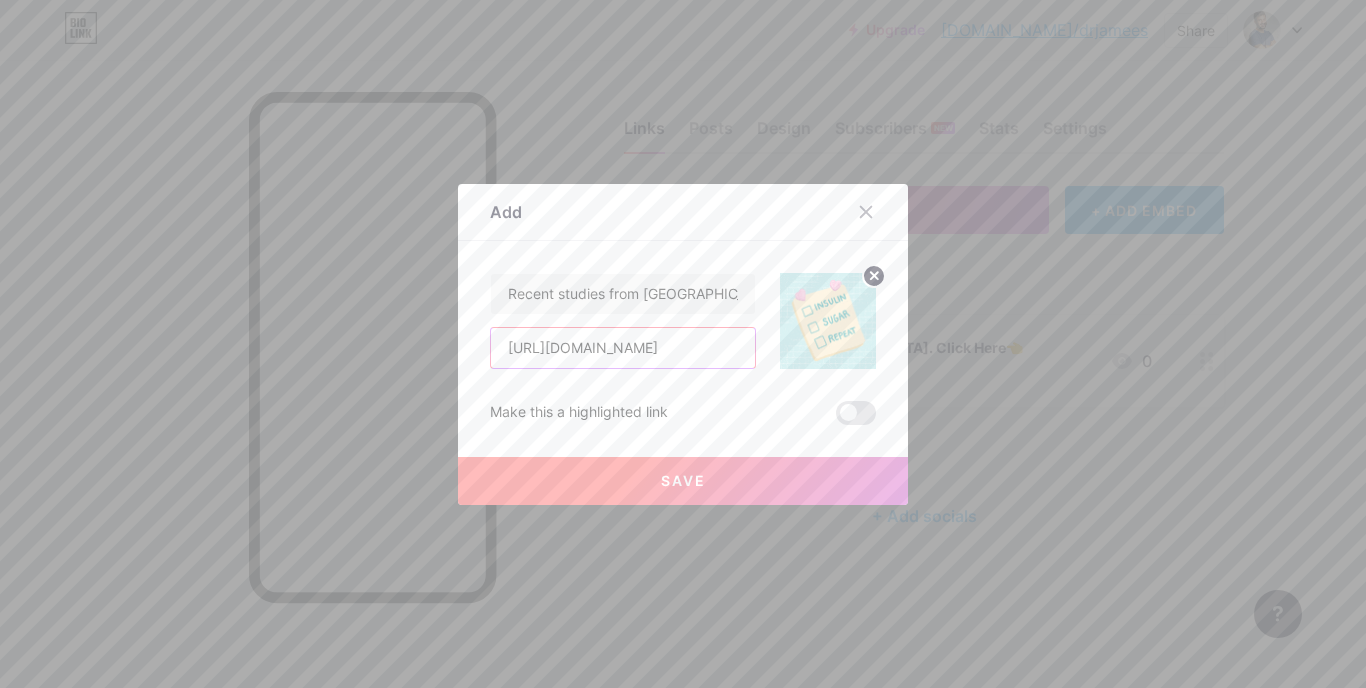 scroll, scrollTop: 0, scrollLeft: 262, axis: horizontal 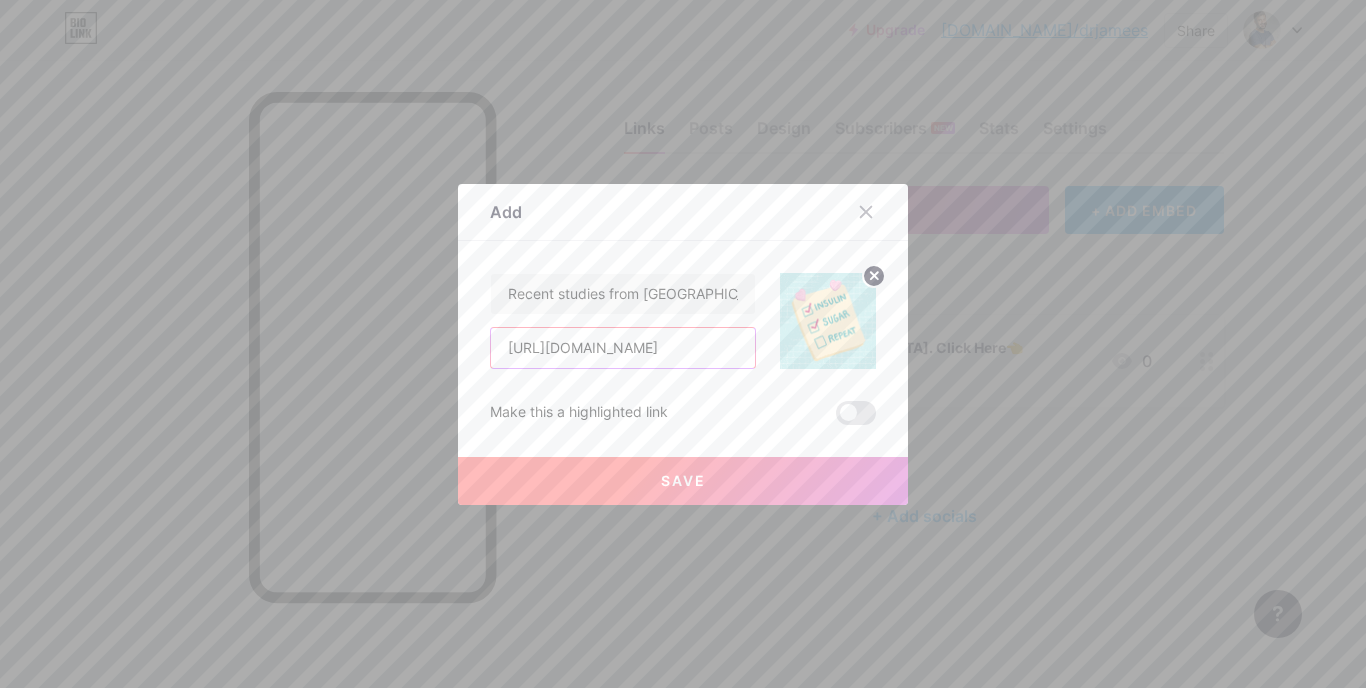 type on "[URL][DOMAIN_NAME]" 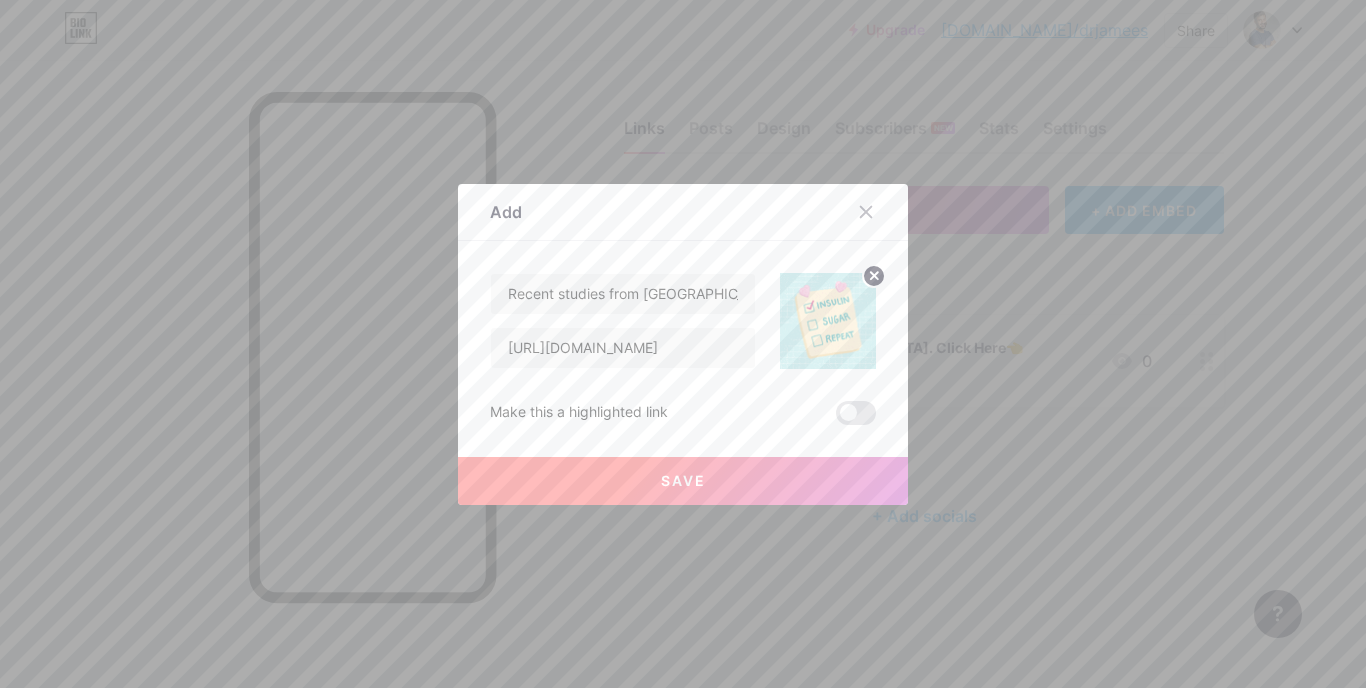 click on "Save" at bounding box center (683, 481) 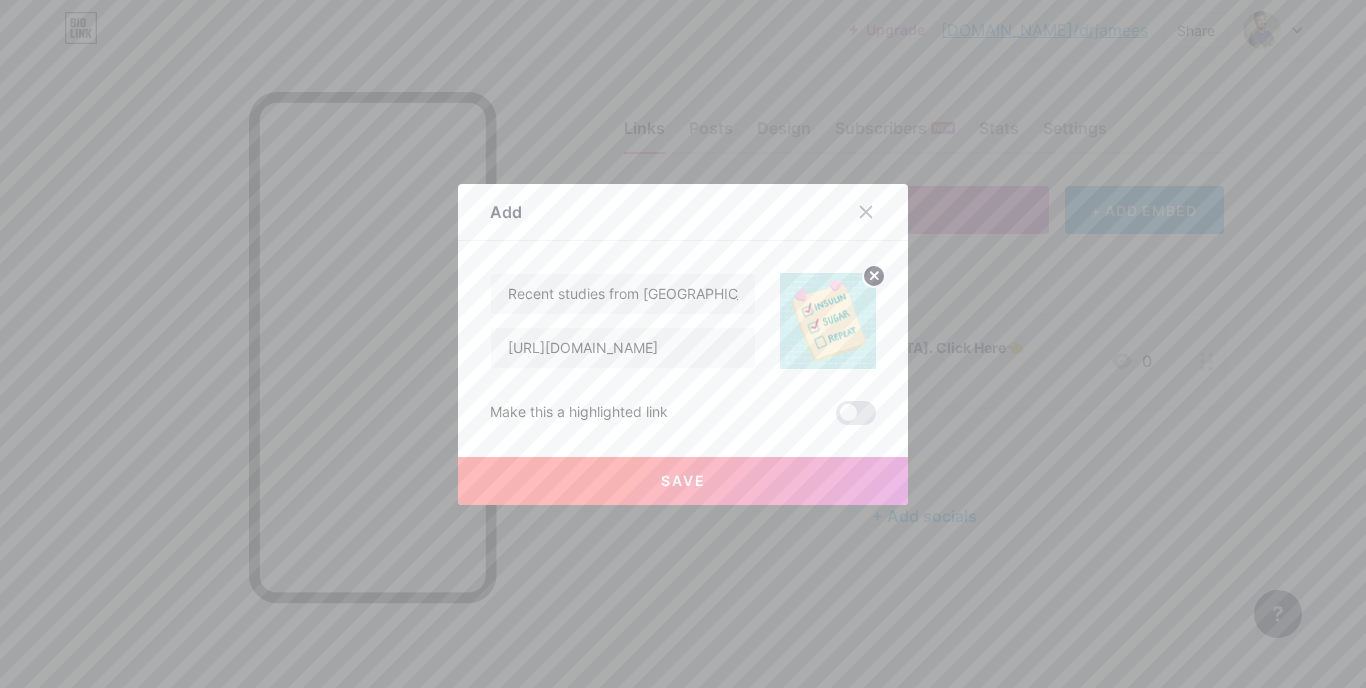 scroll, scrollTop: 0, scrollLeft: 0, axis: both 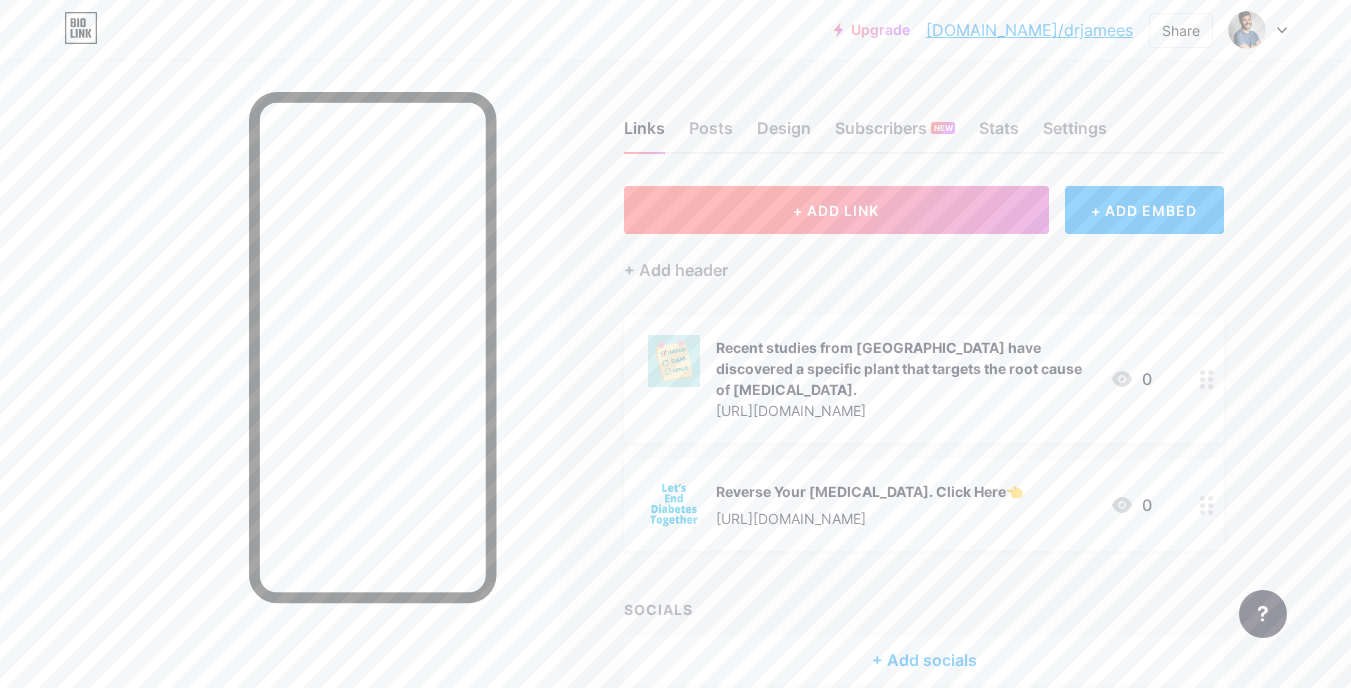 click on "+ ADD LINK" at bounding box center [836, 210] 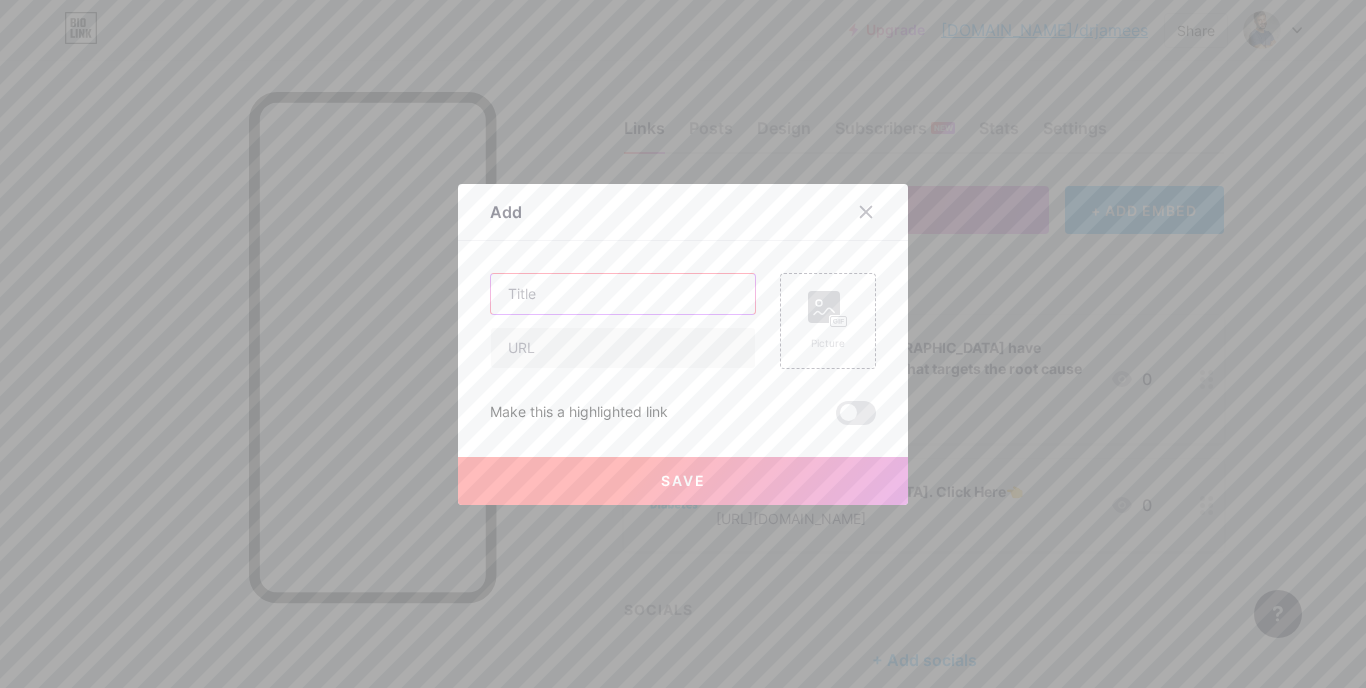 click at bounding box center [623, 294] 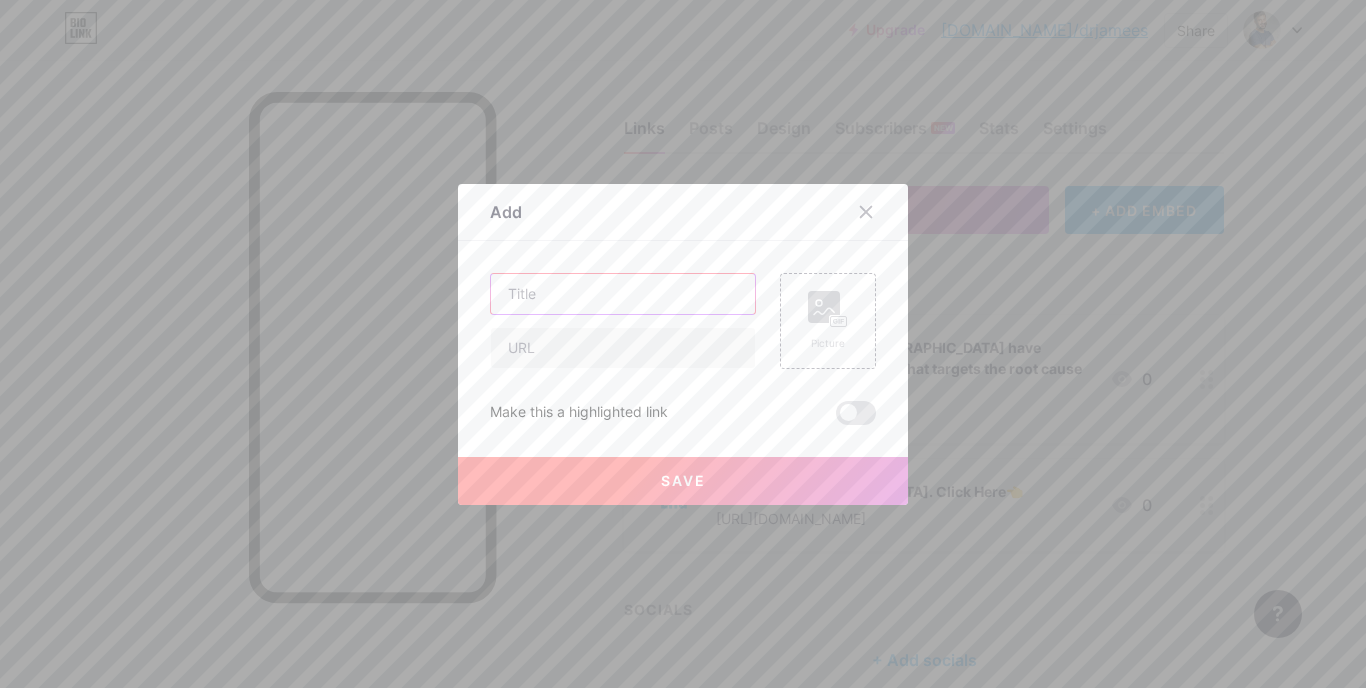 paste on "Join My Quora Space" 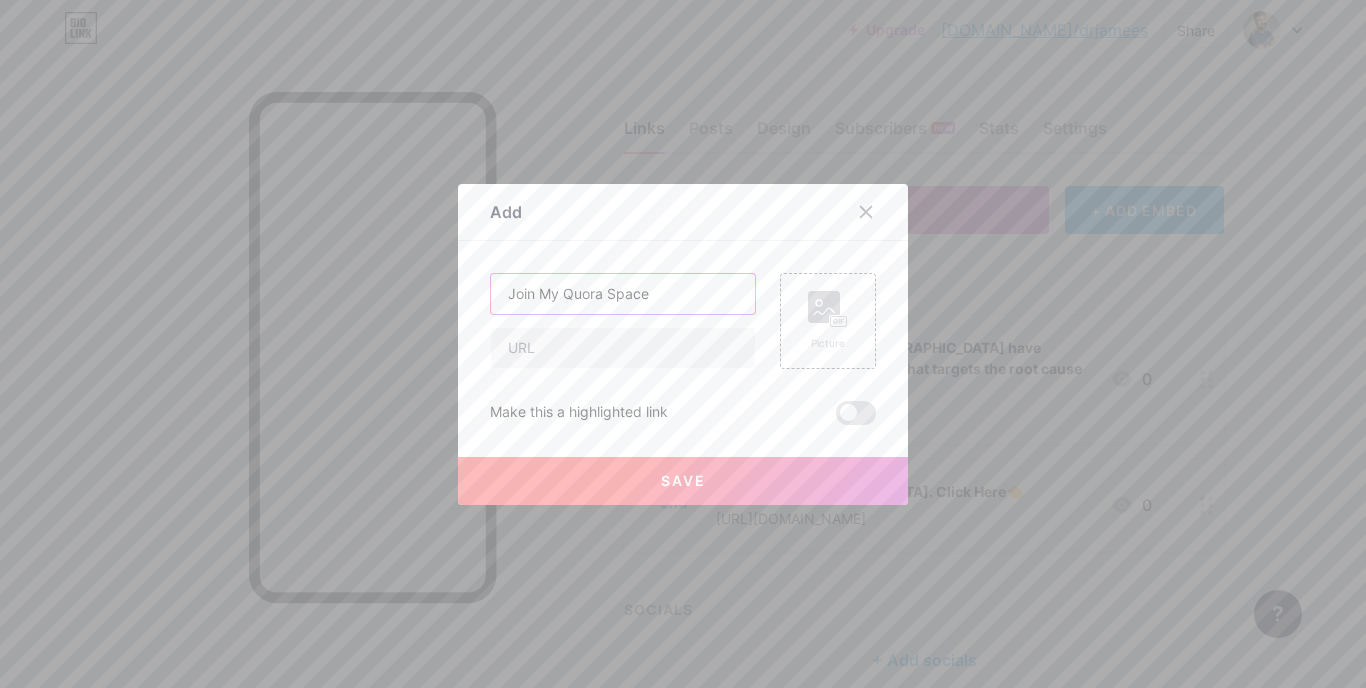 type on "Join My Quora Space" 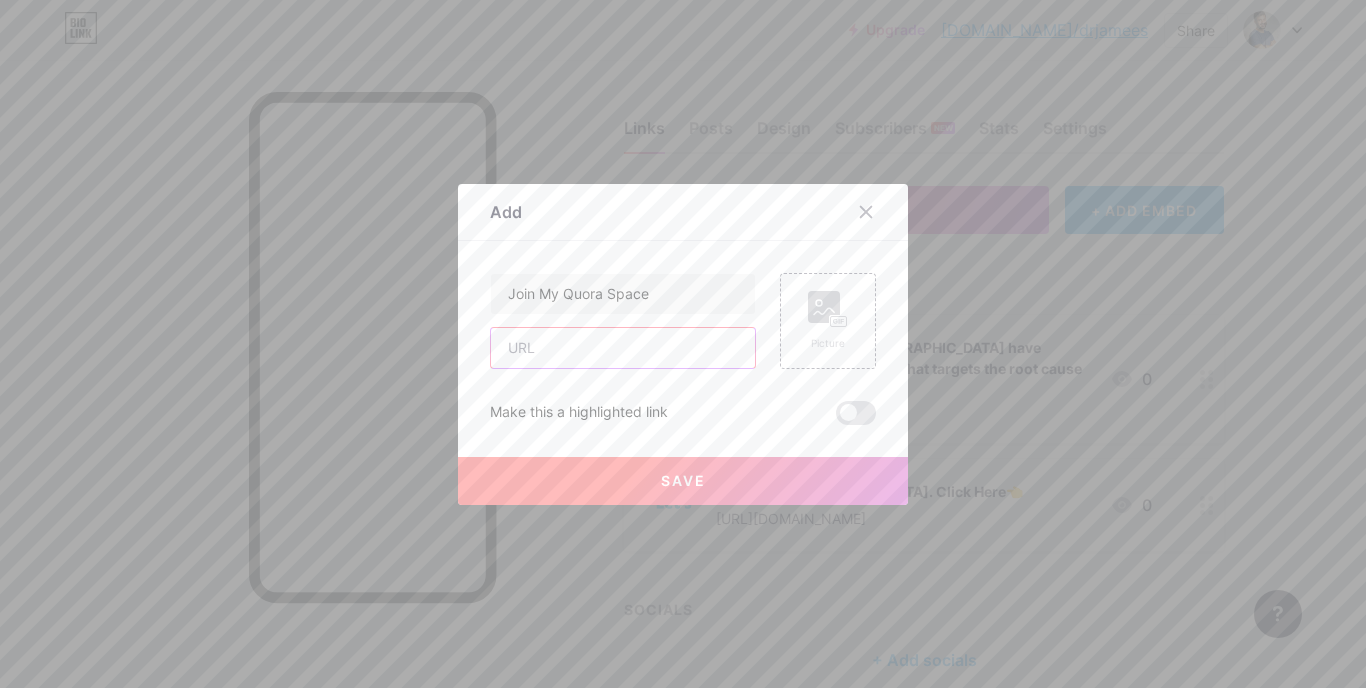 click at bounding box center (623, 348) 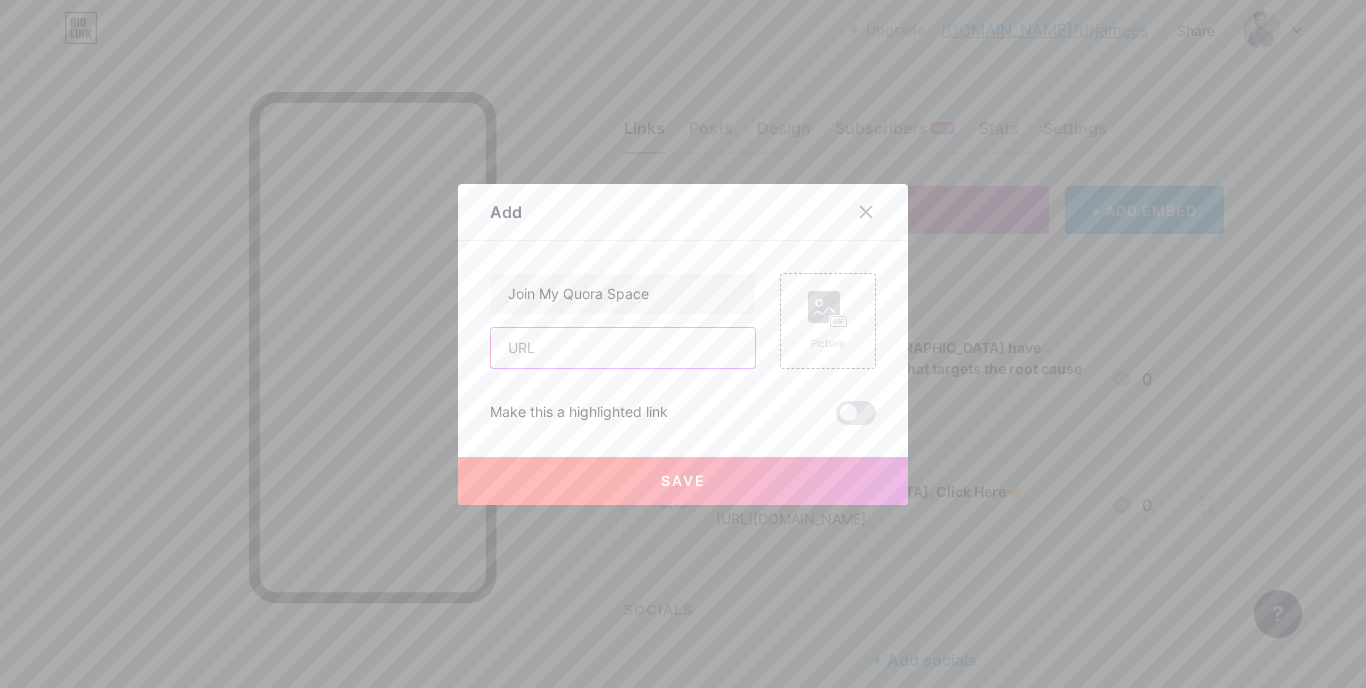 paste on "[URL][DOMAIN_NAME]" 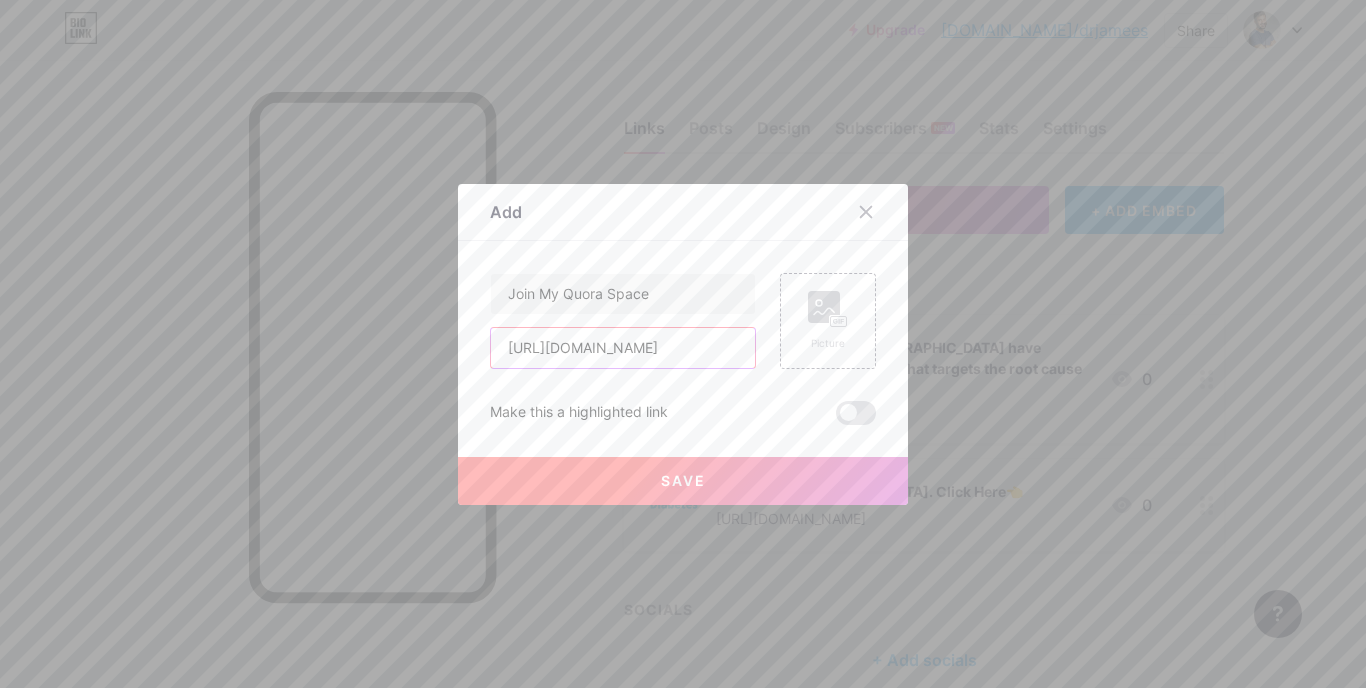 scroll, scrollTop: 0, scrollLeft: 102, axis: horizontal 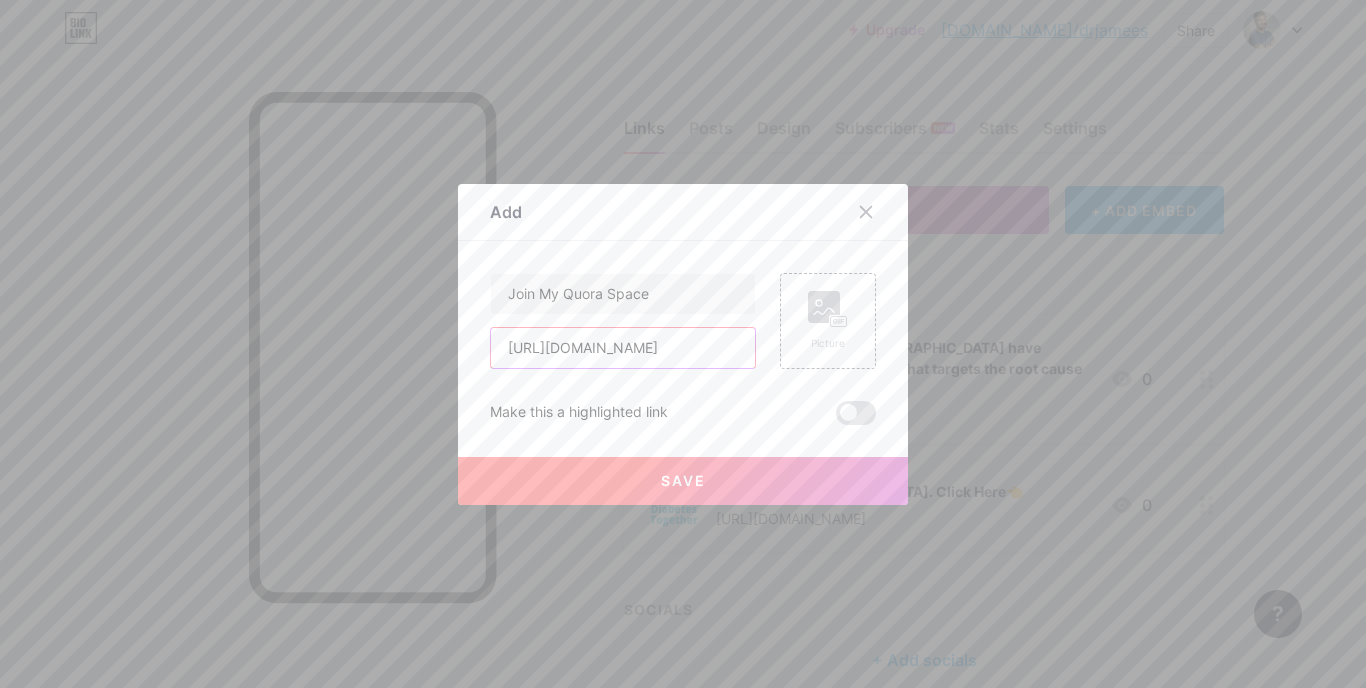 type on "[URL][DOMAIN_NAME]" 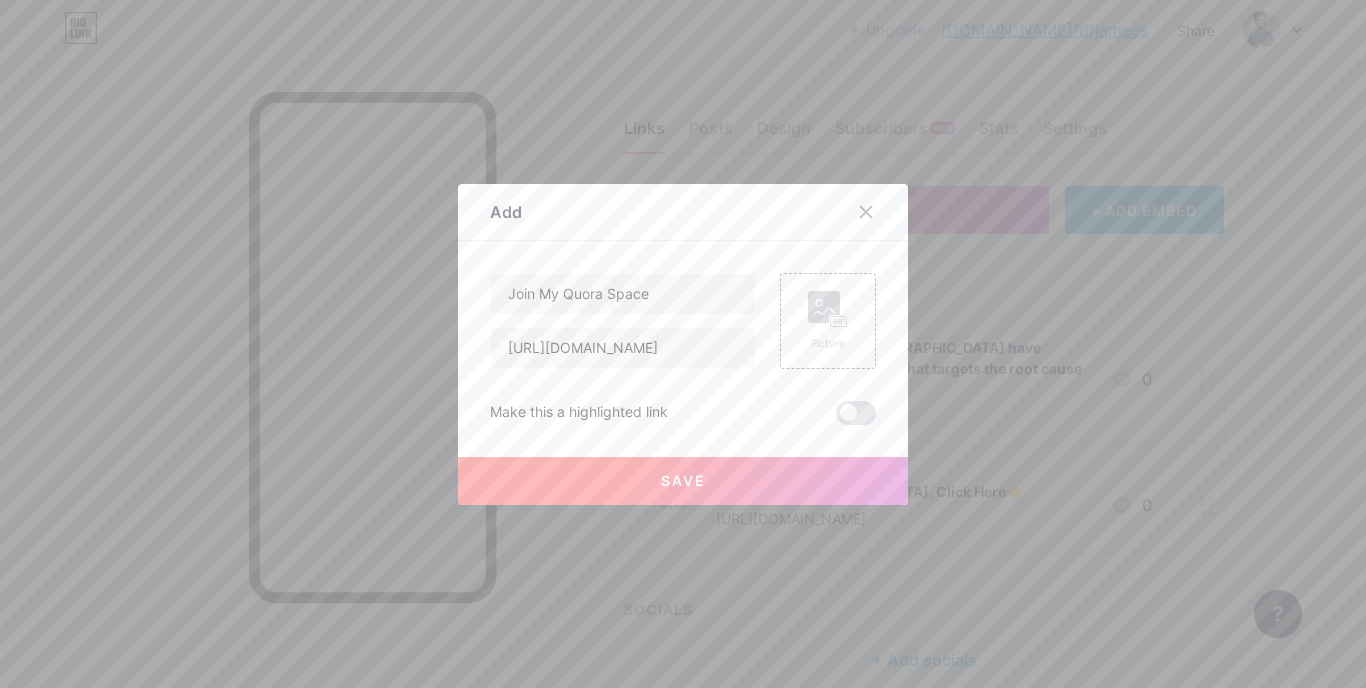 click on "Save" at bounding box center (683, 481) 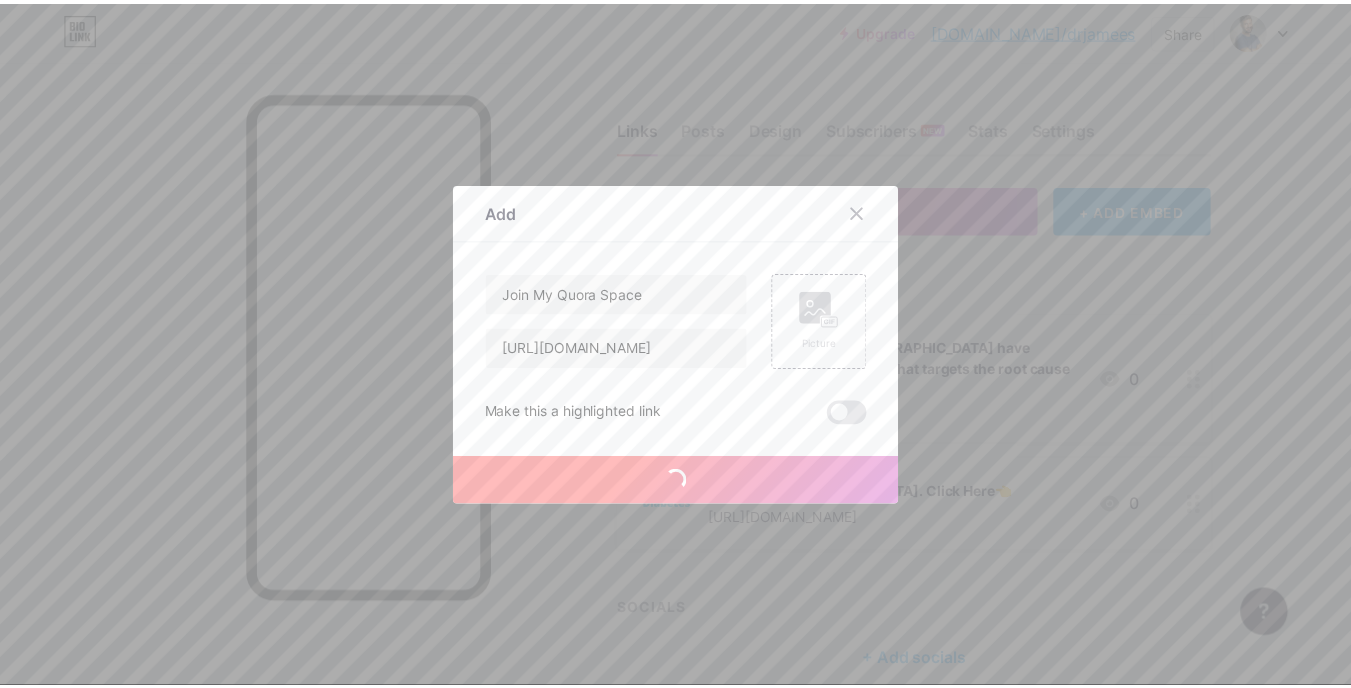 scroll, scrollTop: 0, scrollLeft: 0, axis: both 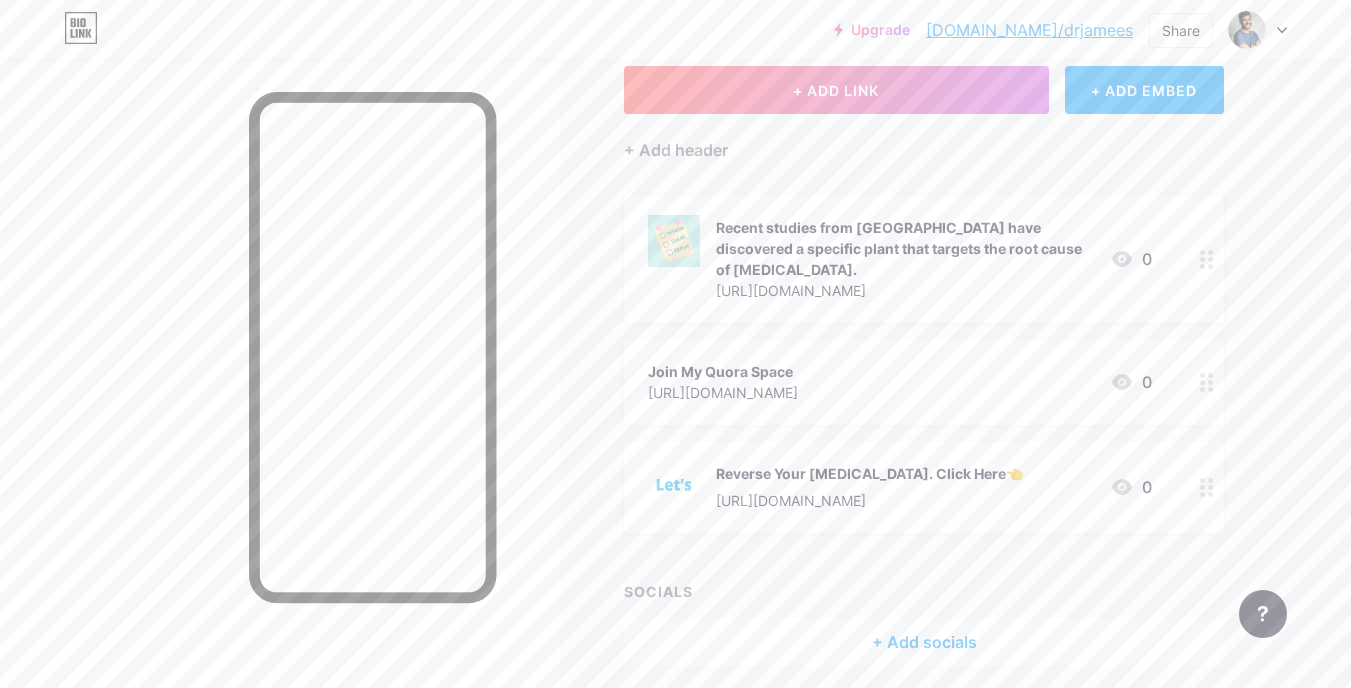 type 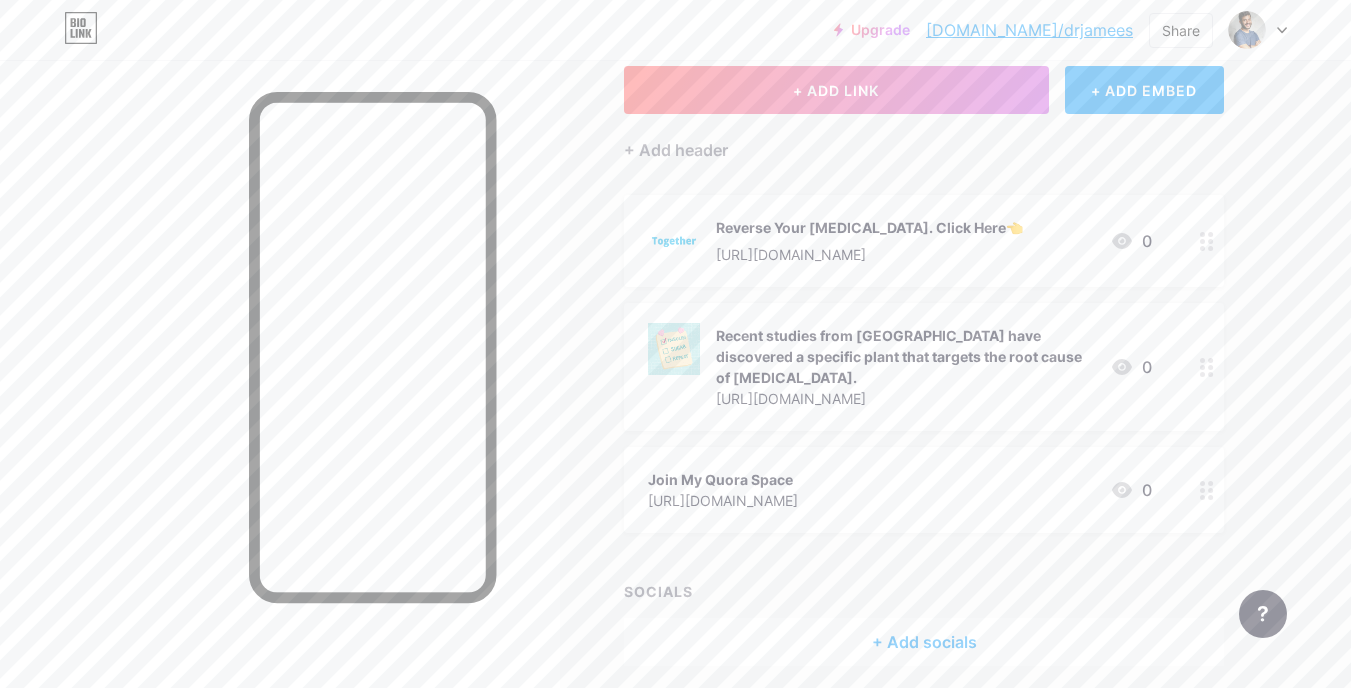 click at bounding box center [1207, 490] 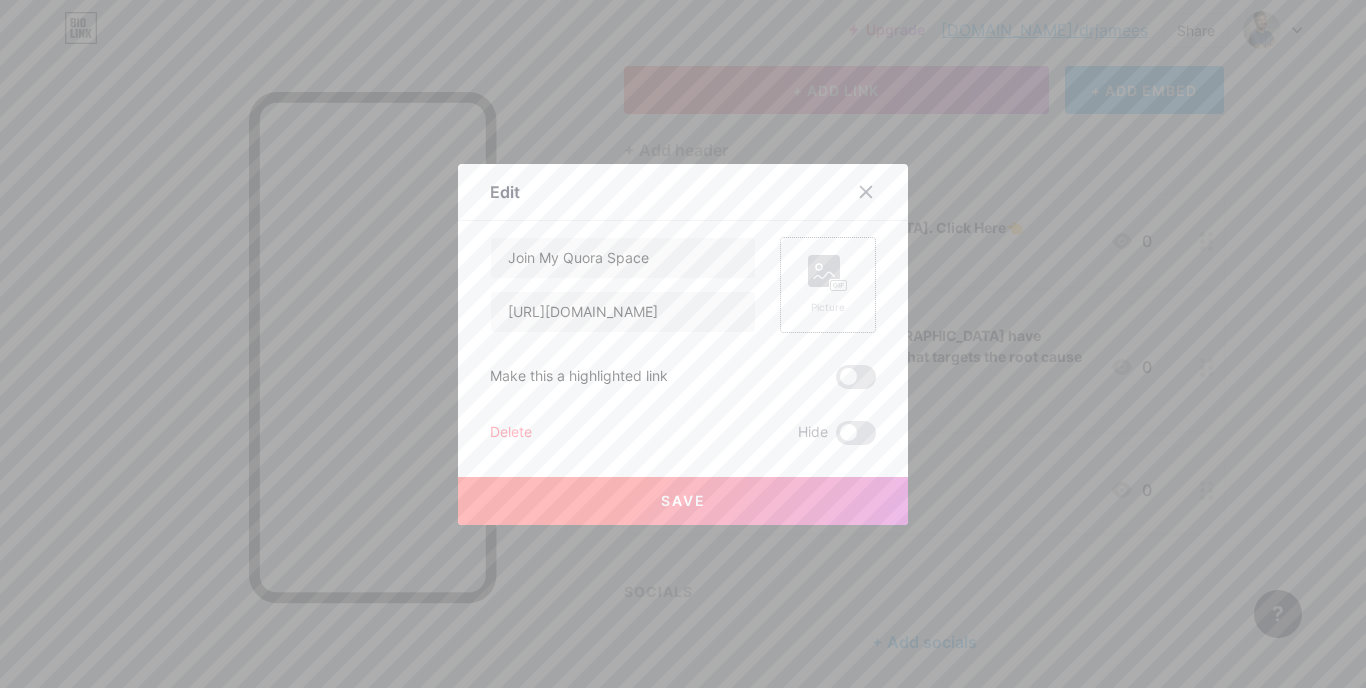 click on "Picture" at bounding box center (828, 285) 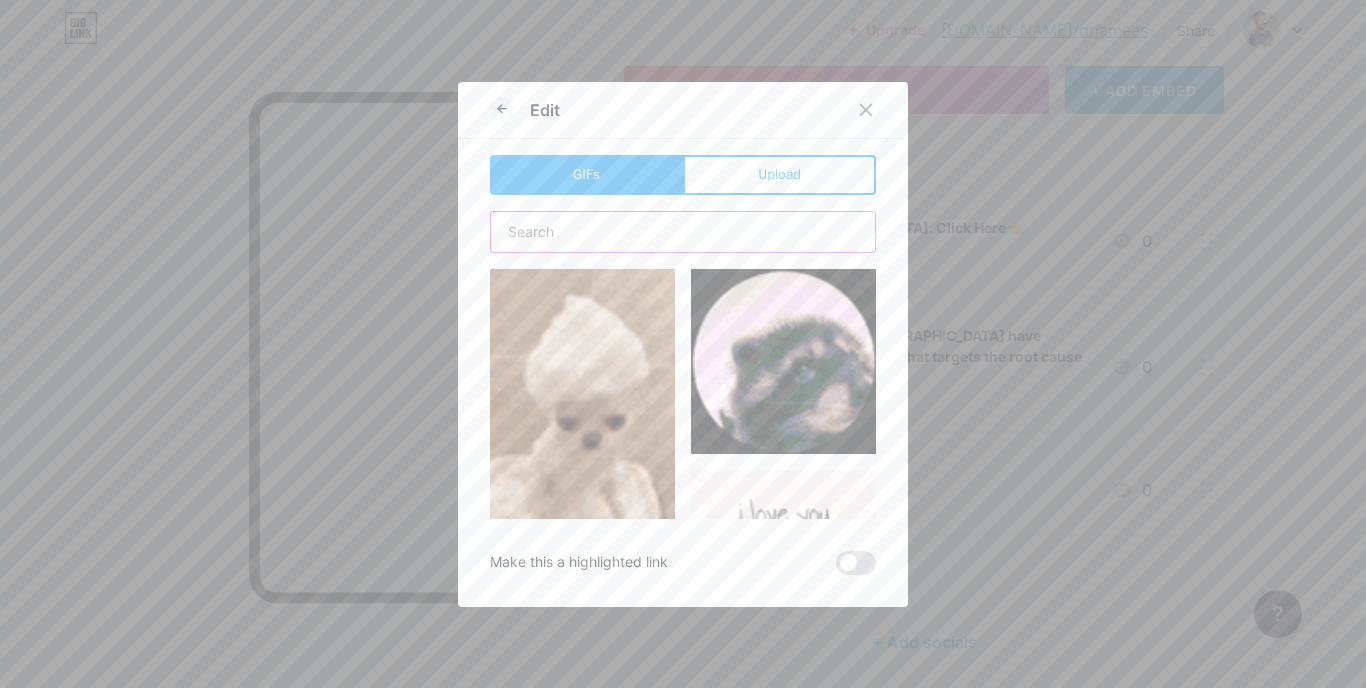 click at bounding box center (683, 232) 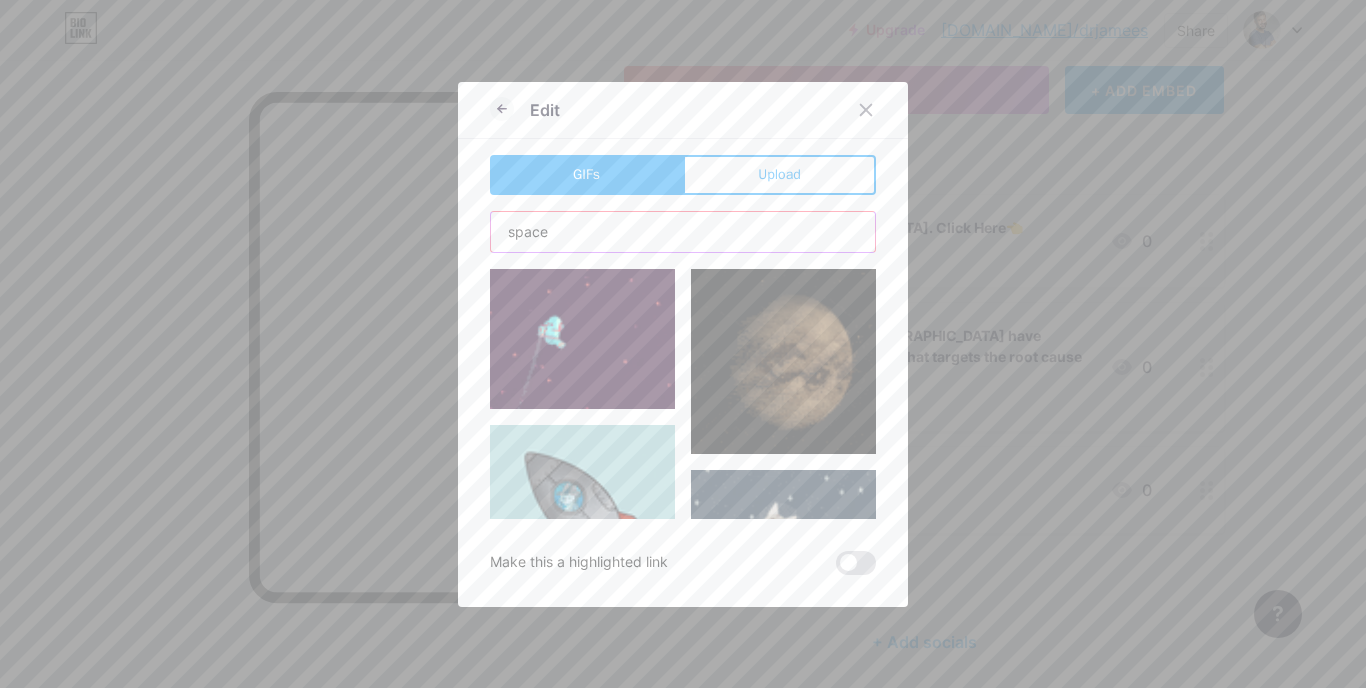 type on "space" 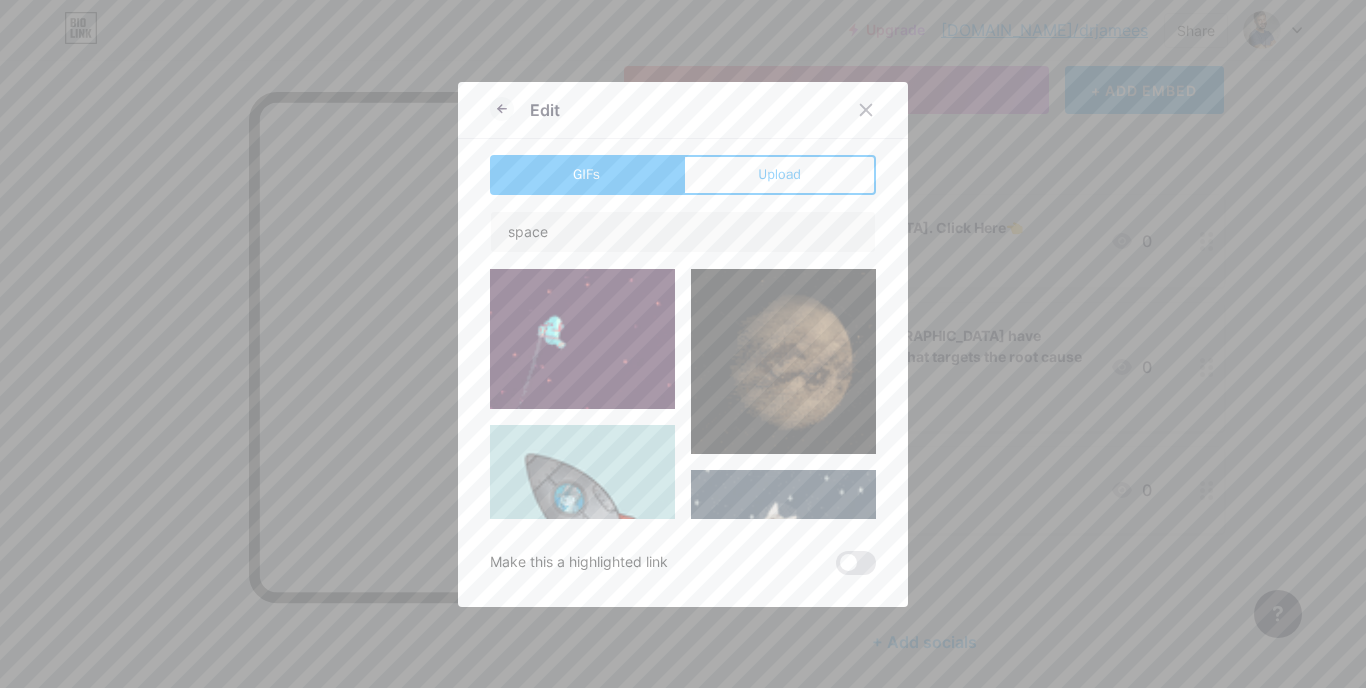 click at bounding box center [582, 339] 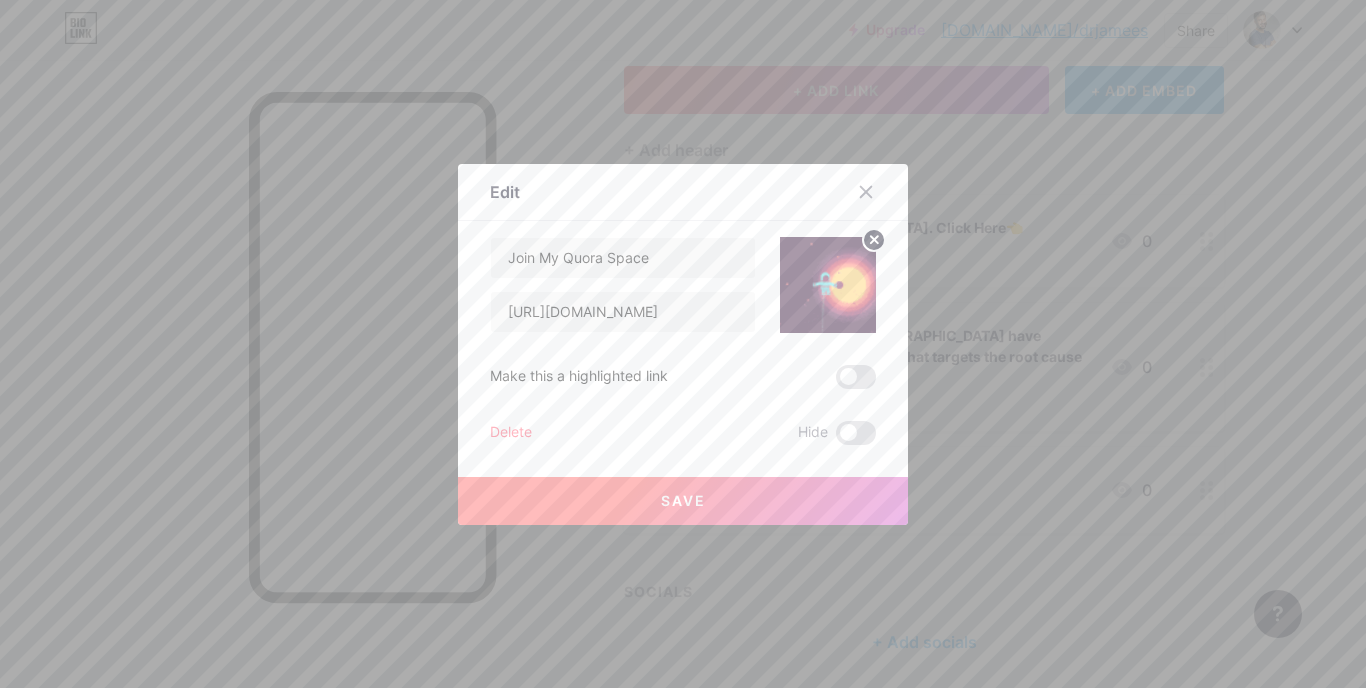 click on "Save" at bounding box center [683, 501] 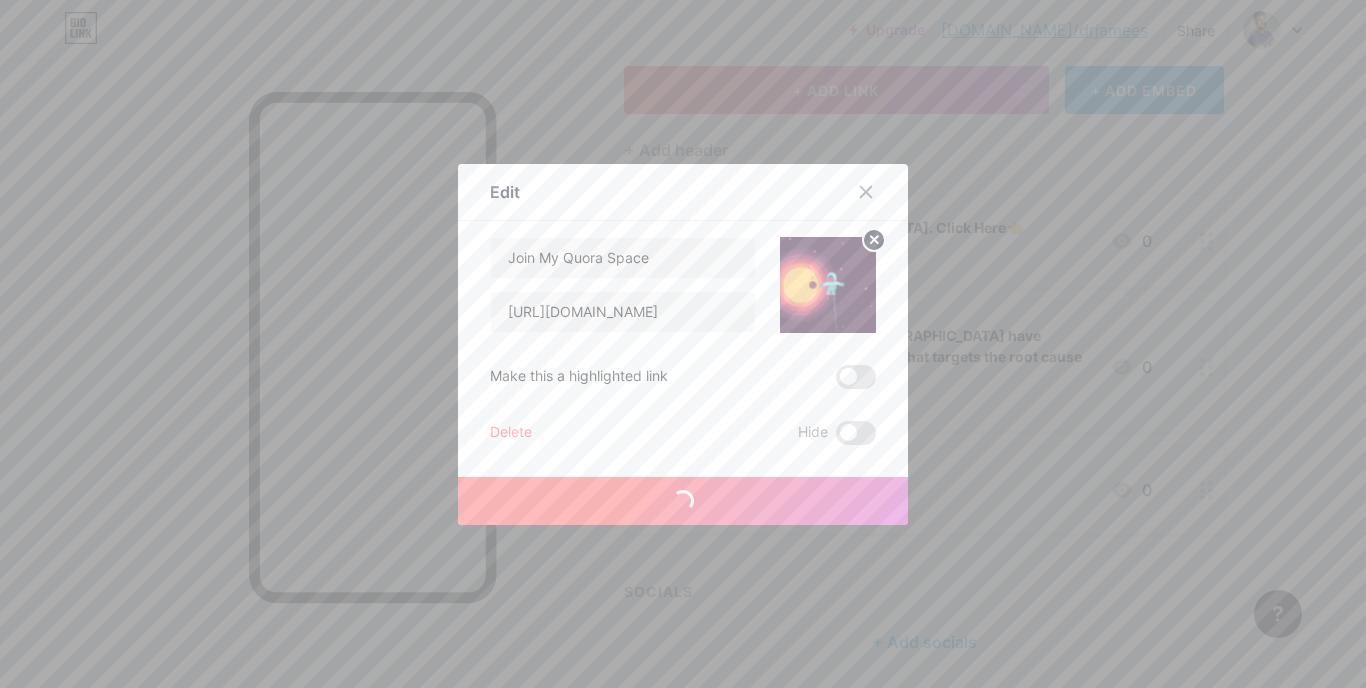 click at bounding box center (683, 501) 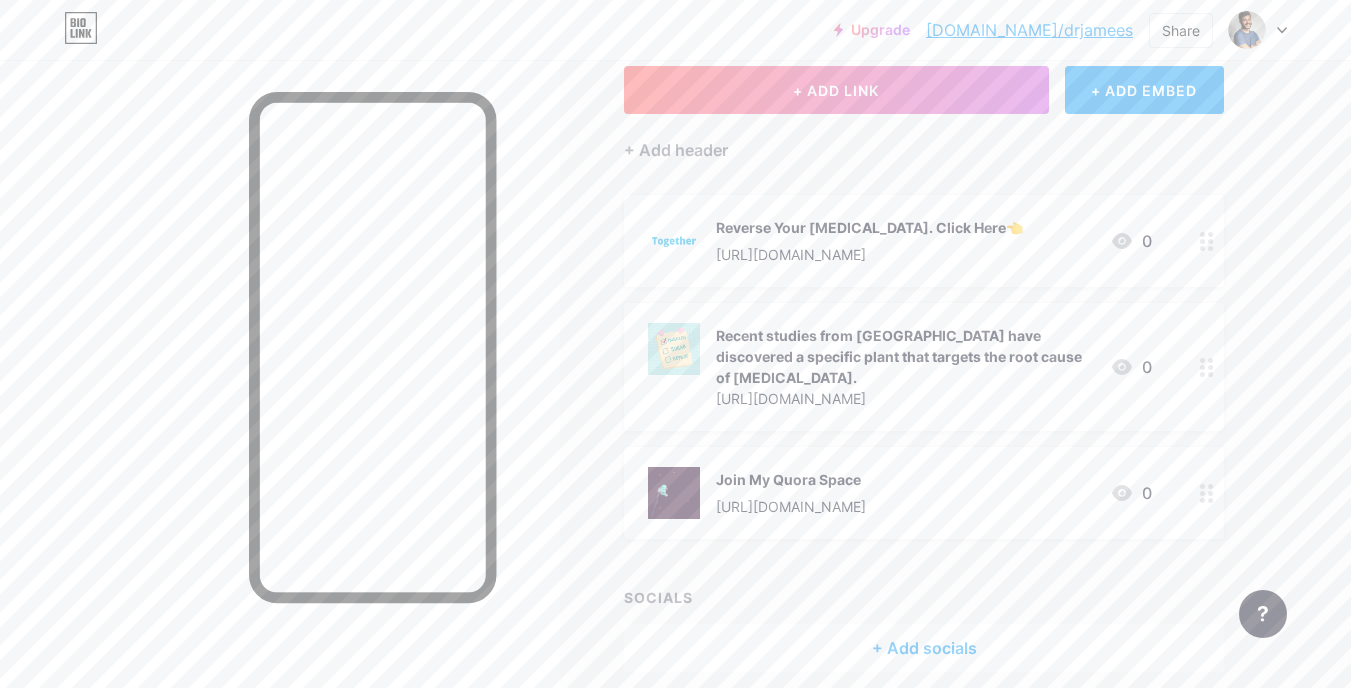 scroll, scrollTop: 203, scrollLeft: 0, axis: vertical 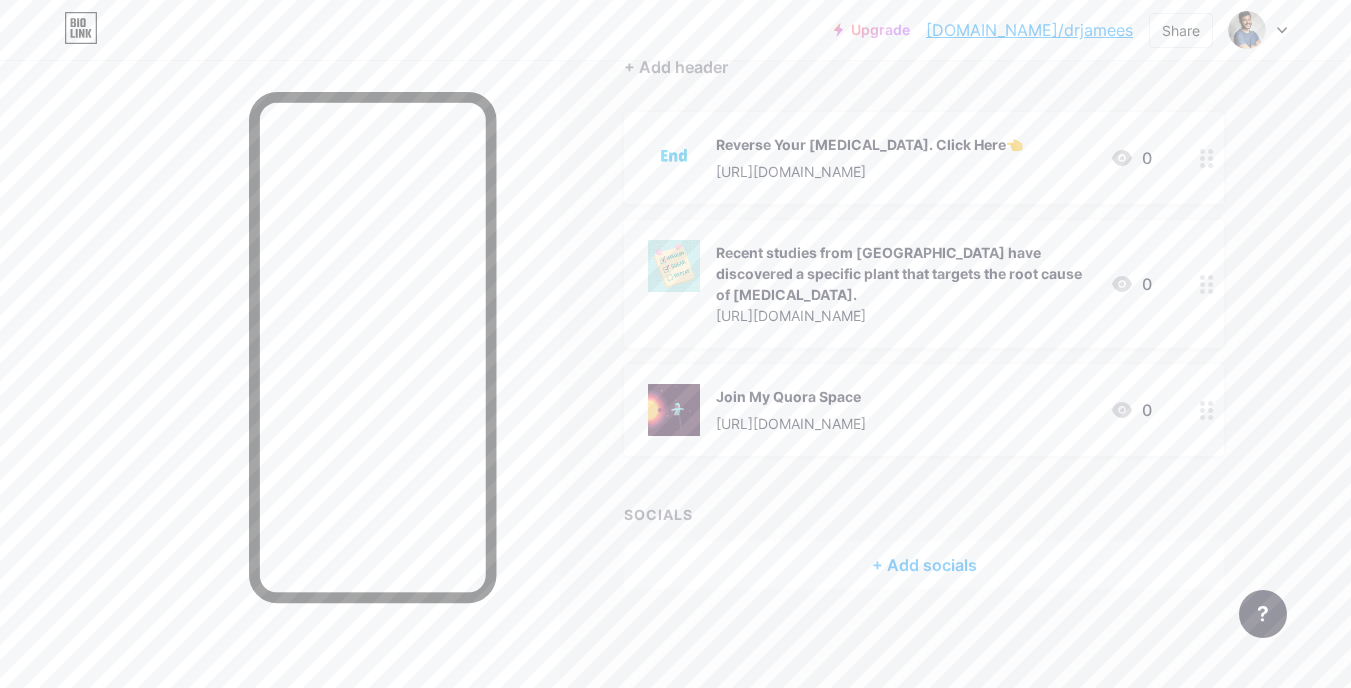 click on "+ Add socials" at bounding box center [924, 565] 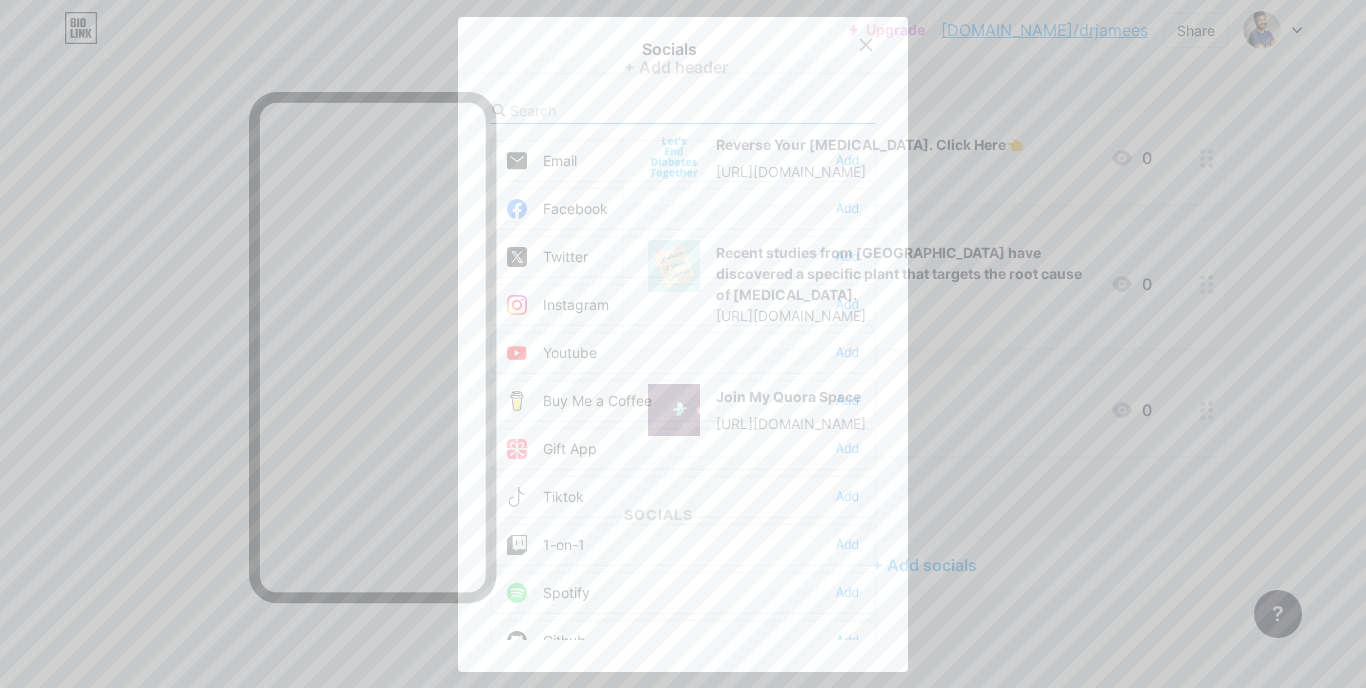 click on "Instagram
Add" at bounding box center [683, 305] 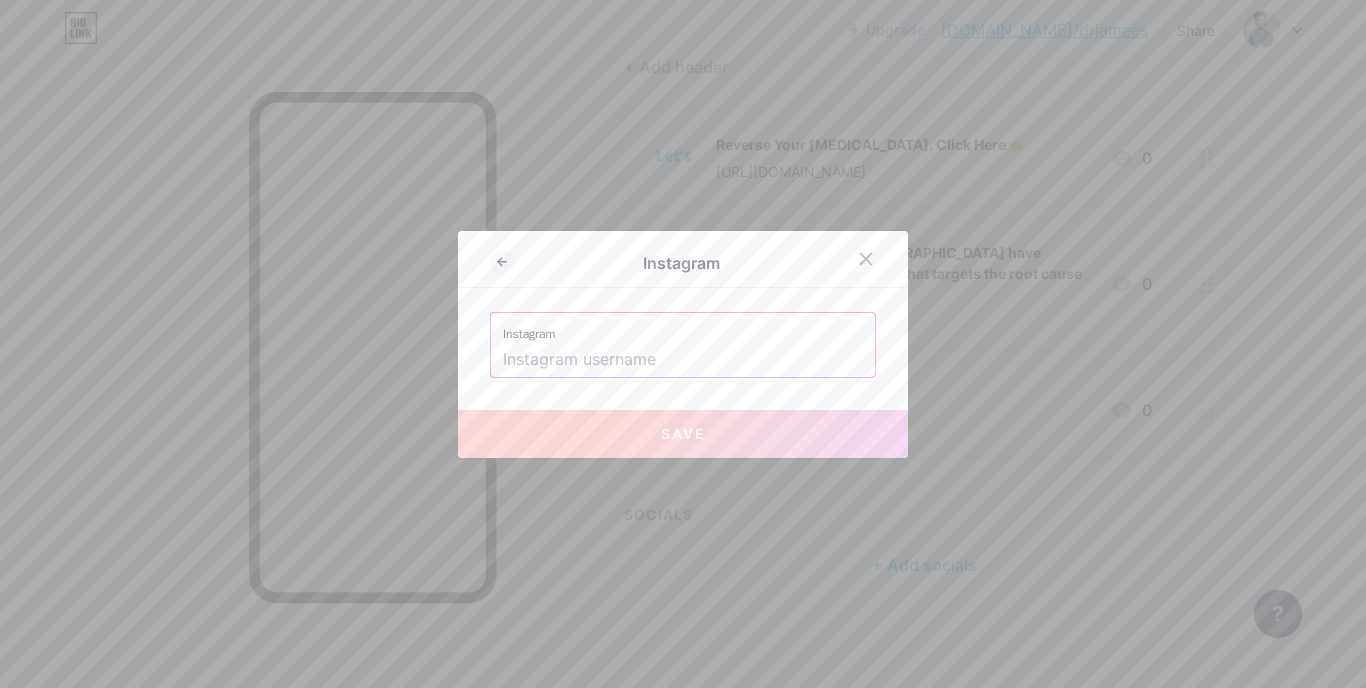 click at bounding box center (683, 360) 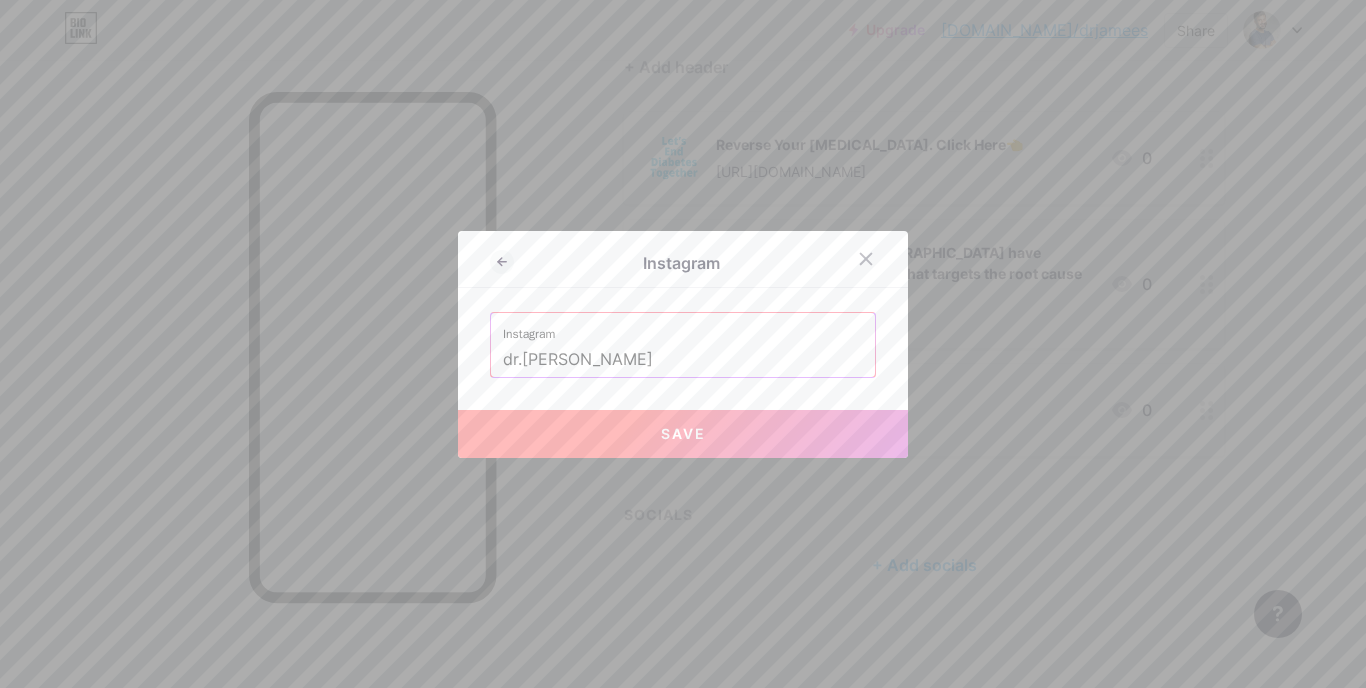 click on "Save" at bounding box center (683, 434) 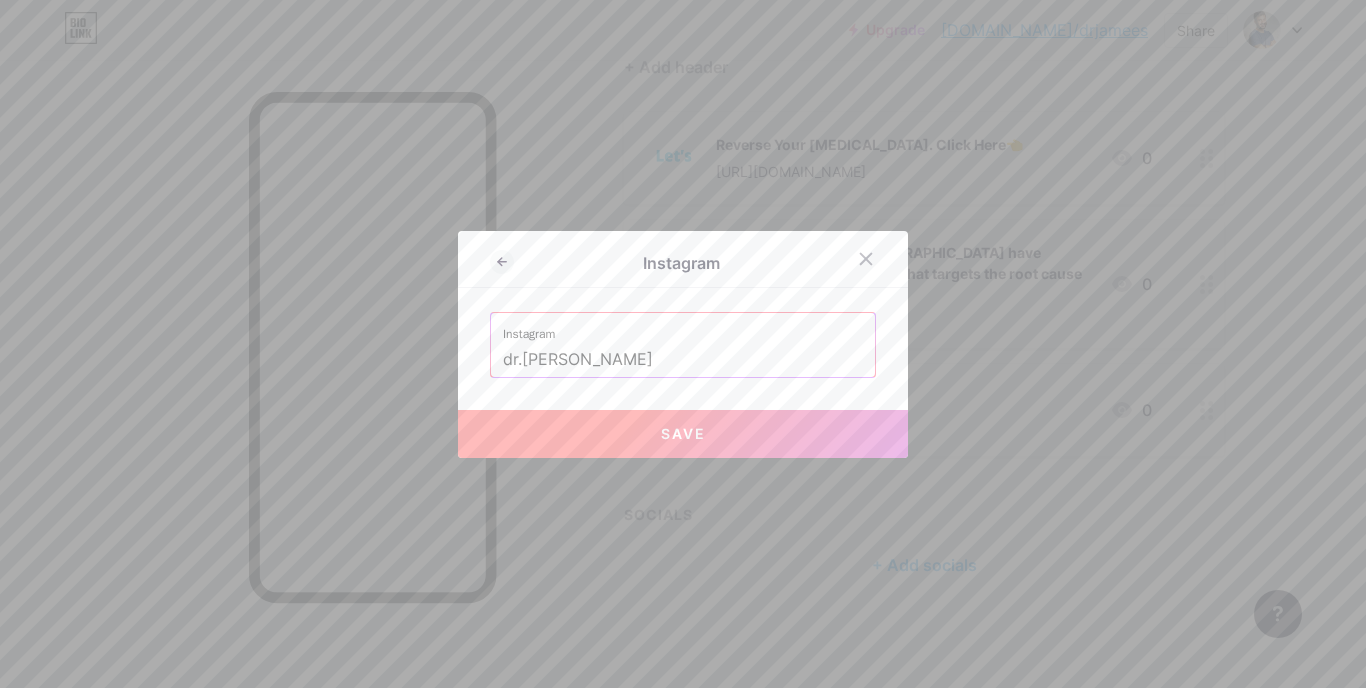 type on "[URL][DOMAIN_NAME][DOMAIN_NAME]" 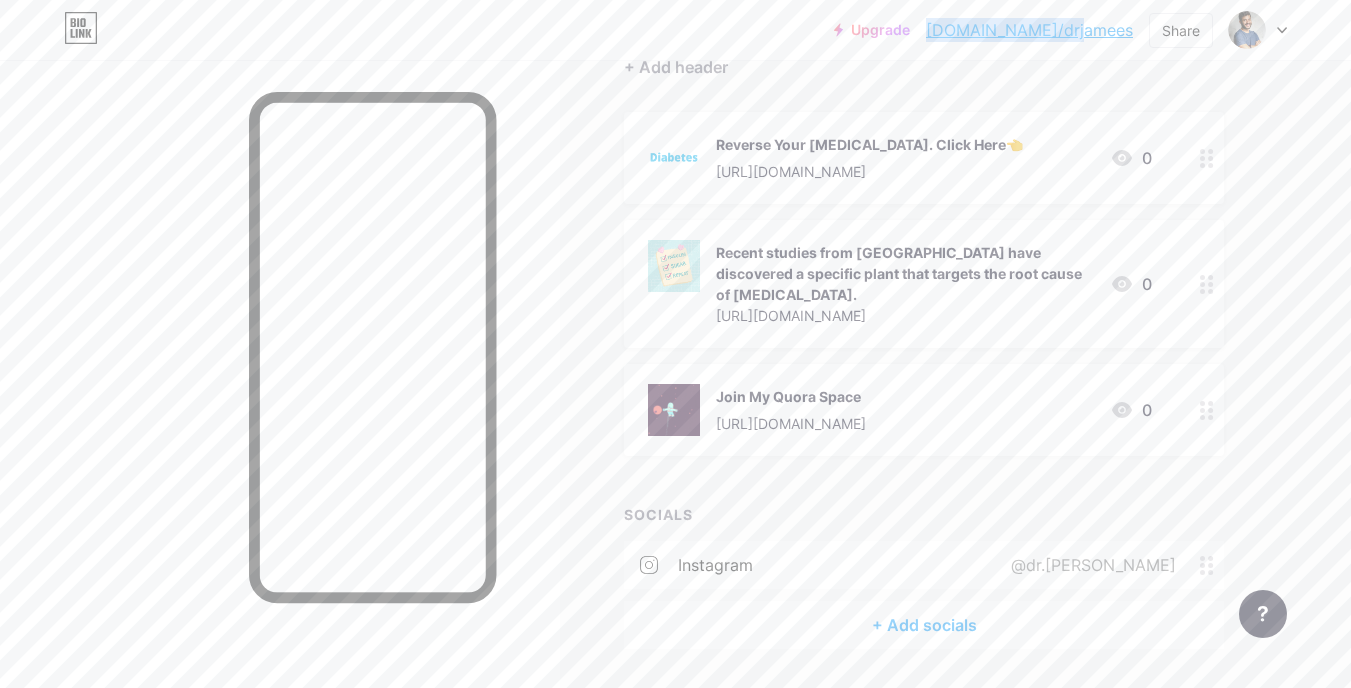 drag, startPoint x: 998, startPoint y: 29, endPoint x: 1135, endPoint y: 35, distance: 137.13132 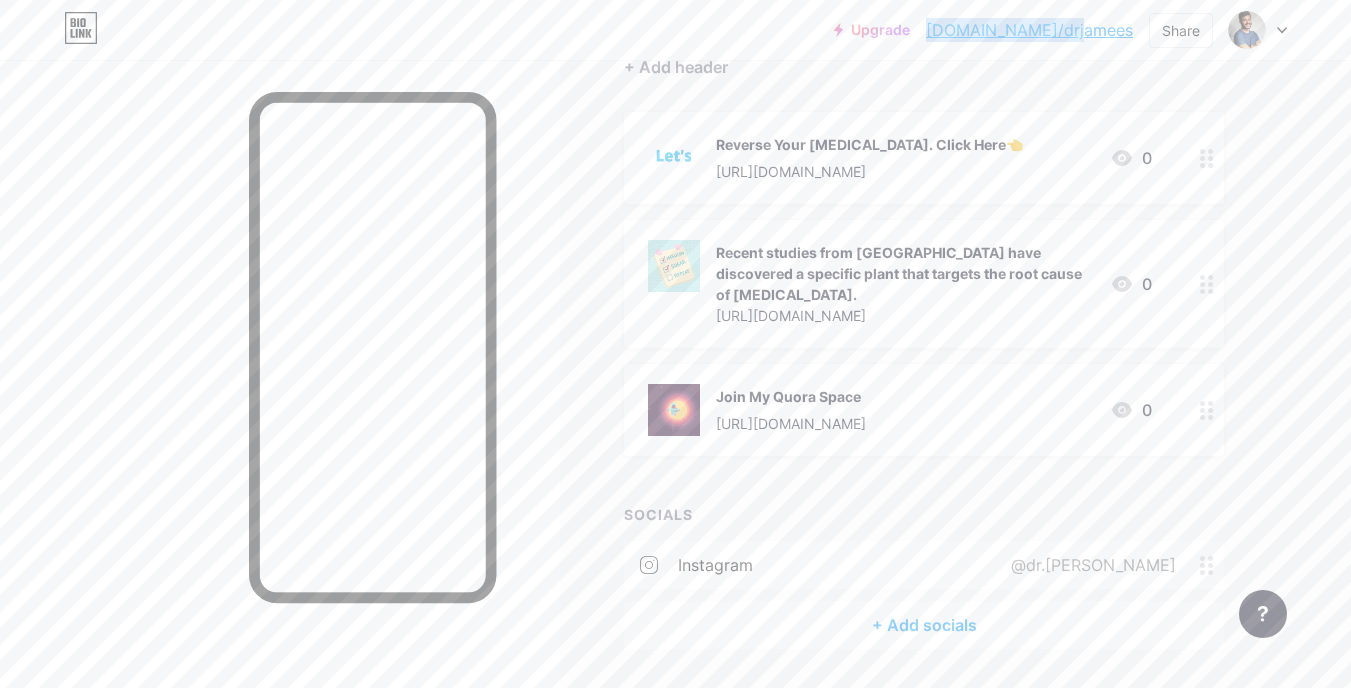 click on "Upgrade   bio.link/drjame...   bio.link/drjamees   Share               Switch accounts     Dr. James Carter   bio.link/drjamees       + Add a new page        Account settings   Logout" at bounding box center [1060, 30] 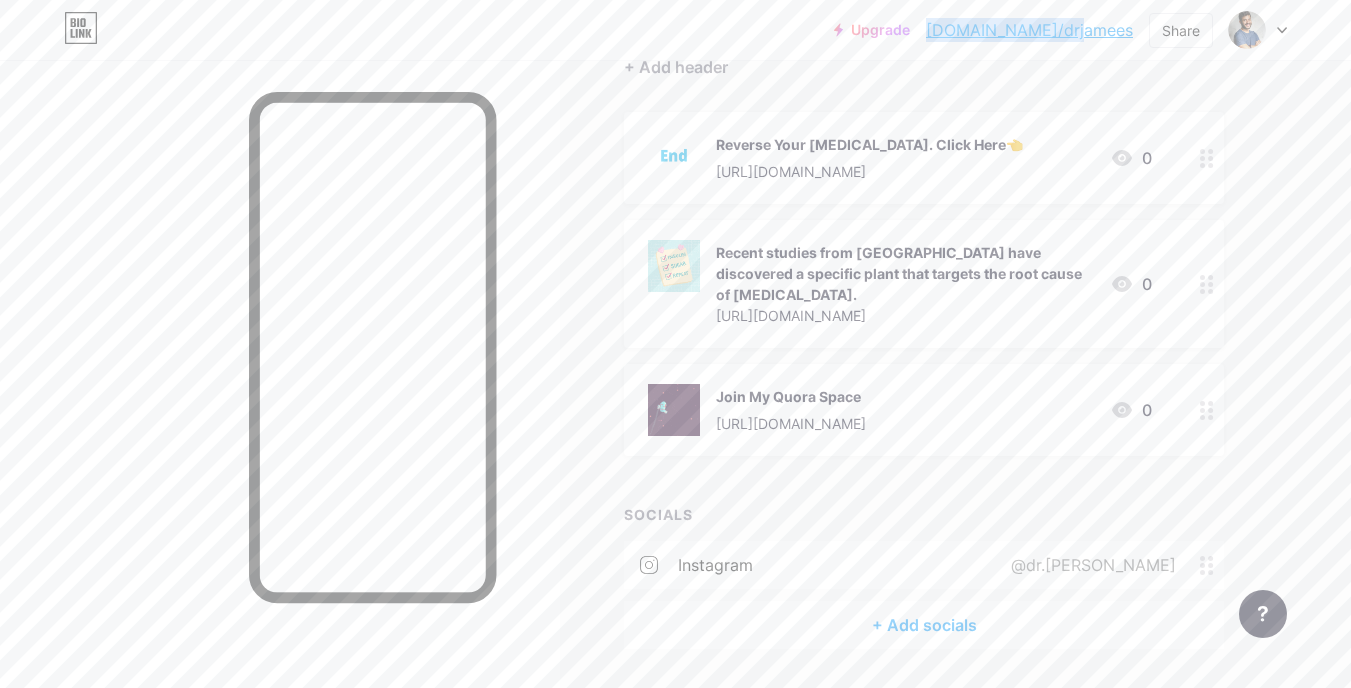 copy on "bio.link/drjamees" 